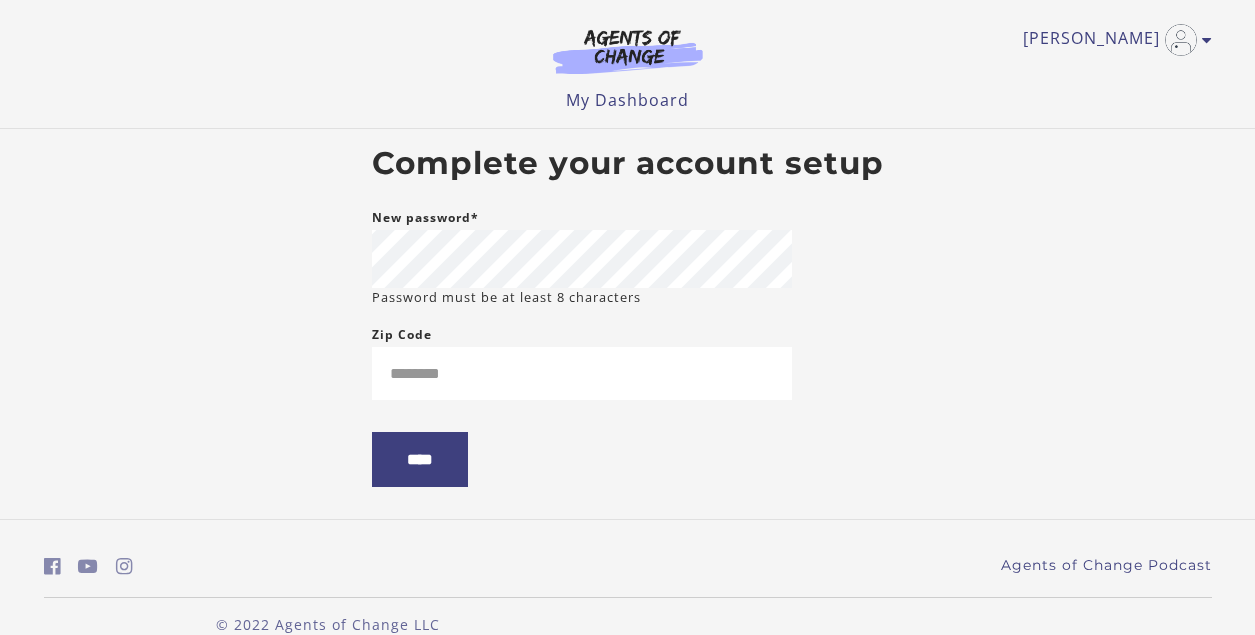 scroll, scrollTop: 0, scrollLeft: 0, axis: both 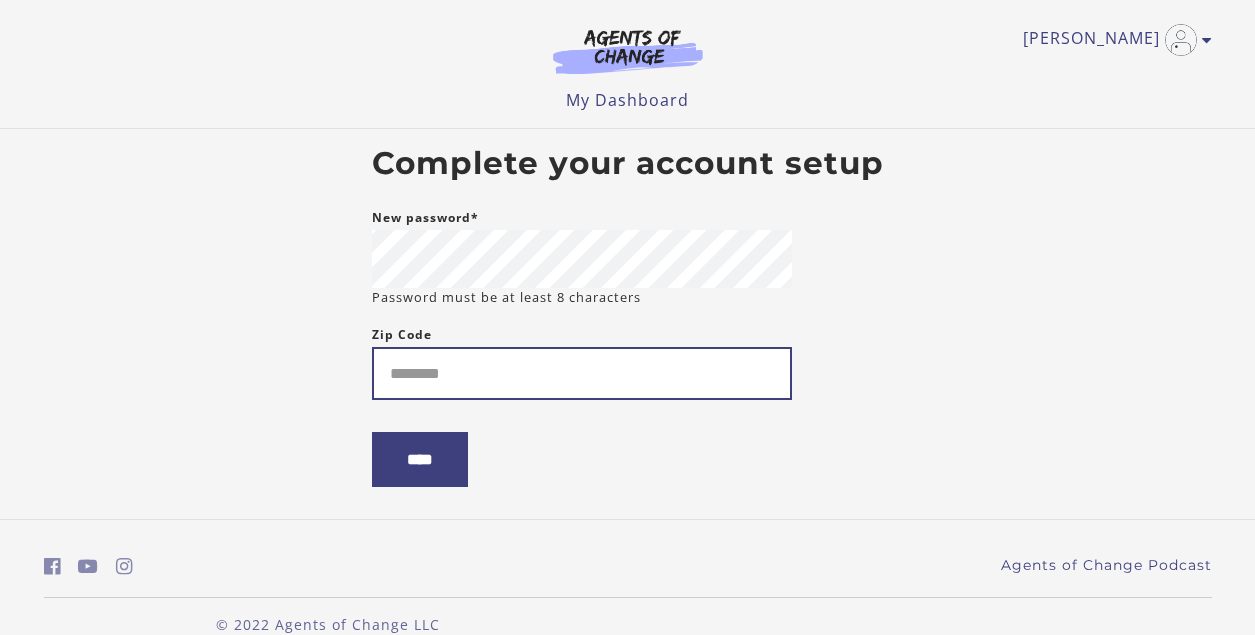 click on "Zip Code" at bounding box center [582, 373] 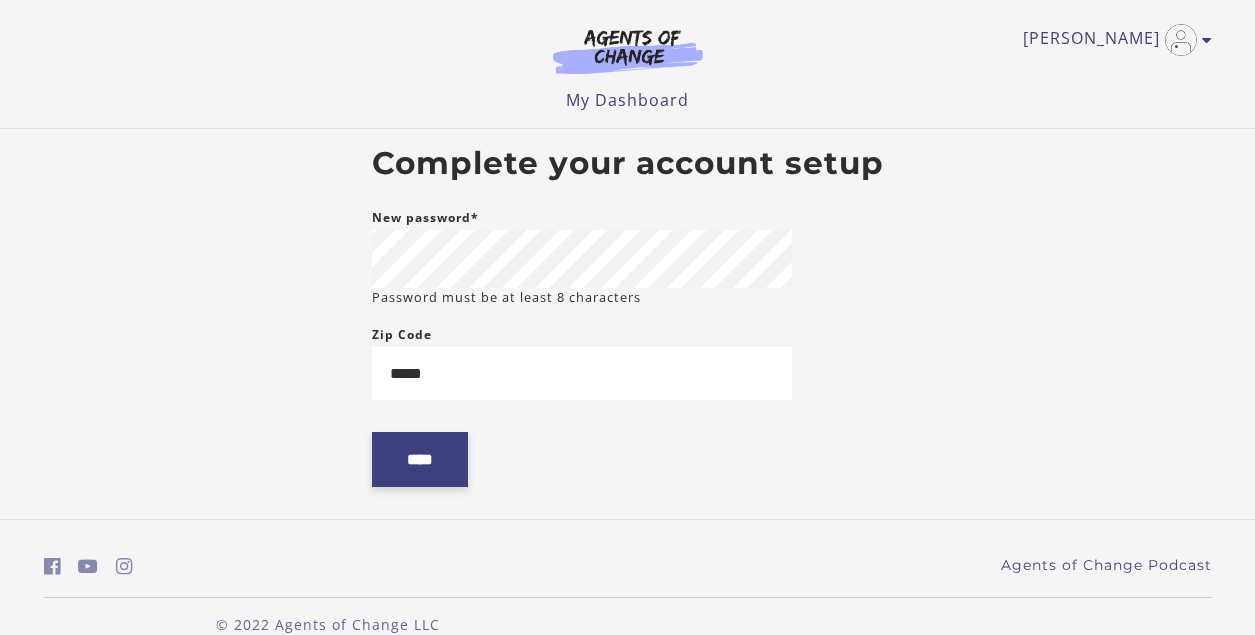 click on "****" at bounding box center [420, 459] 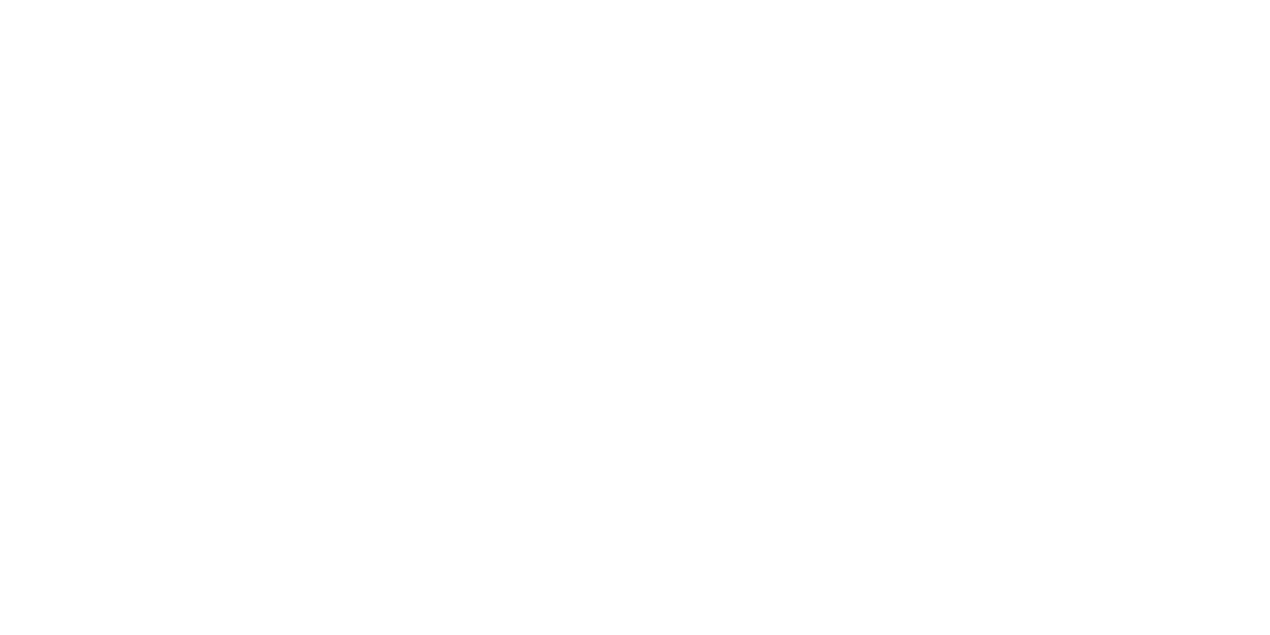 scroll, scrollTop: 0, scrollLeft: 0, axis: both 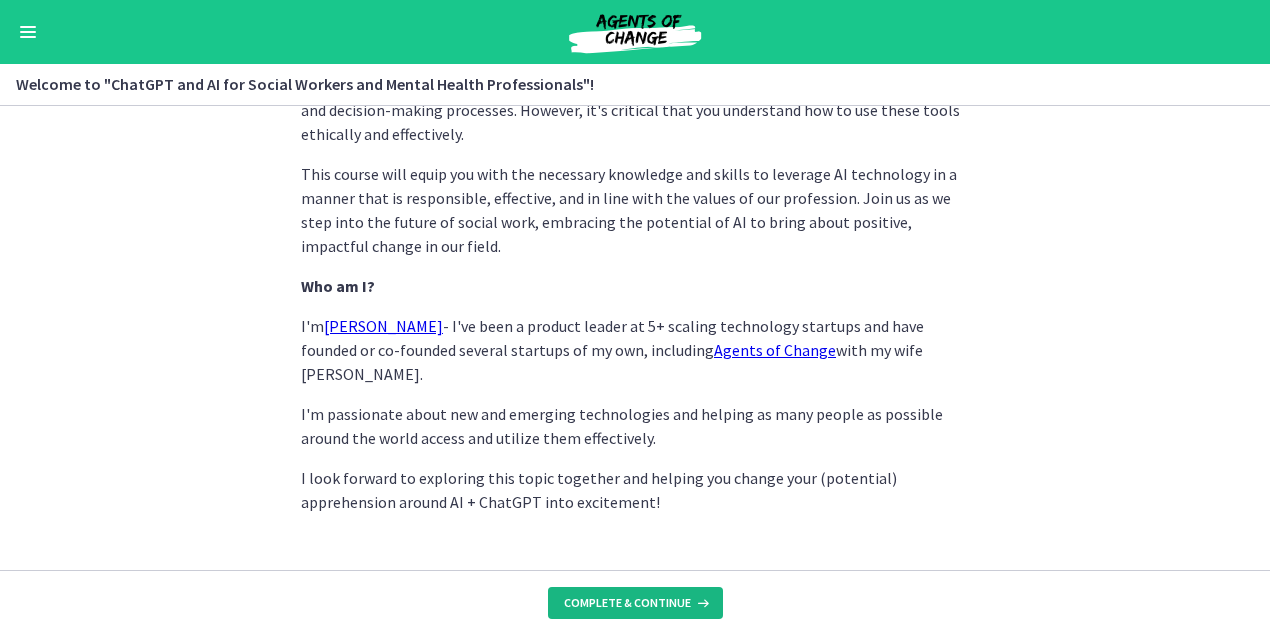 click on "Complete & continue" at bounding box center (627, 603) 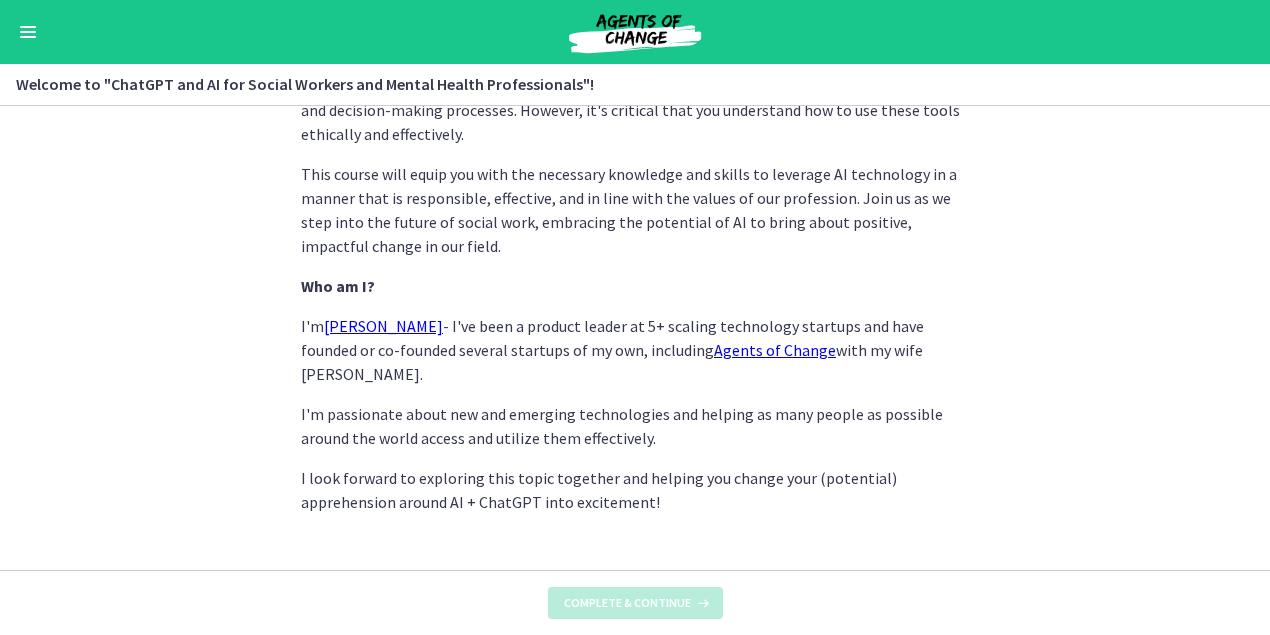 scroll, scrollTop: 0, scrollLeft: 0, axis: both 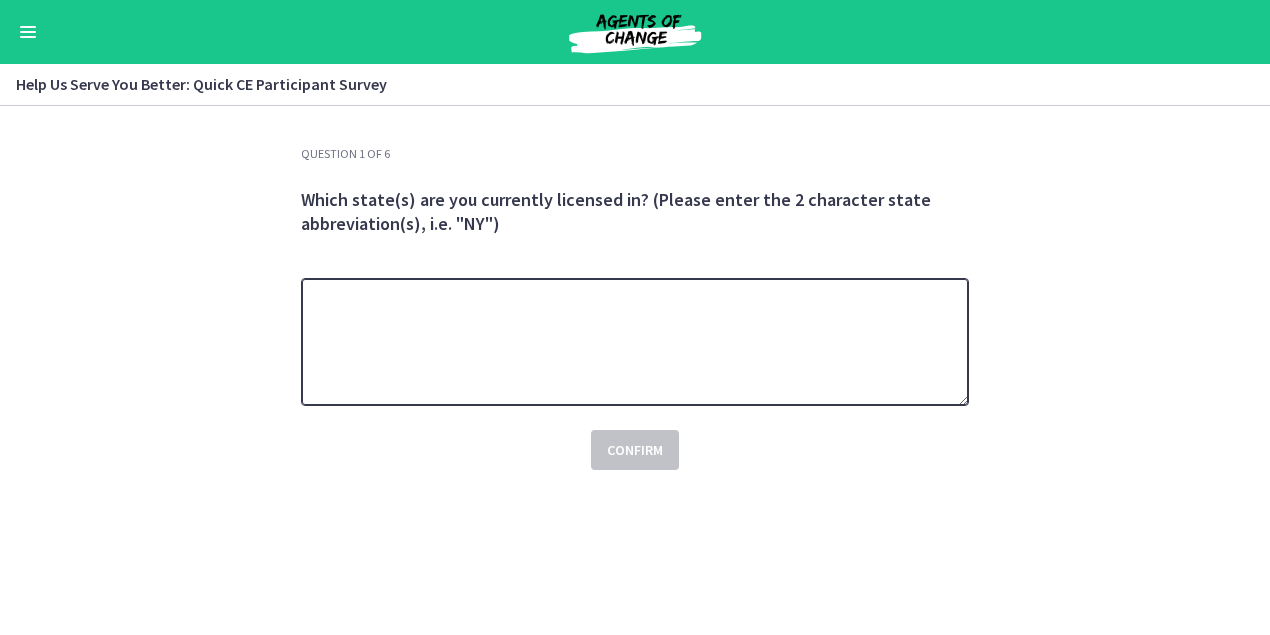 click at bounding box center [635, 342] 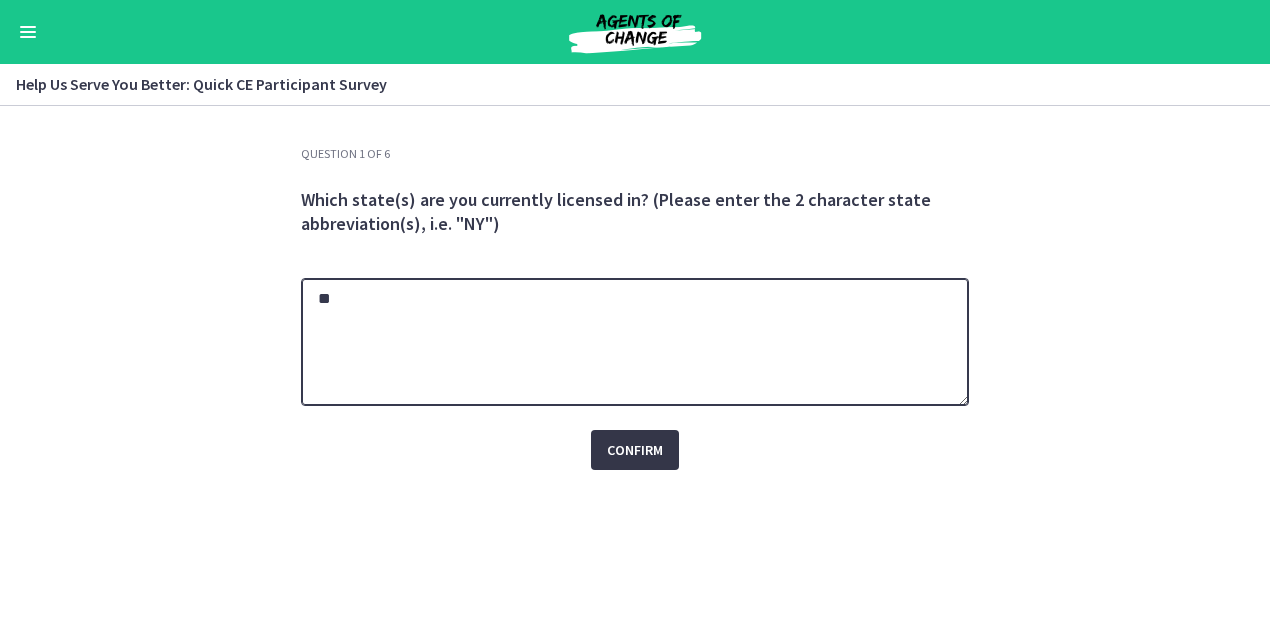 type on "**" 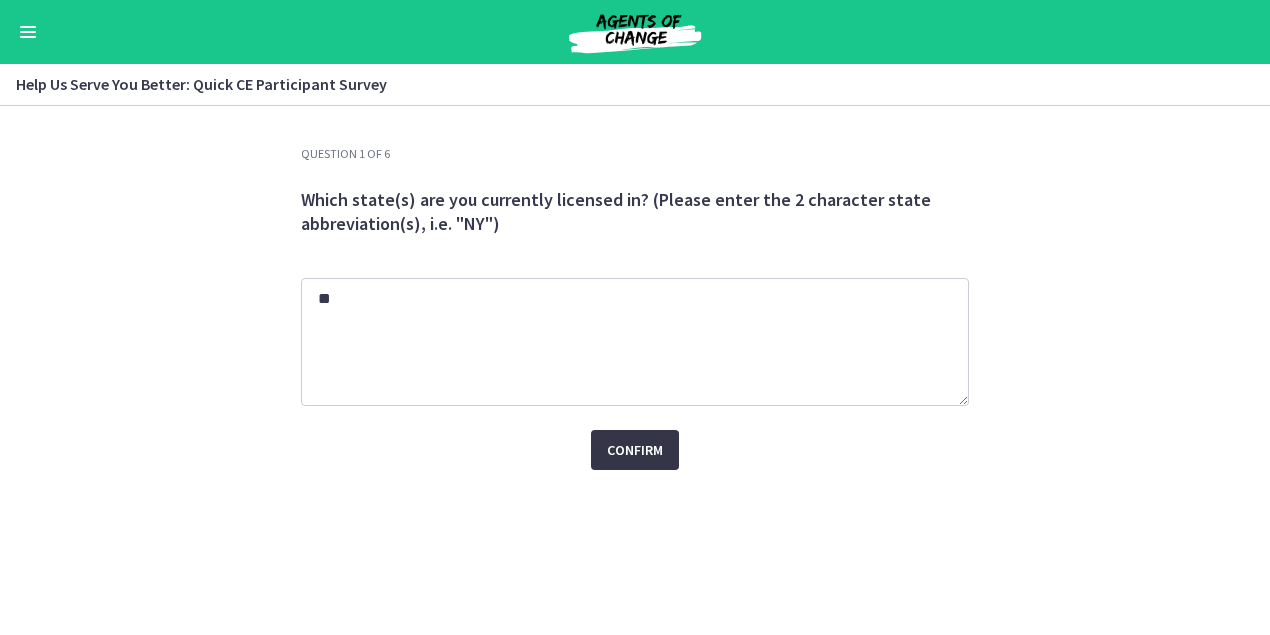 click on "Confirm" at bounding box center [635, 450] 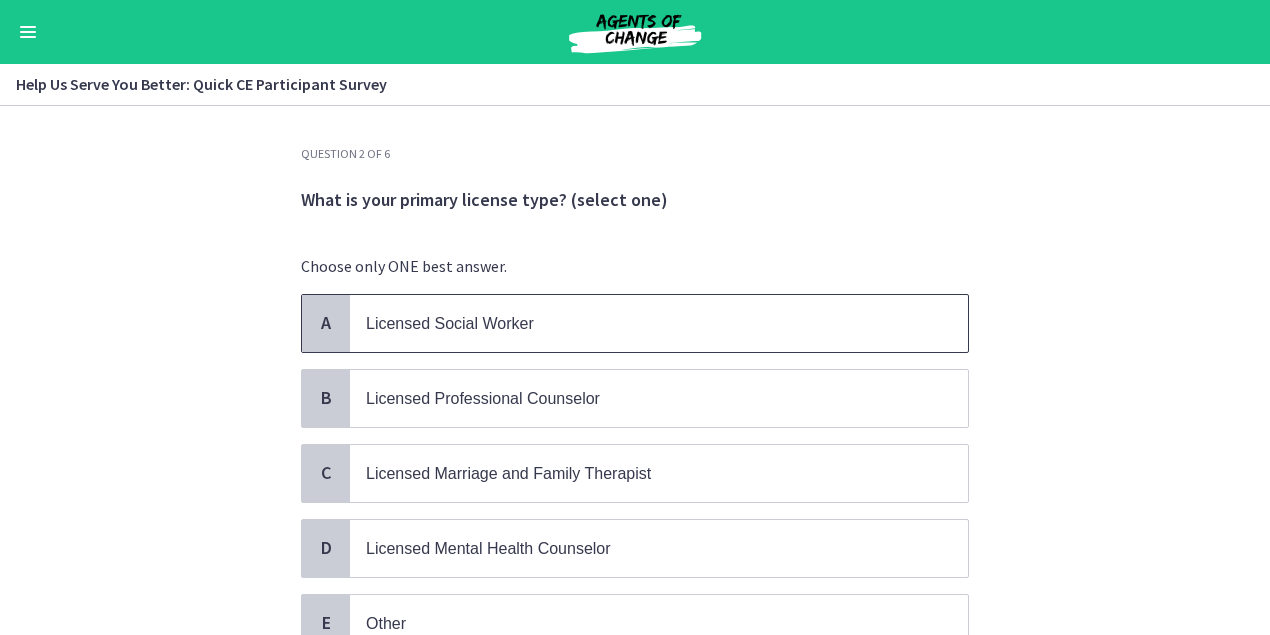 click on "Licensed Social Worker" at bounding box center (659, 323) 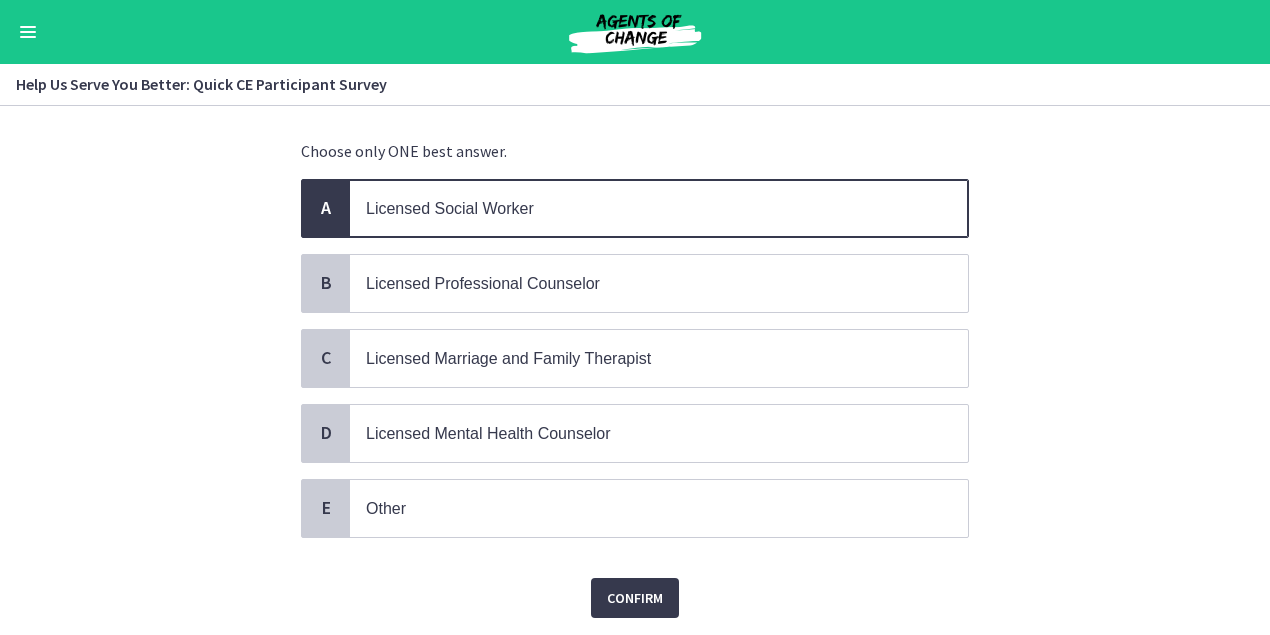 scroll, scrollTop: 173, scrollLeft: 0, axis: vertical 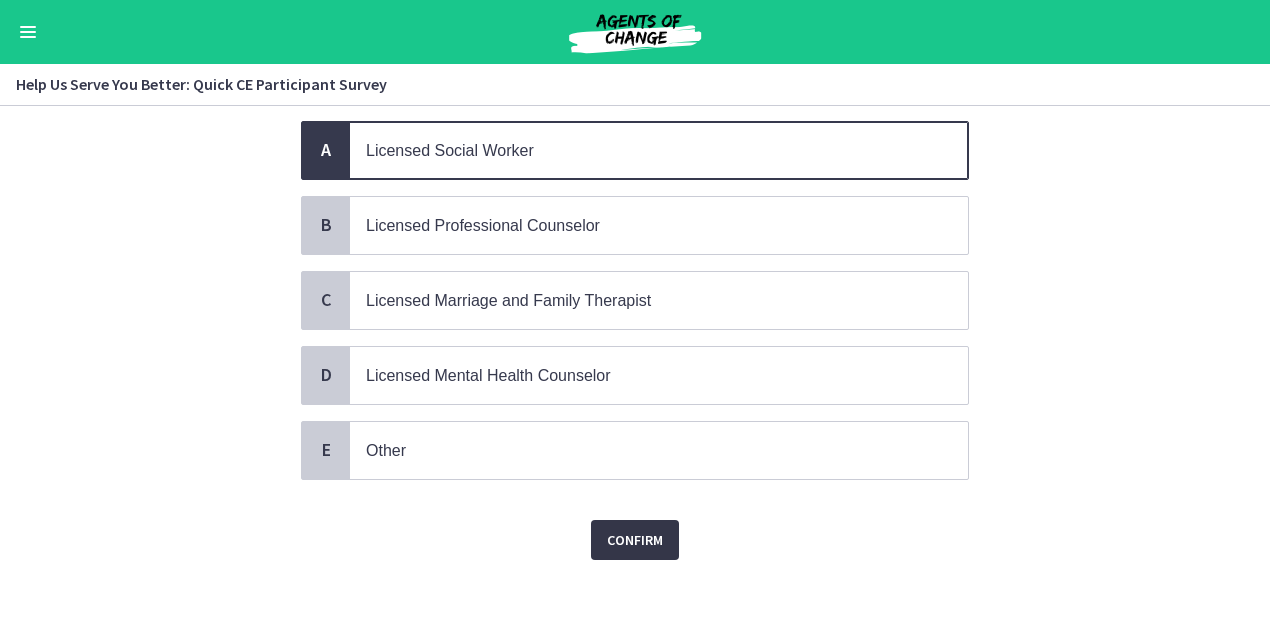 click on "Confirm" at bounding box center (635, 540) 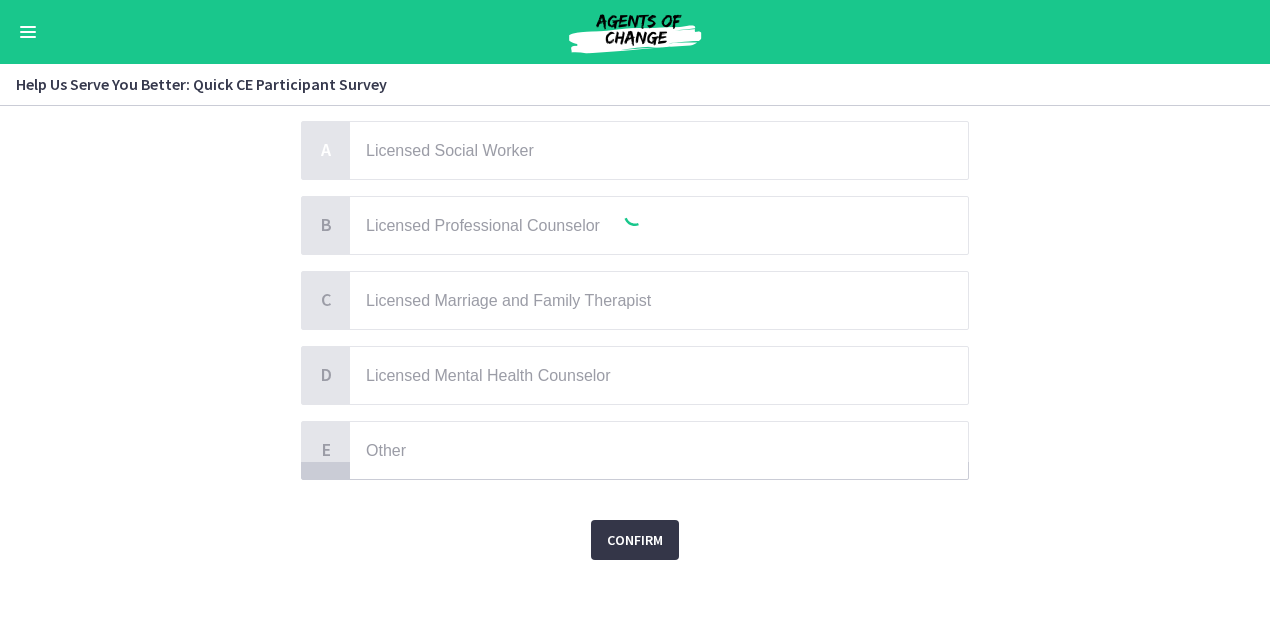 scroll, scrollTop: 0, scrollLeft: 0, axis: both 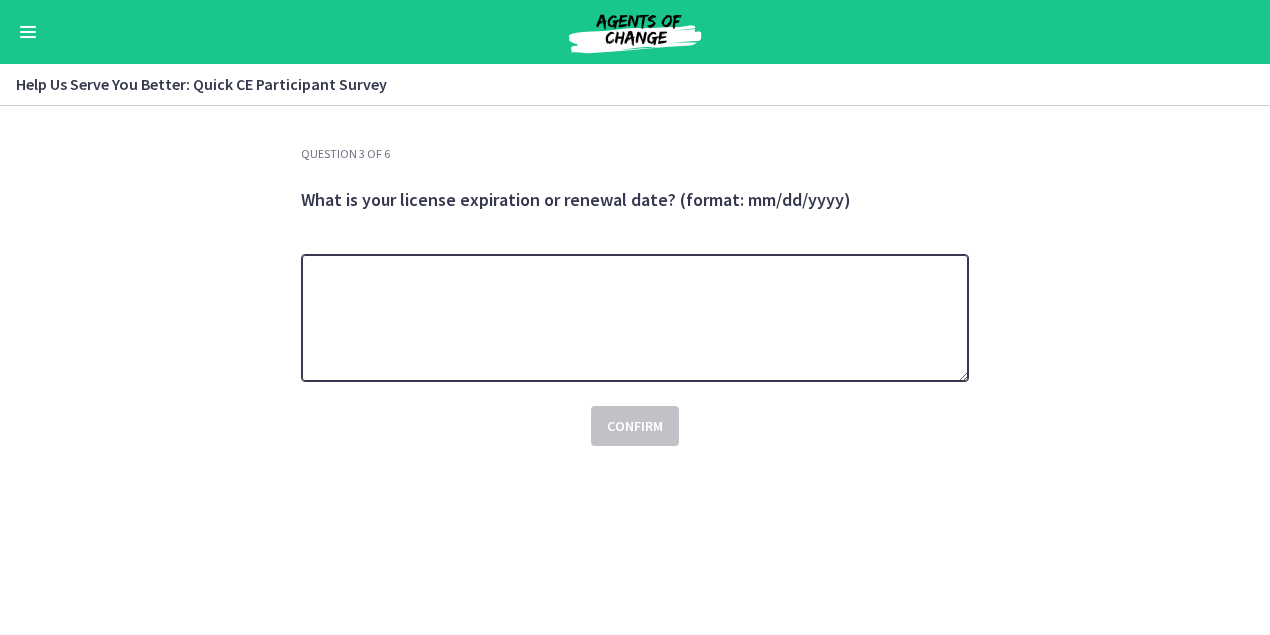 click at bounding box center [635, 318] 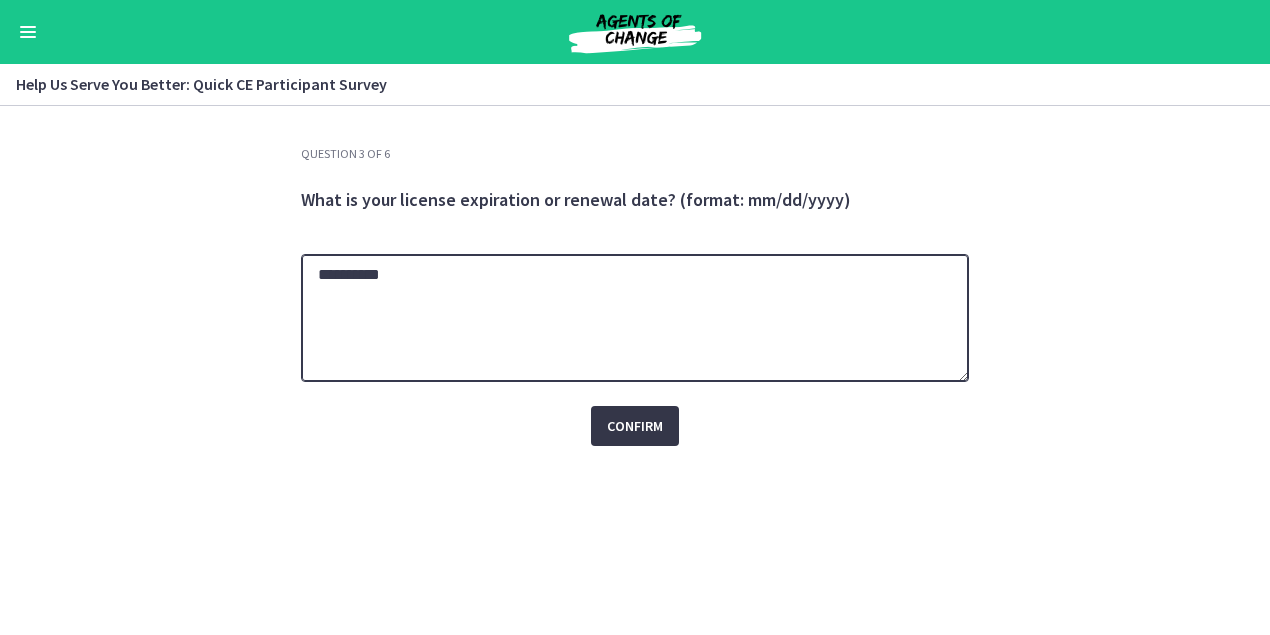 type on "**********" 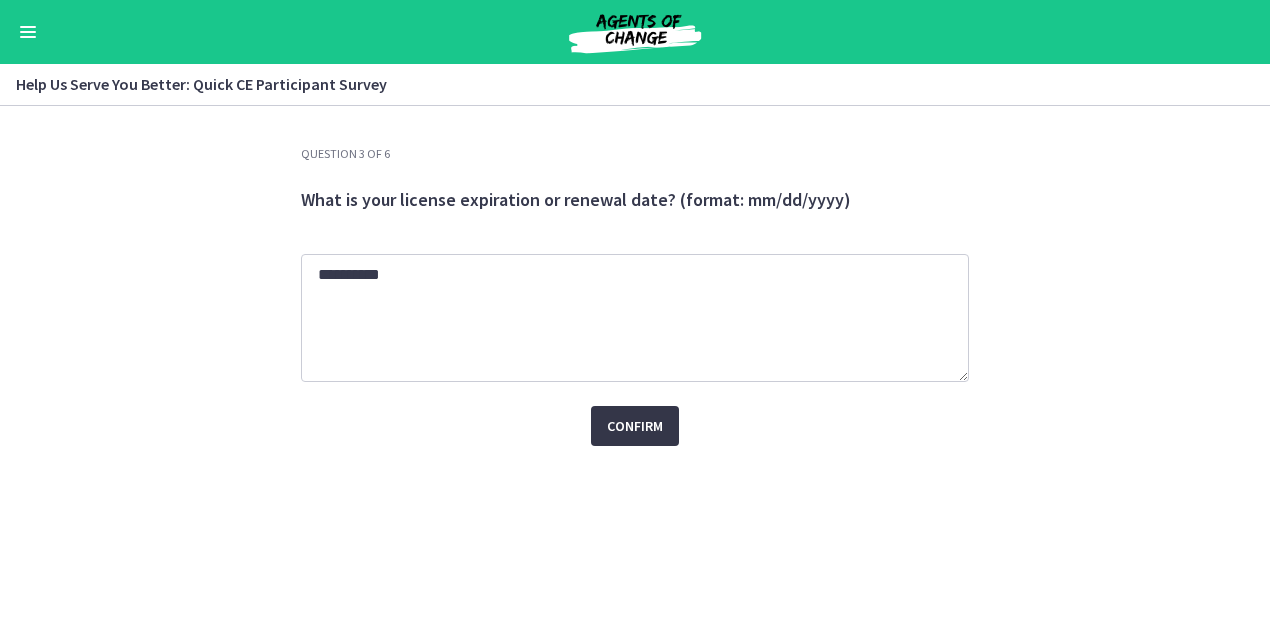 click on "Confirm" at bounding box center (635, 426) 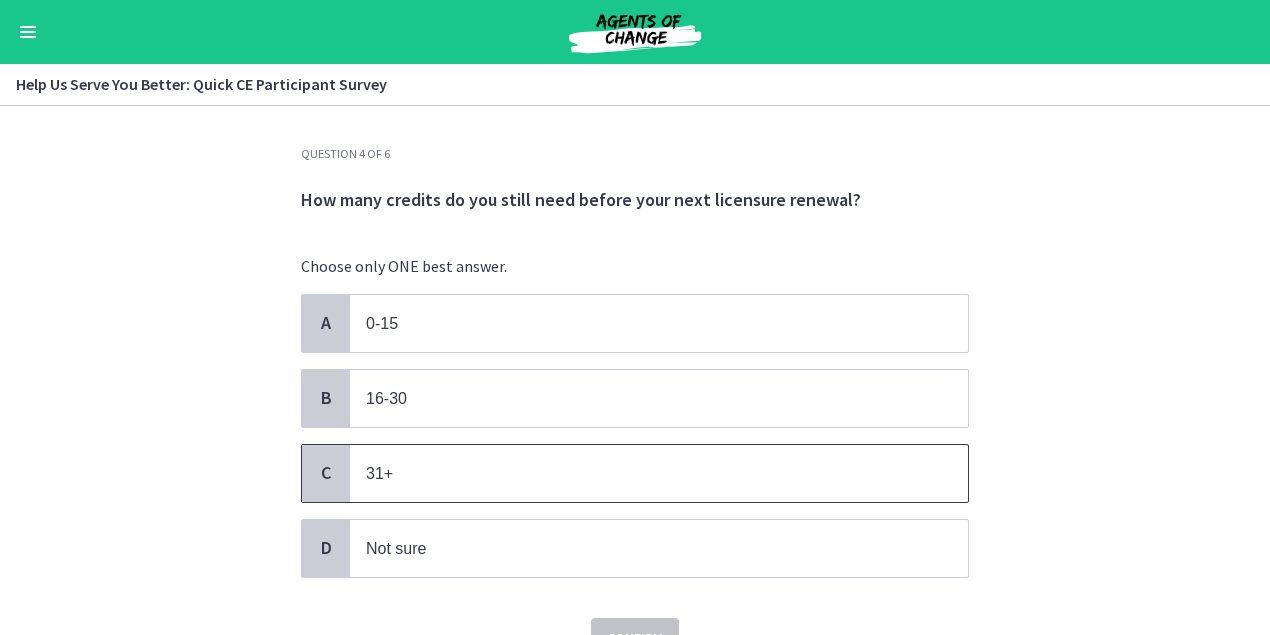 click on "31+" at bounding box center [639, 473] 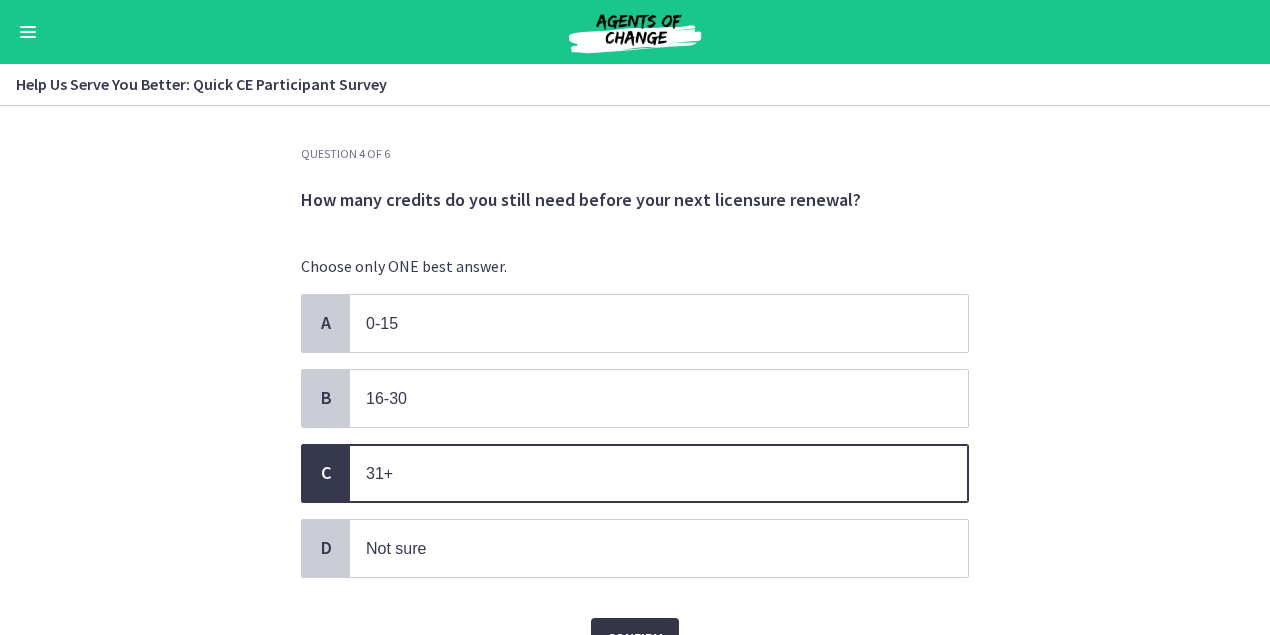 click on "Confirm" at bounding box center [635, 638] 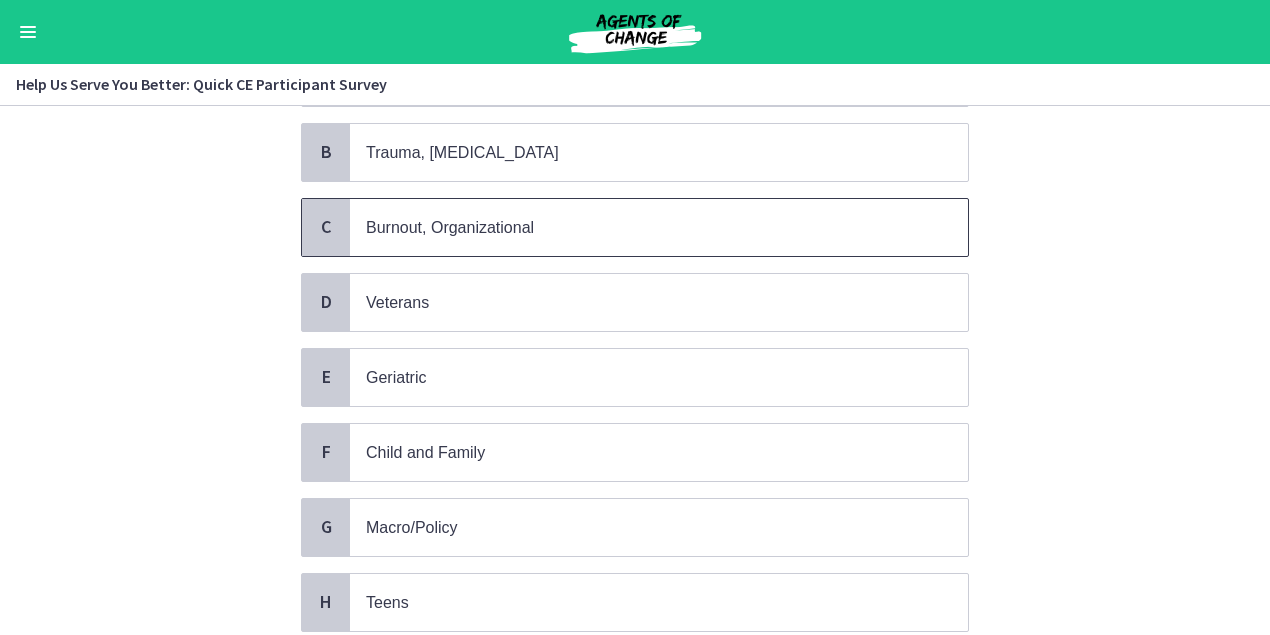 scroll, scrollTop: 248, scrollLeft: 0, axis: vertical 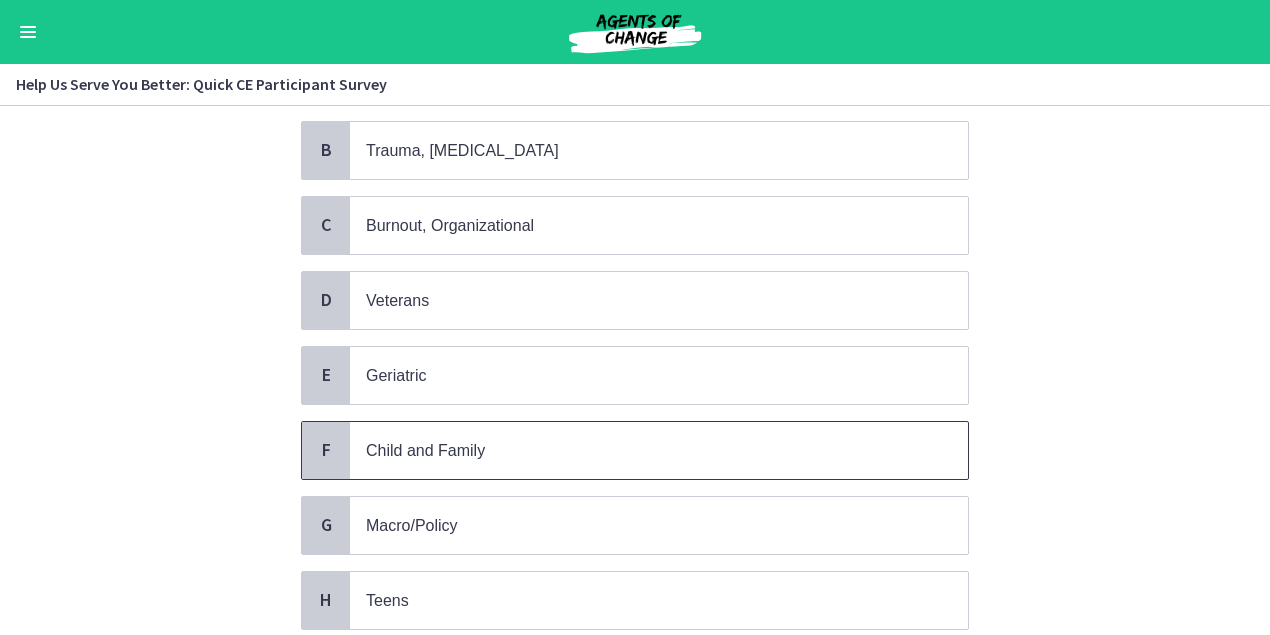 click on "Child and Family" at bounding box center (659, 450) 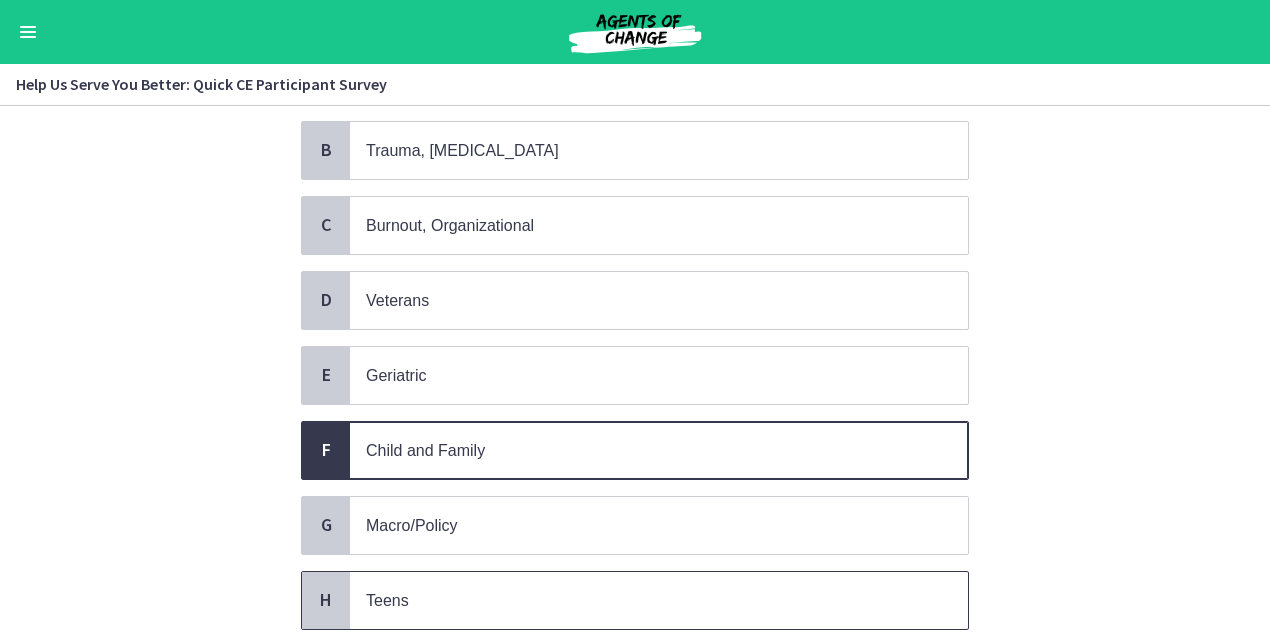 click on "Teens" at bounding box center [639, 600] 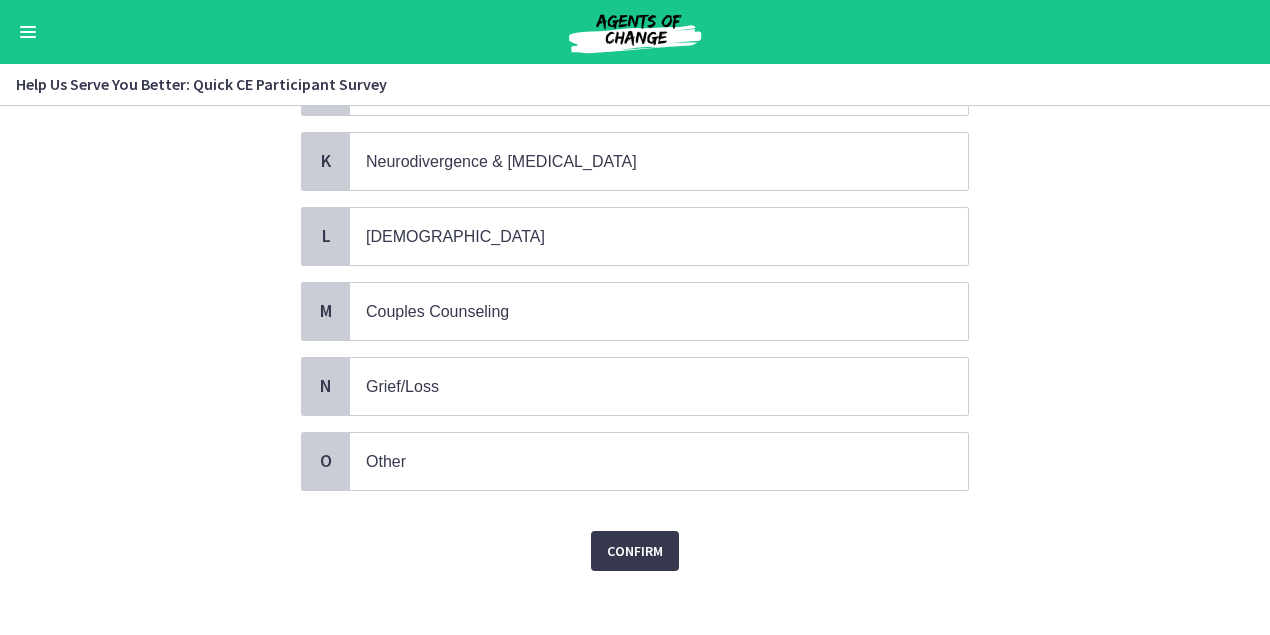 scroll, scrollTop: 913, scrollLeft: 0, axis: vertical 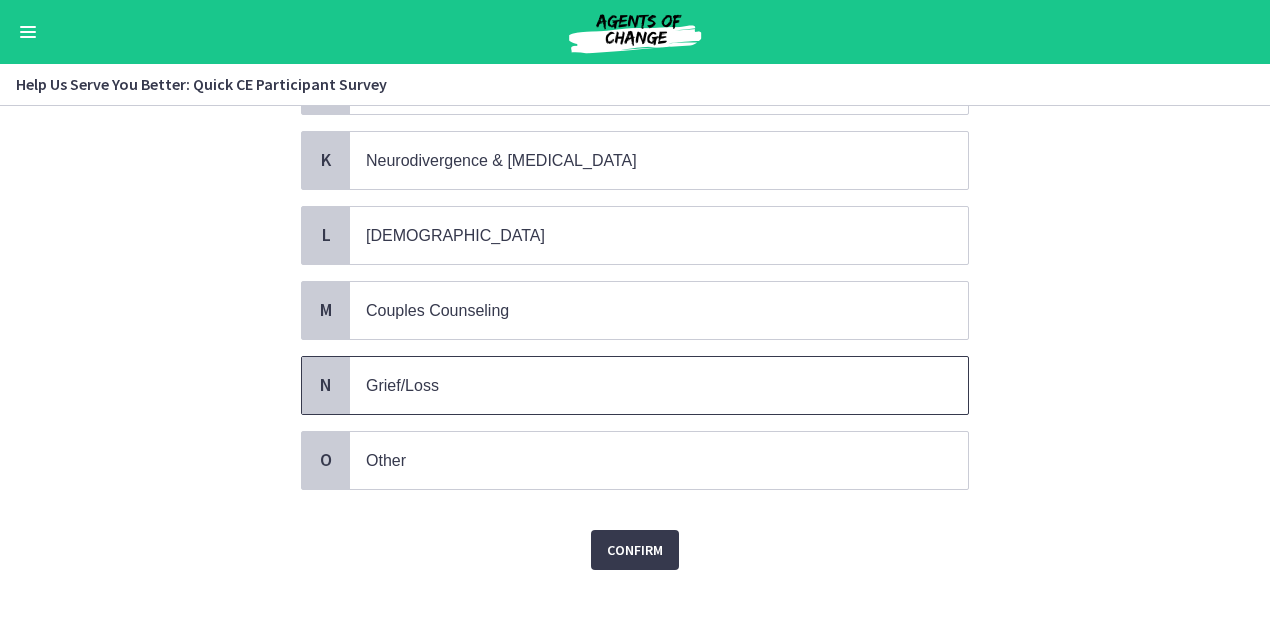 click on "Grief/Loss" at bounding box center (639, 385) 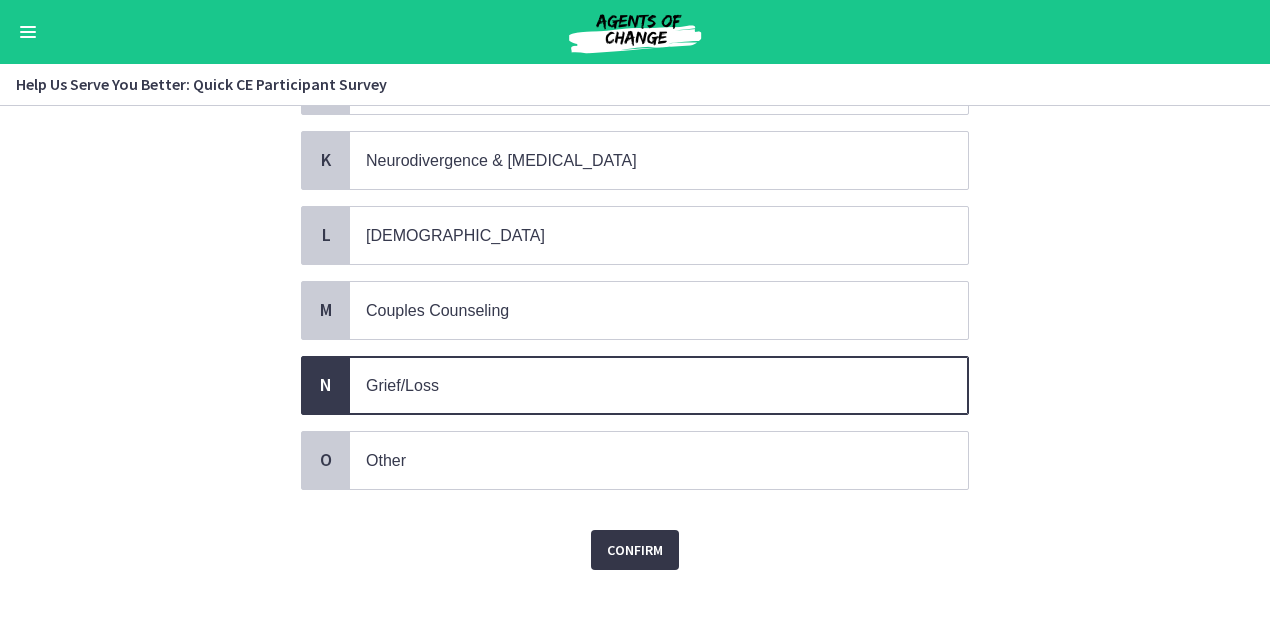 click on "Confirm" at bounding box center [635, 550] 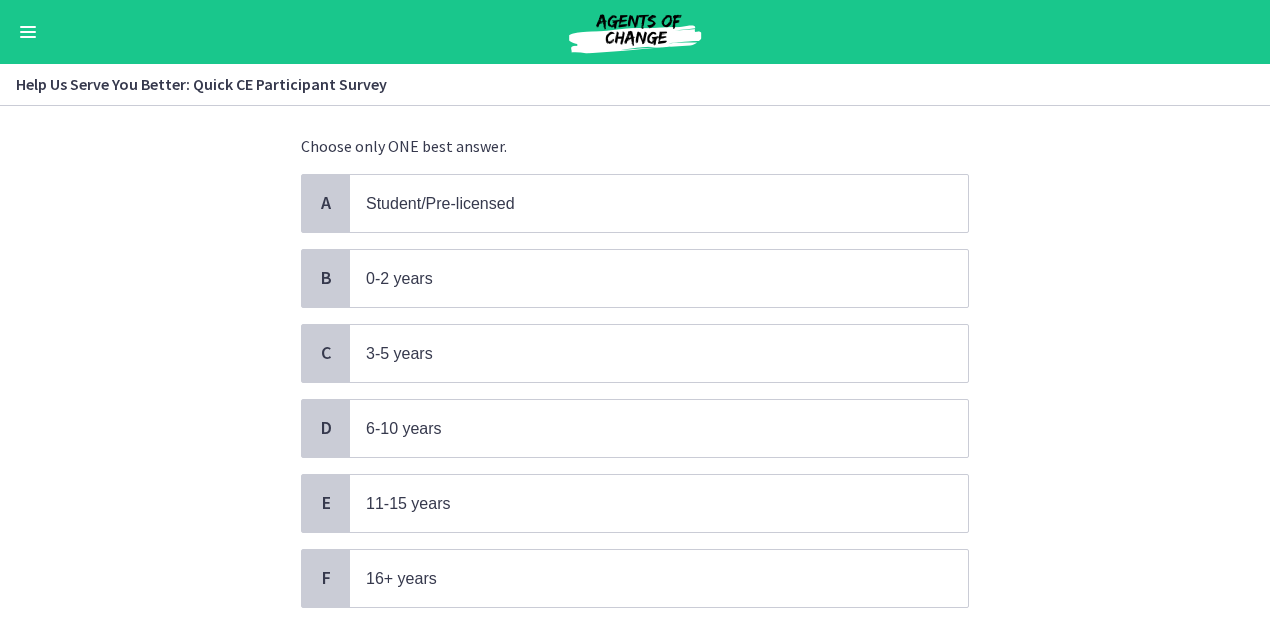 scroll, scrollTop: 247, scrollLeft: 0, axis: vertical 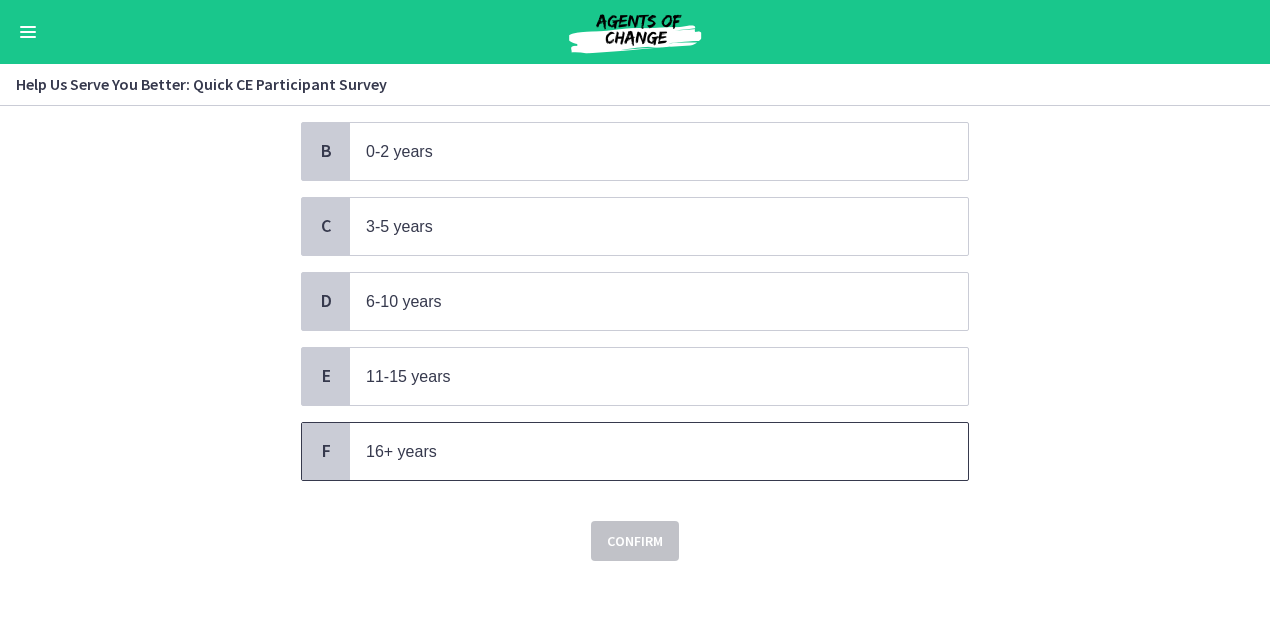 click on "16+ years" at bounding box center (401, 451) 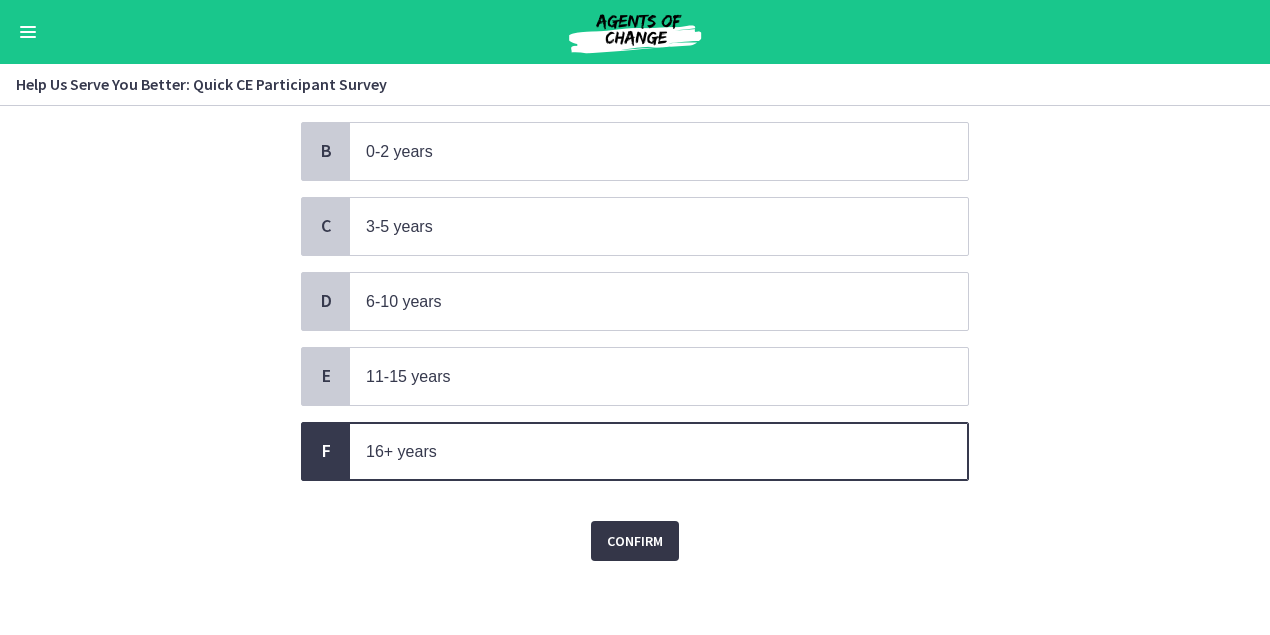 click on "Confirm" at bounding box center [635, 541] 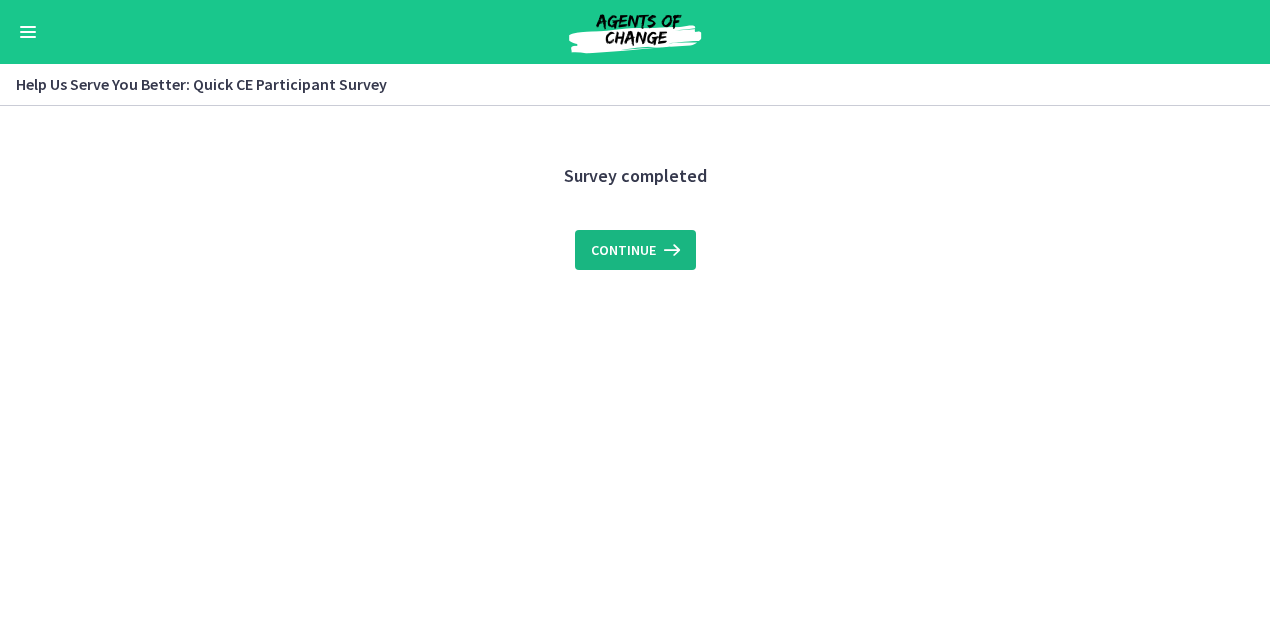 scroll, scrollTop: 0, scrollLeft: 0, axis: both 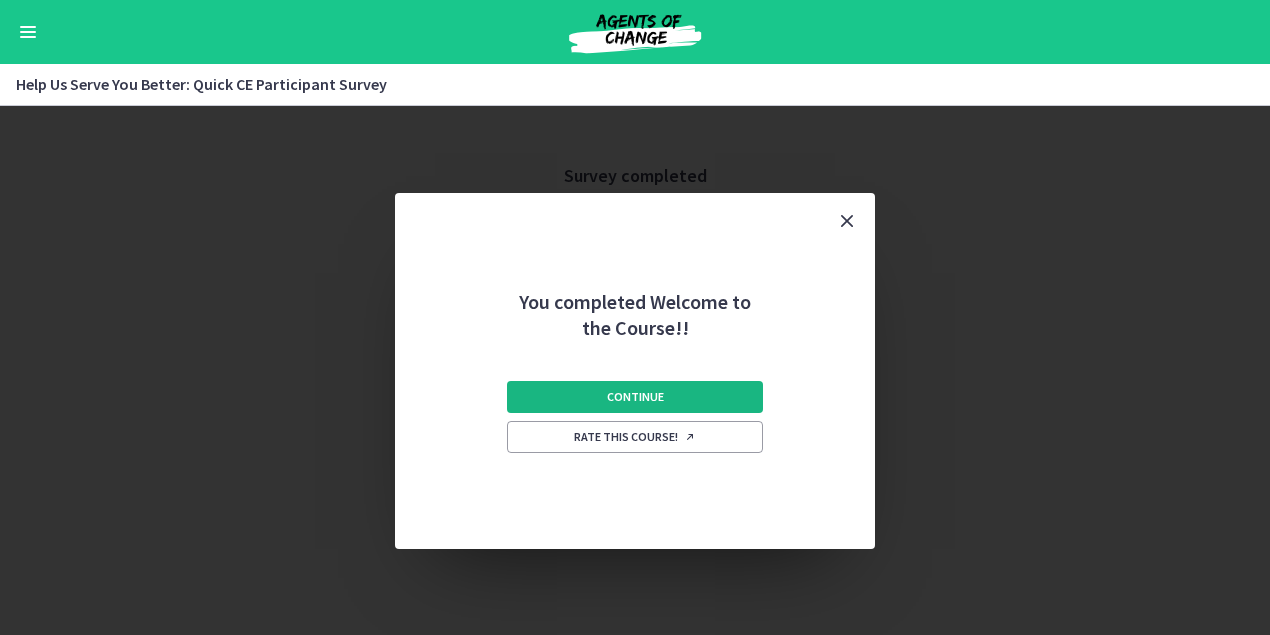 click on "Continue" at bounding box center (635, 397) 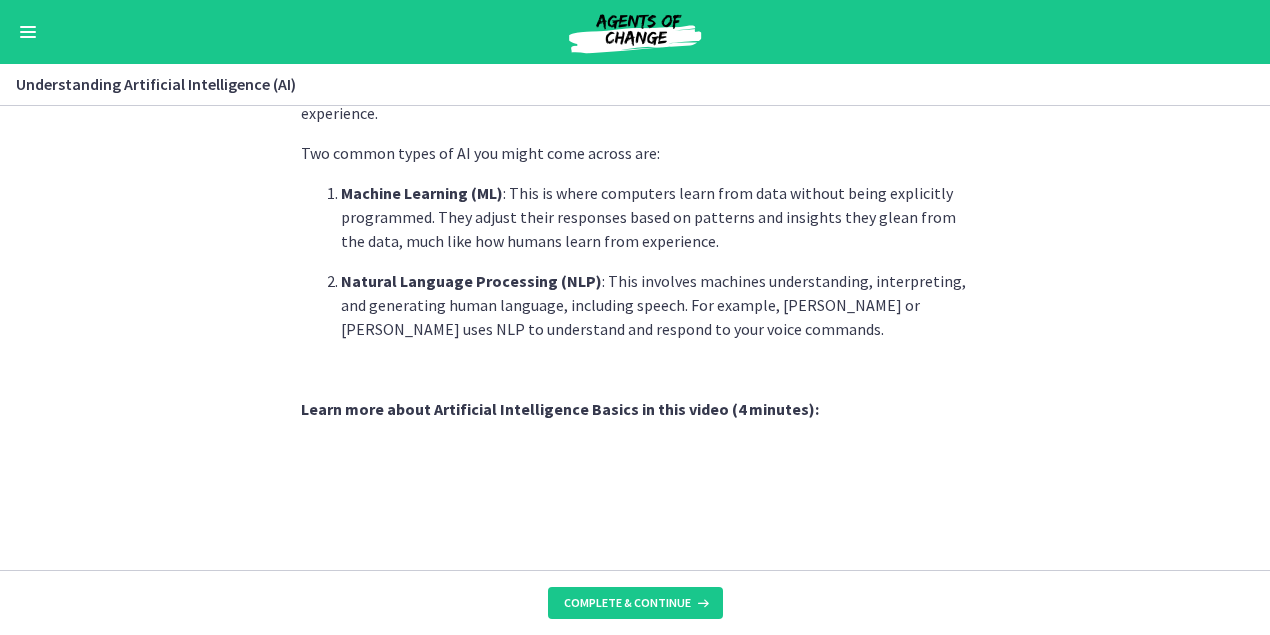 scroll, scrollTop: 606, scrollLeft: 0, axis: vertical 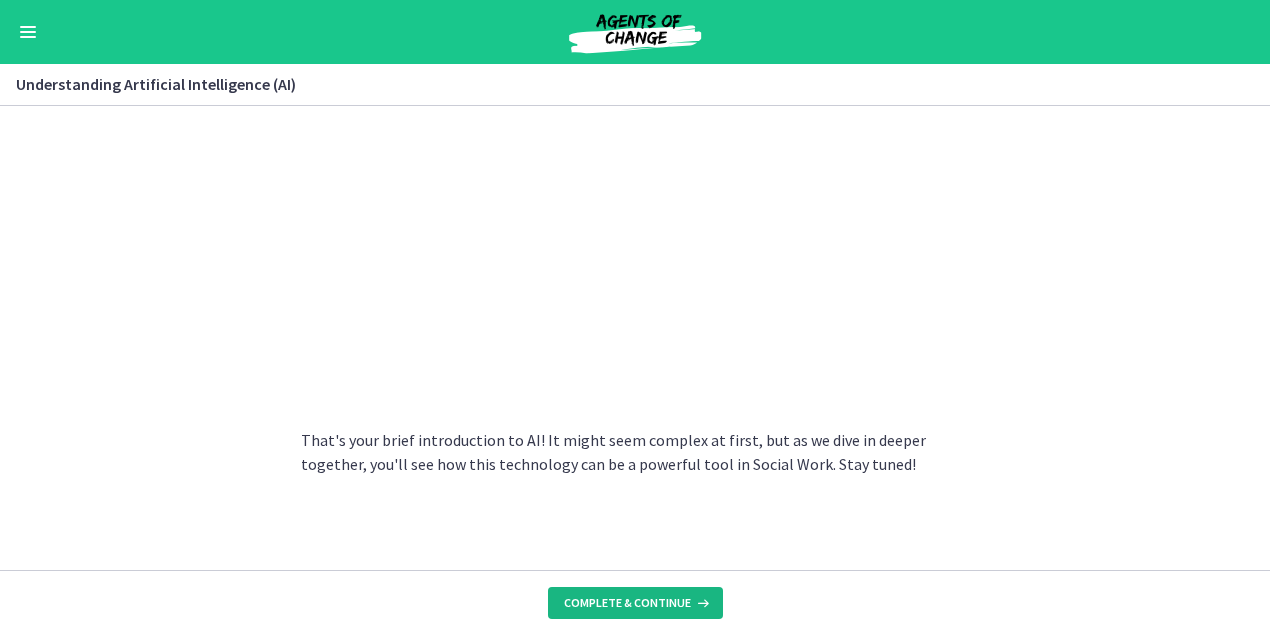 click on "Complete & continue" at bounding box center [627, 603] 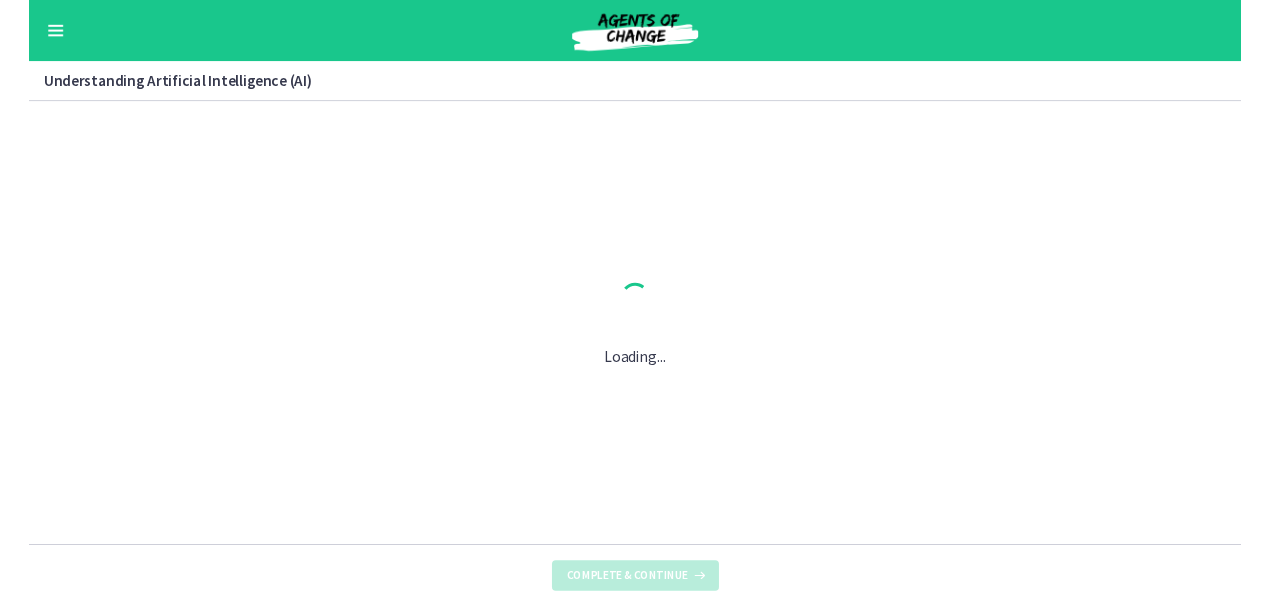 scroll, scrollTop: 0, scrollLeft: 0, axis: both 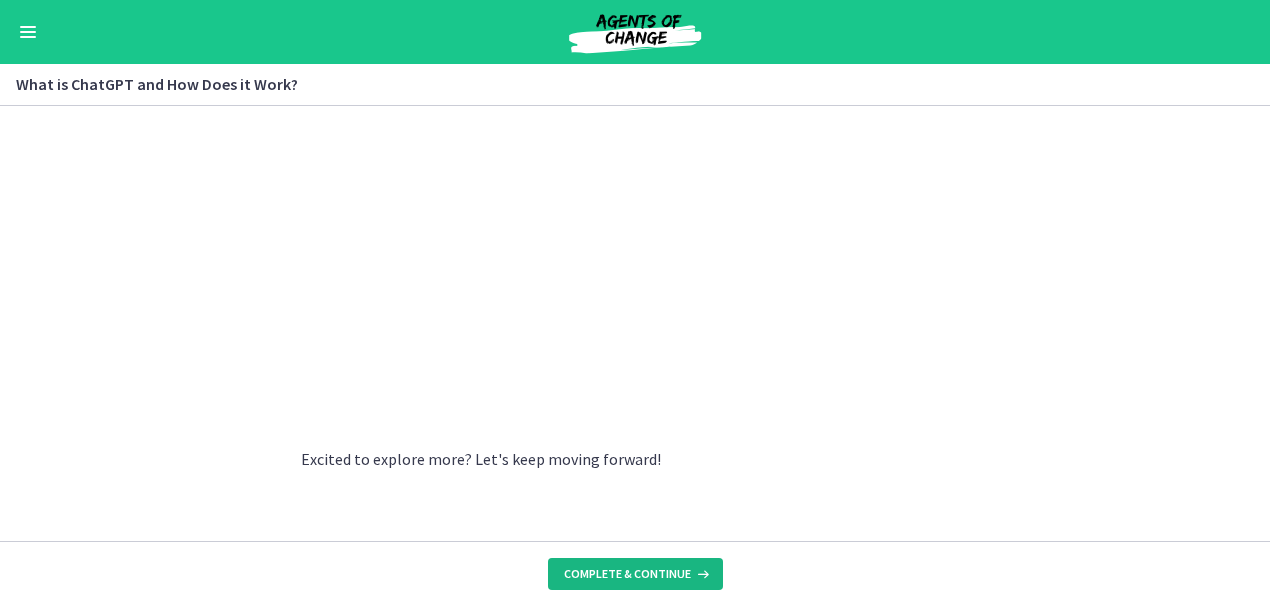 click on "Complete & continue" at bounding box center [627, 574] 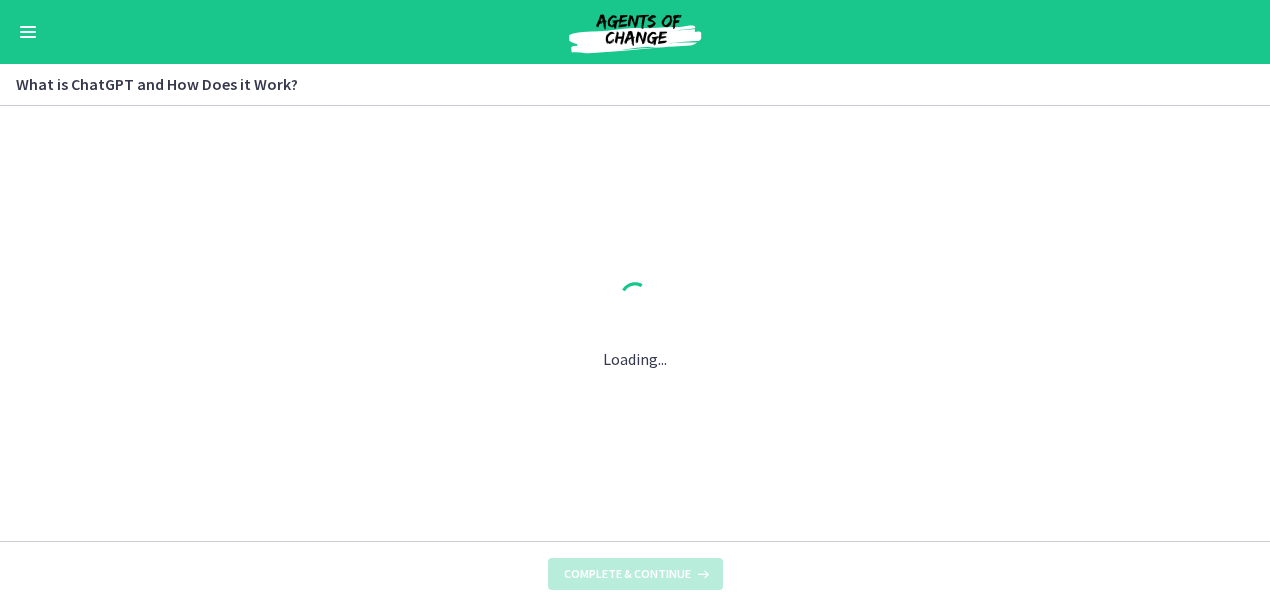 scroll, scrollTop: 0, scrollLeft: 0, axis: both 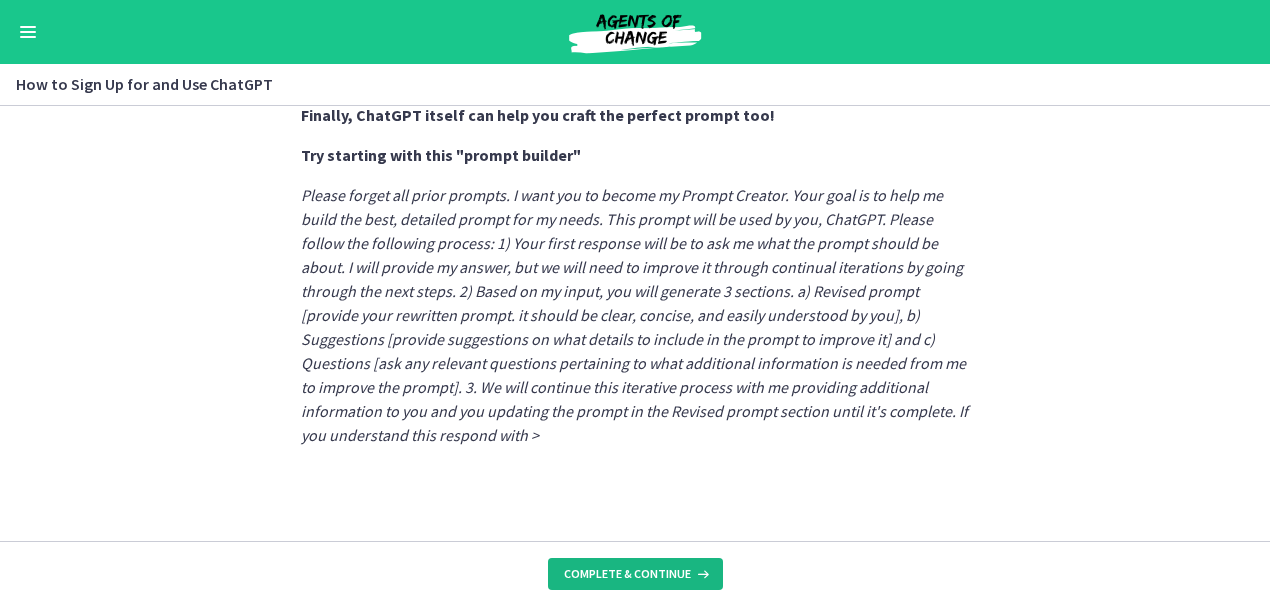 click on "Complete & continue" at bounding box center [627, 574] 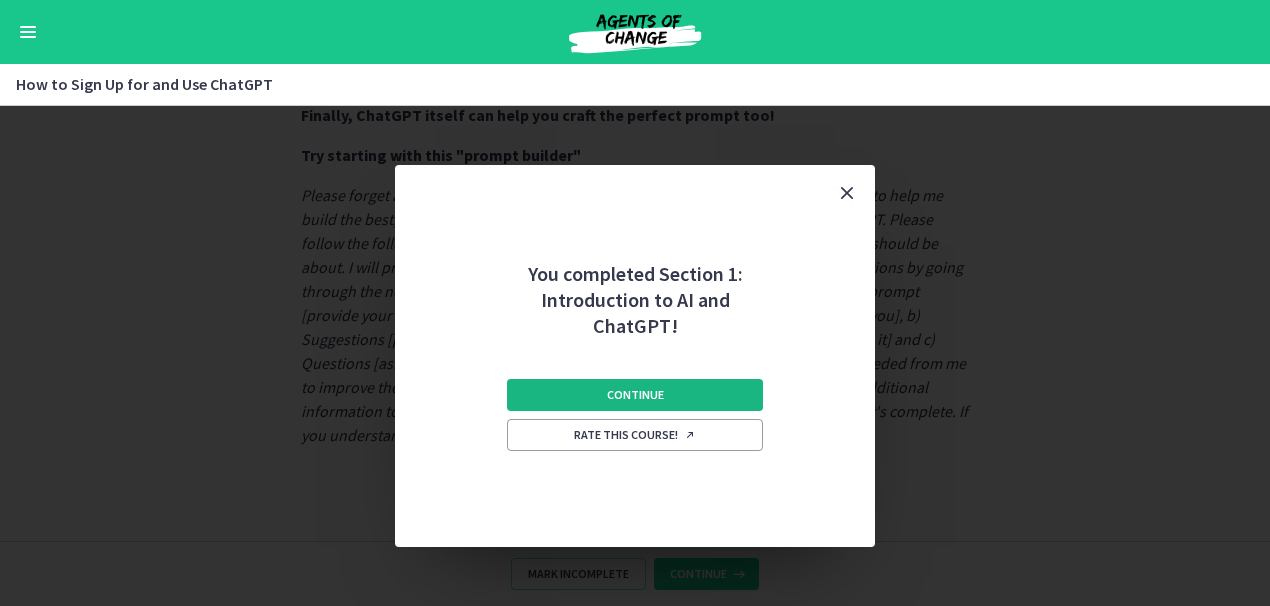 click on "Continue" at bounding box center (635, 395) 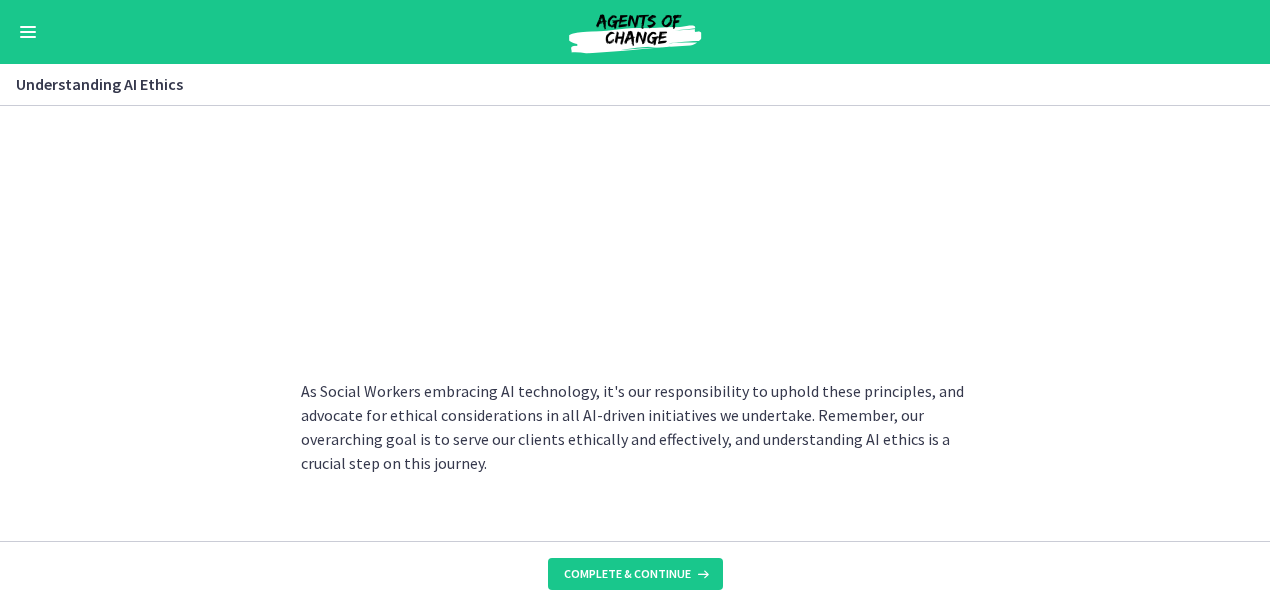 scroll, scrollTop: 1163, scrollLeft: 0, axis: vertical 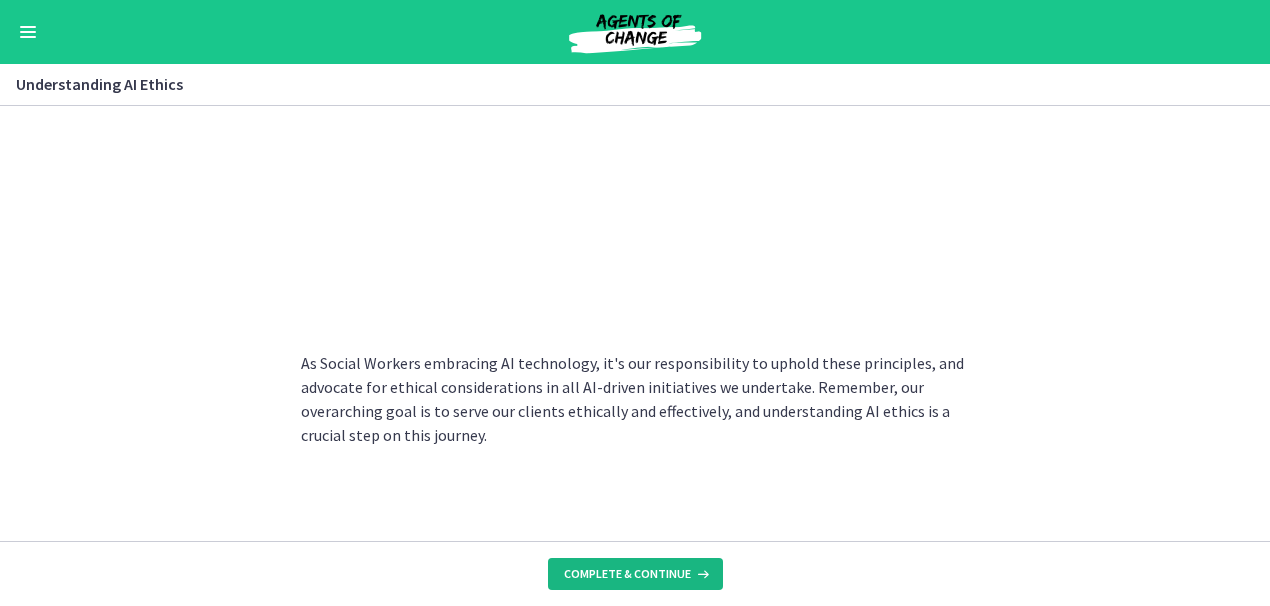 click on "Complete & continue" at bounding box center (627, 574) 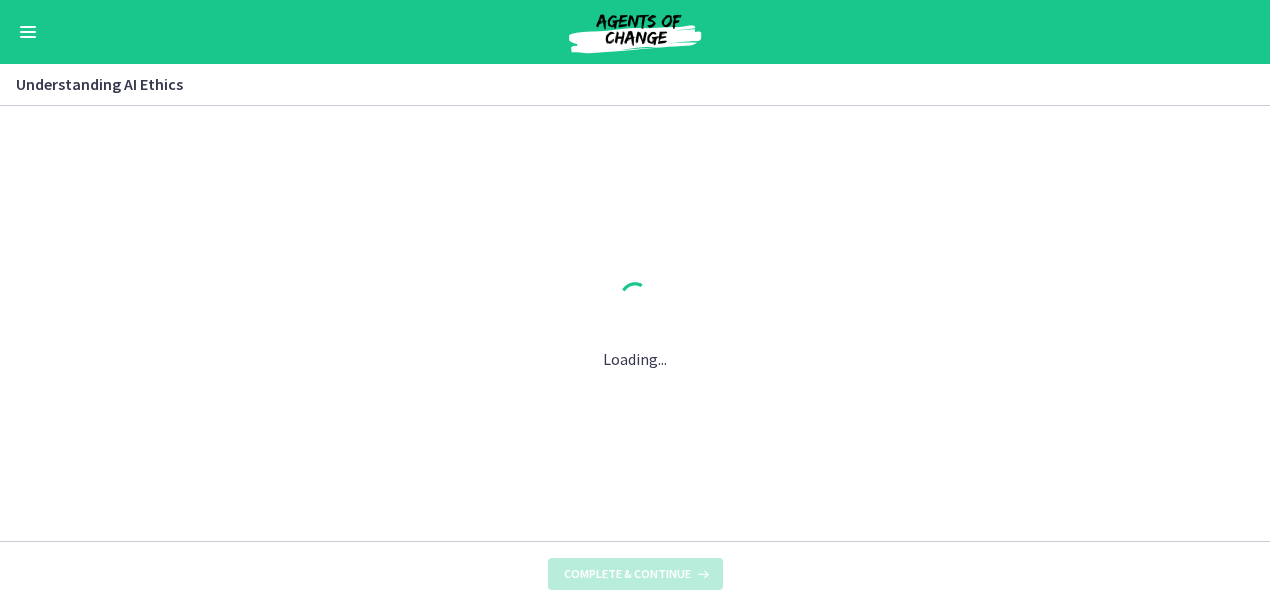 scroll, scrollTop: 0, scrollLeft: 0, axis: both 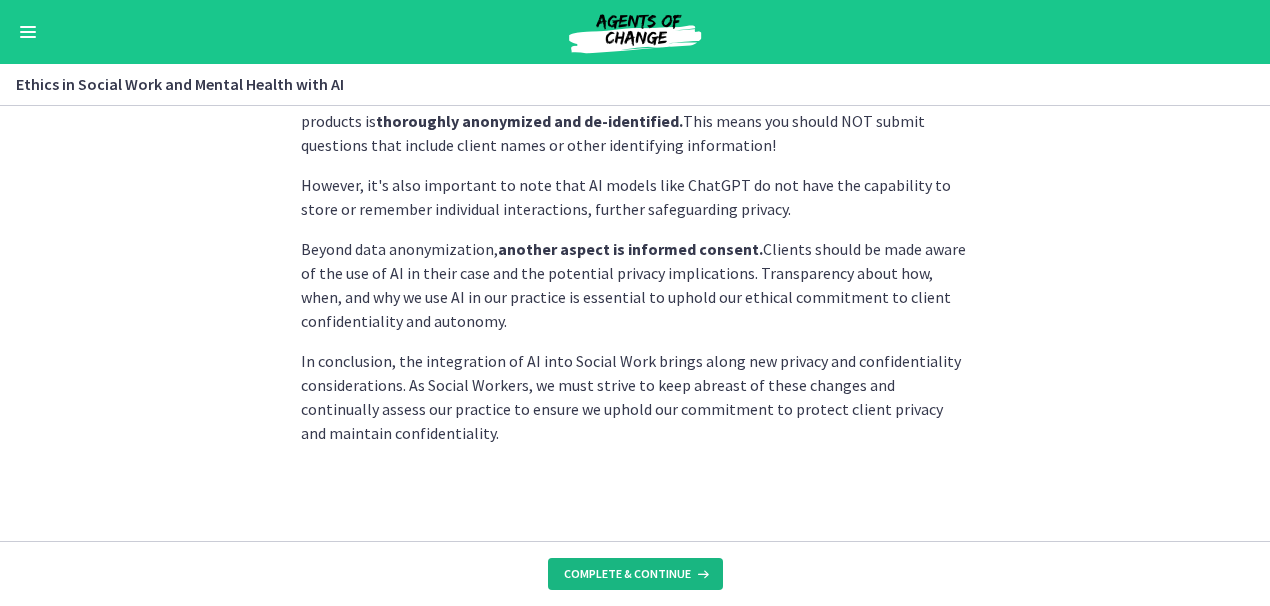 click on "Complete & continue" at bounding box center [627, 574] 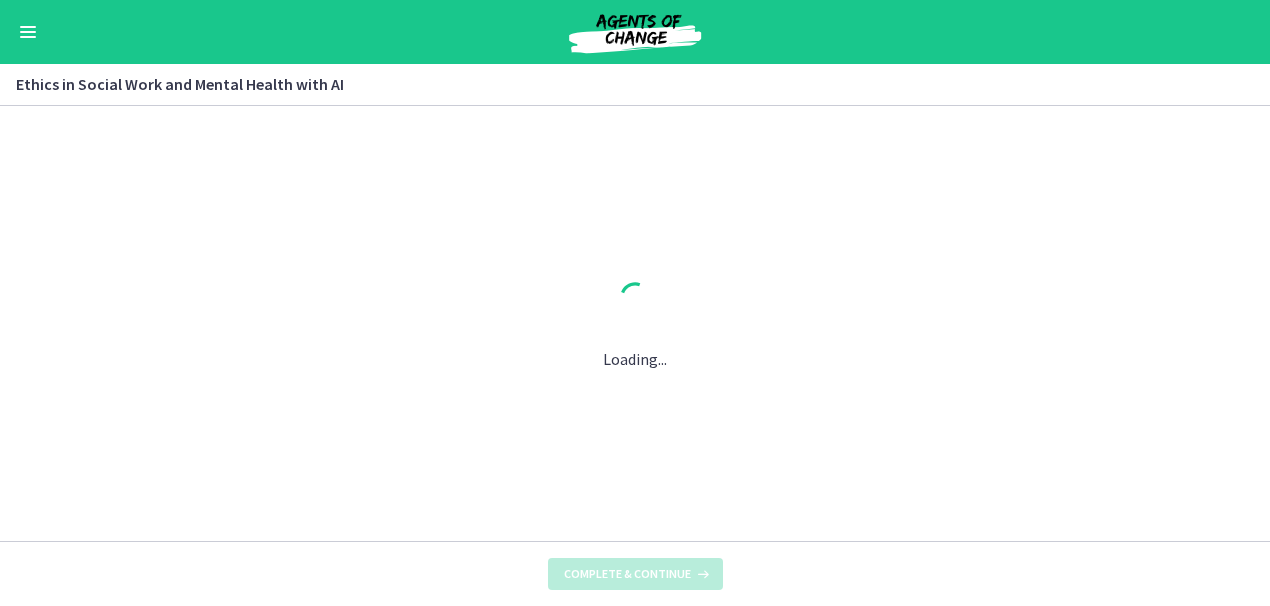 scroll, scrollTop: 0, scrollLeft: 0, axis: both 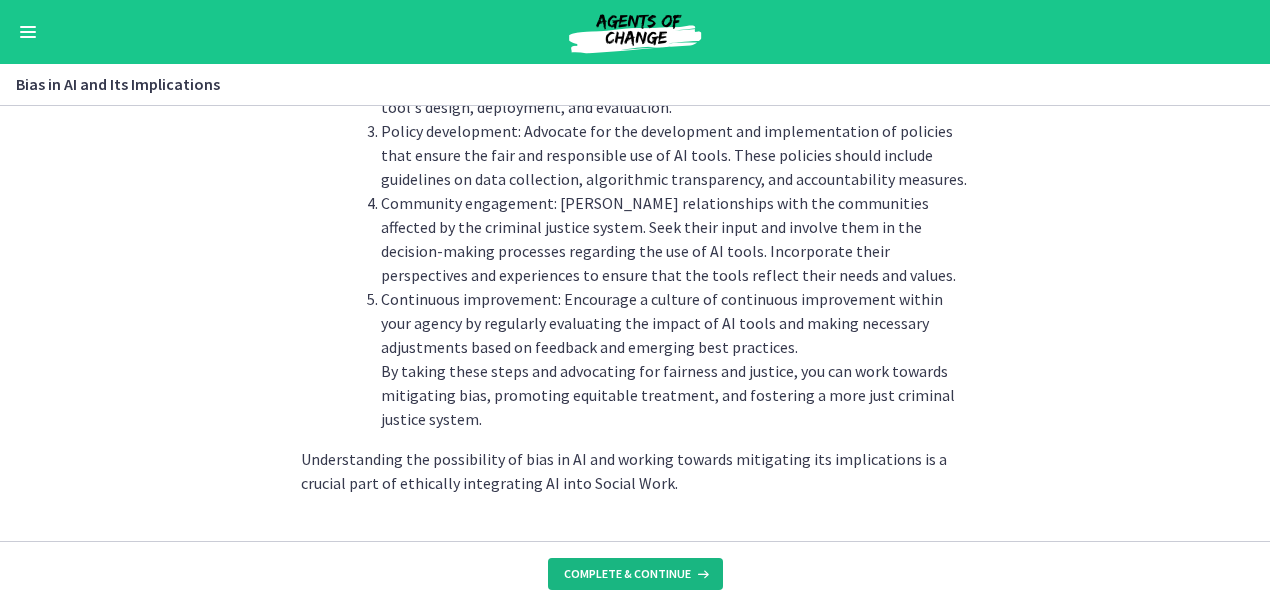 click on "Complete & continue" at bounding box center (627, 574) 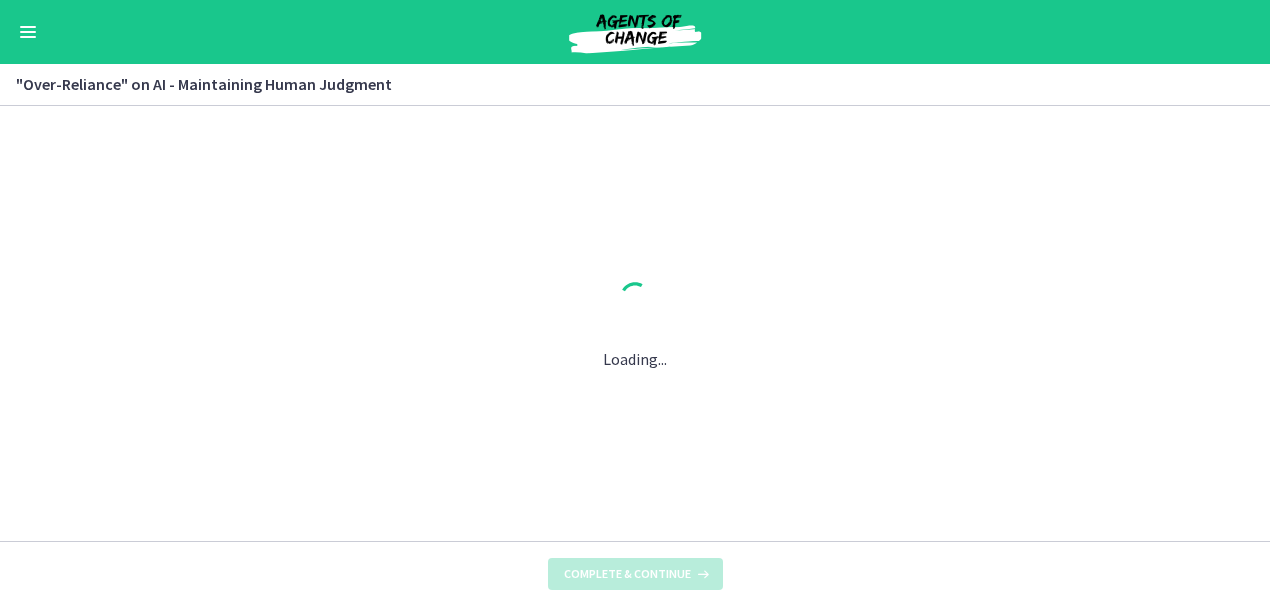 scroll, scrollTop: 0, scrollLeft: 0, axis: both 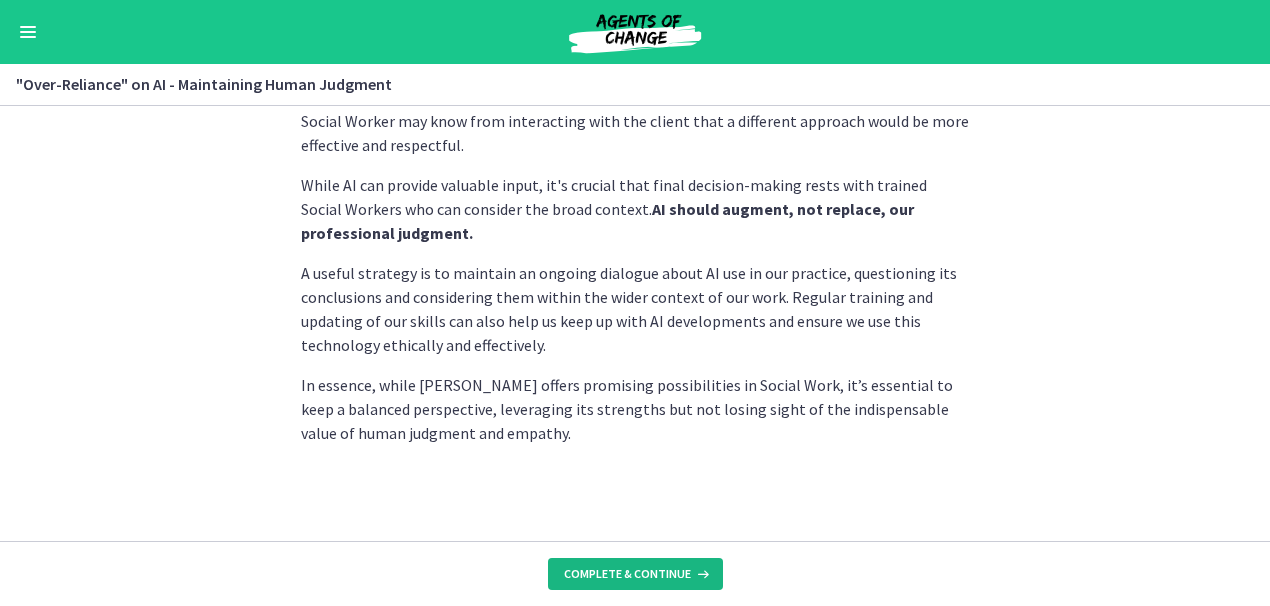 click on "Complete & continue" at bounding box center [627, 574] 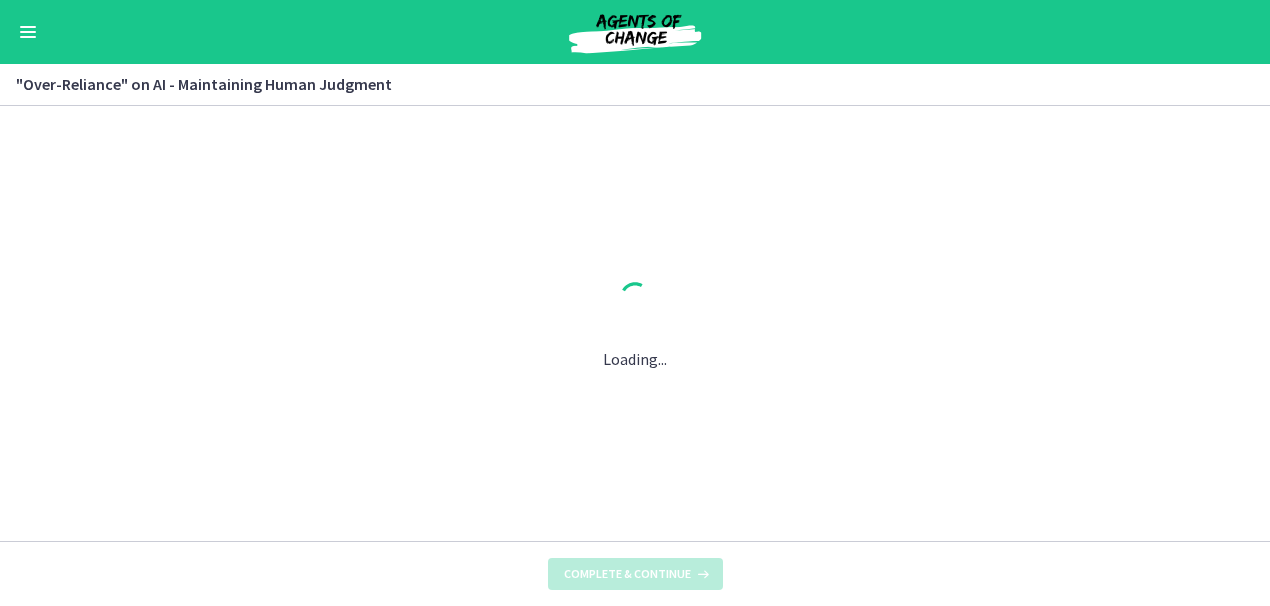scroll, scrollTop: 0, scrollLeft: 0, axis: both 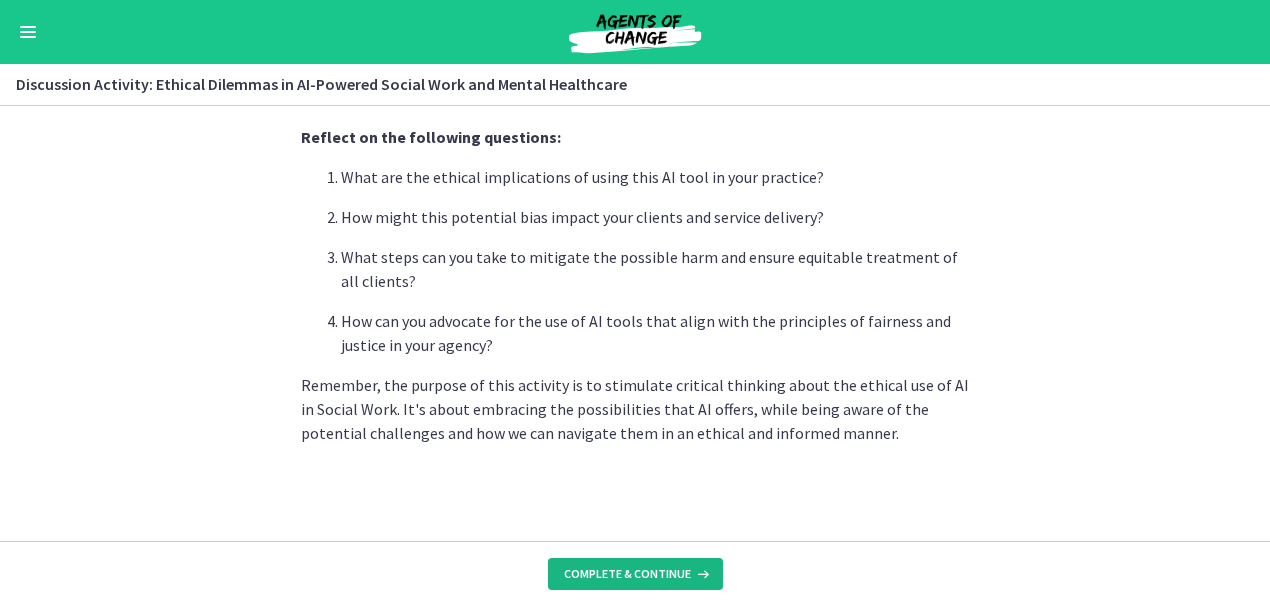 click on "Complete & continue" at bounding box center (627, 574) 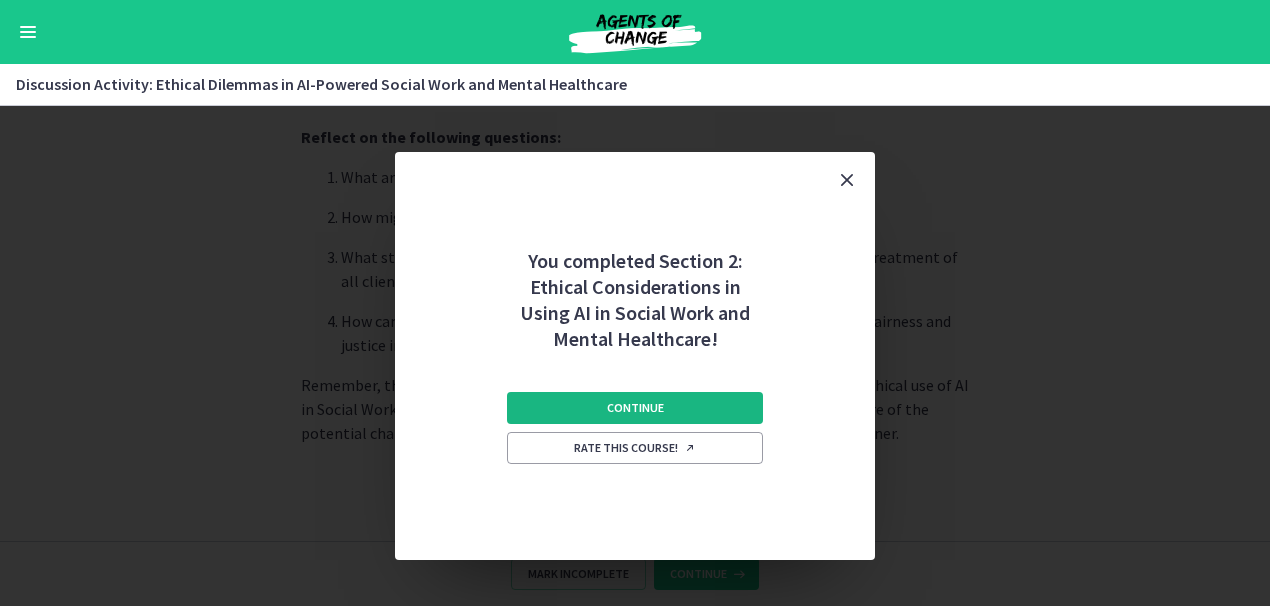 click on "Continue" at bounding box center (635, 408) 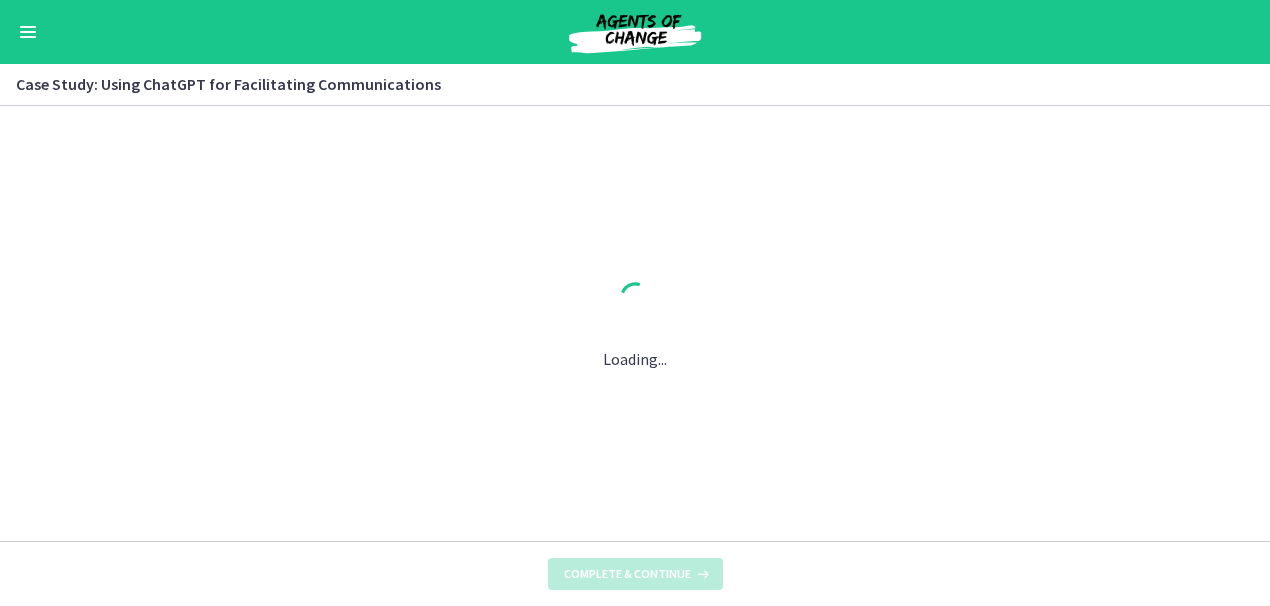 scroll, scrollTop: 0, scrollLeft: 0, axis: both 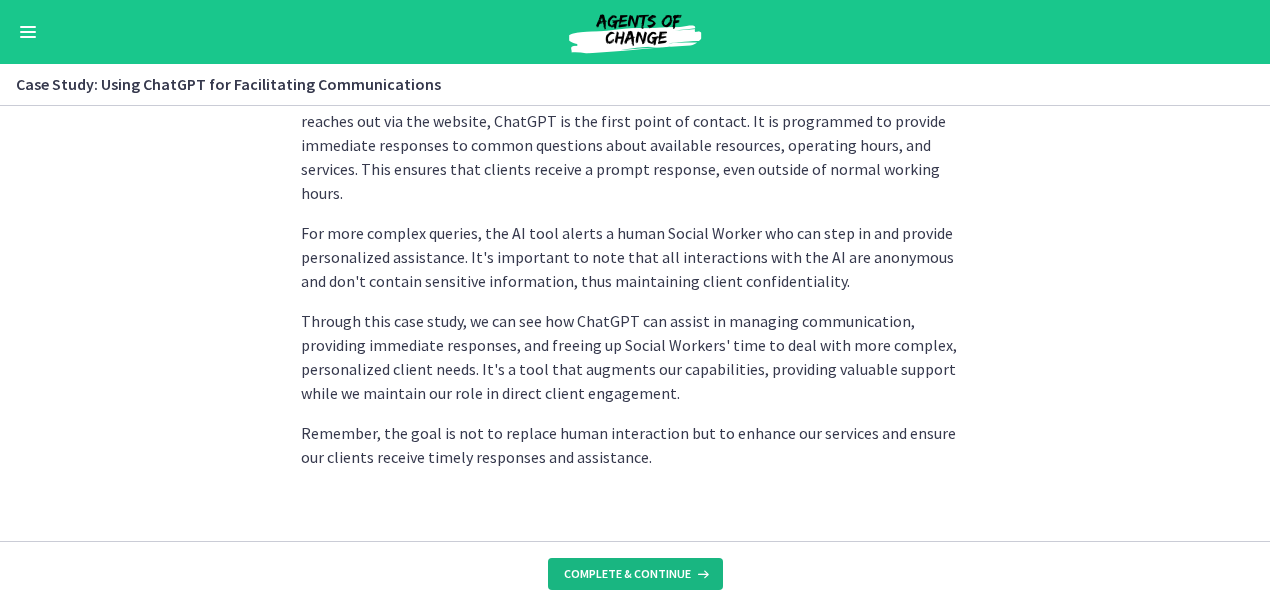 click on "Complete & continue" at bounding box center [627, 574] 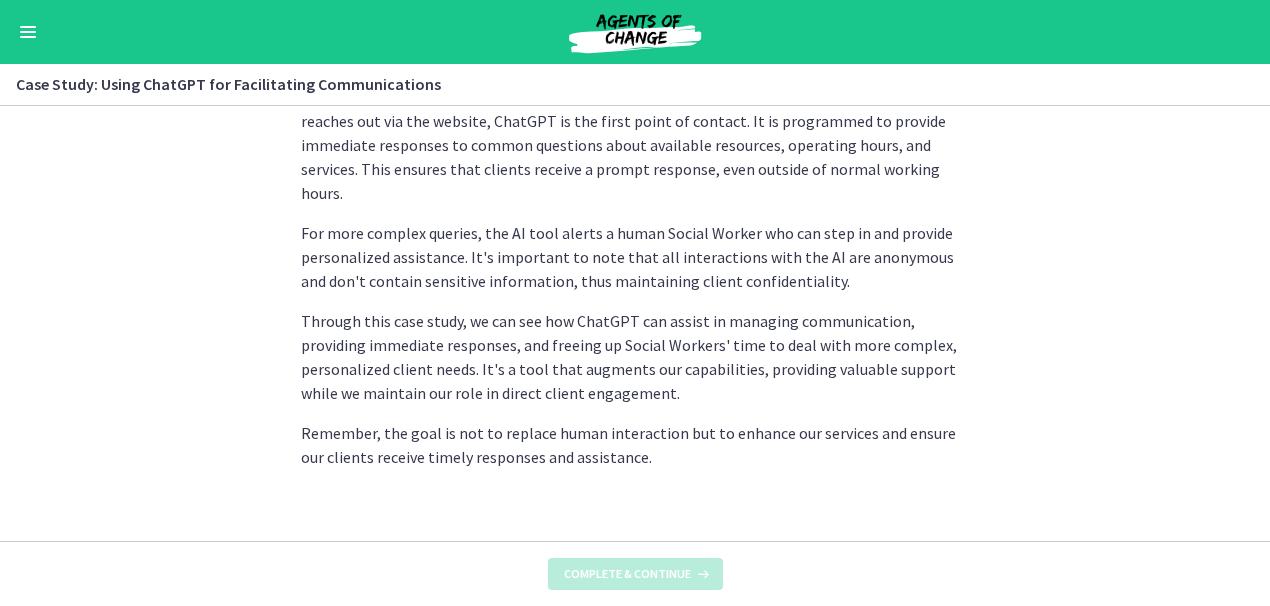 scroll, scrollTop: 0, scrollLeft: 0, axis: both 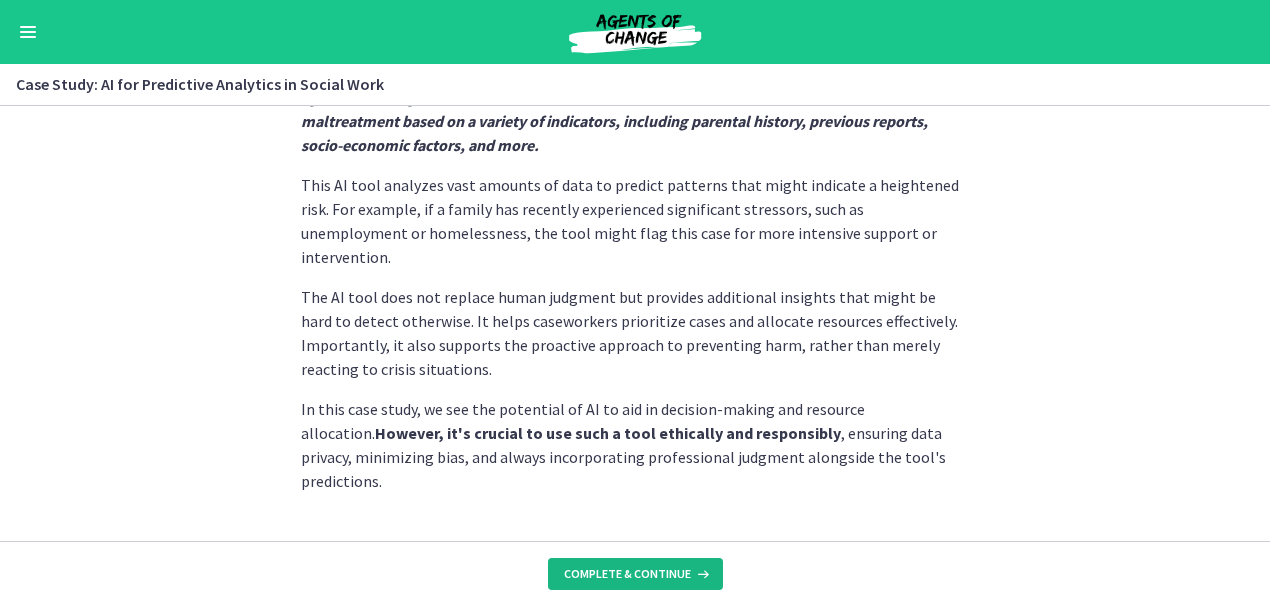 click on "Complete & continue" at bounding box center (635, 574) 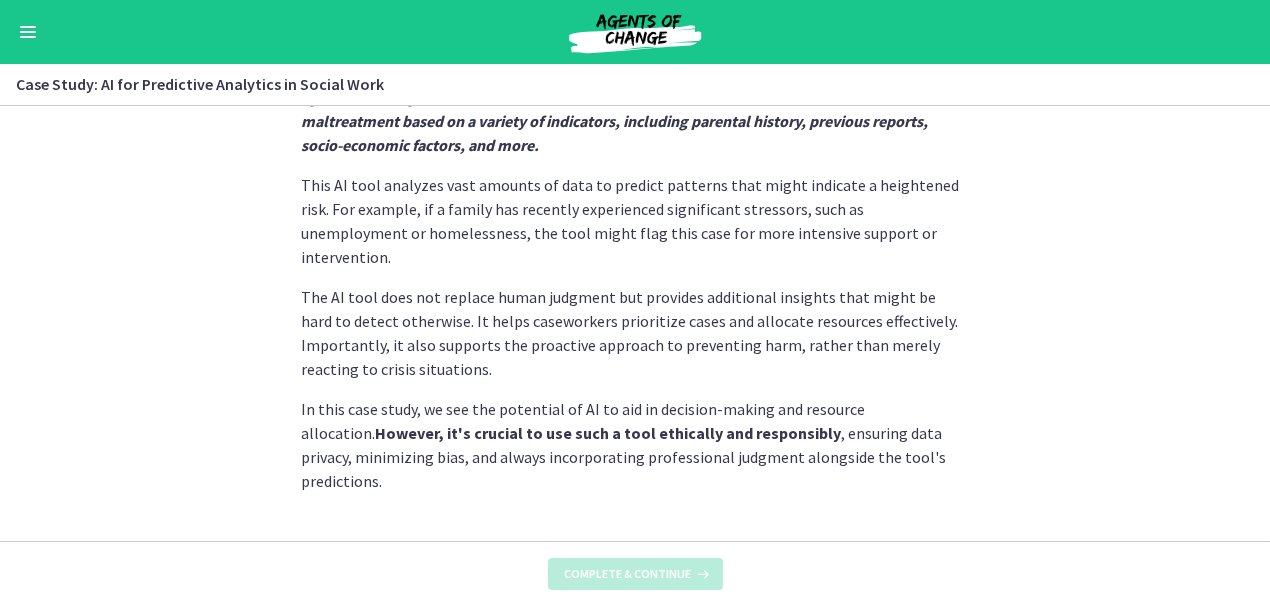 scroll, scrollTop: 0, scrollLeft: 0, axis: both 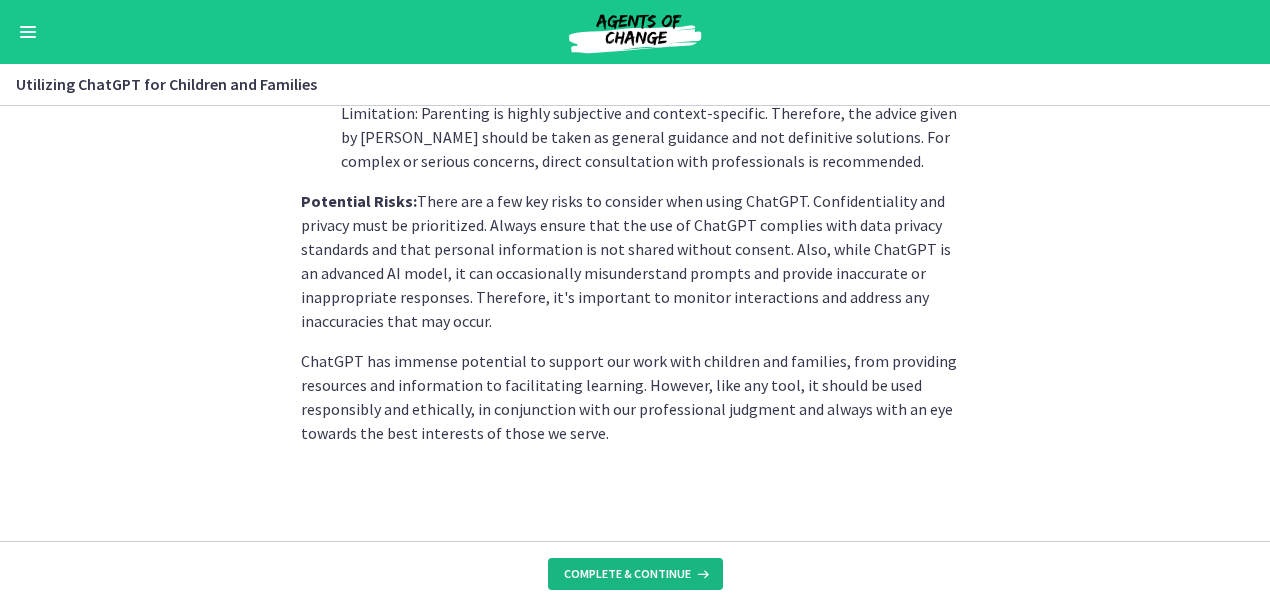 click on "Complete & continue" at bounding box center [627, 574] 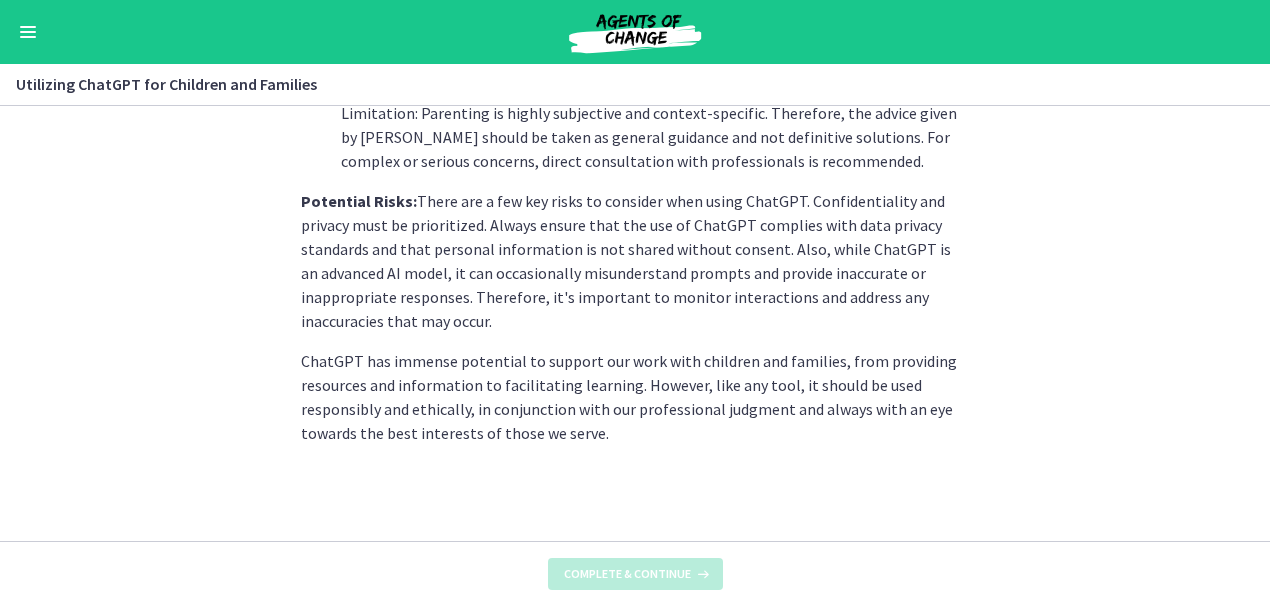 scroll, scrollTop: 0, scrollLeft: 0, axis: both 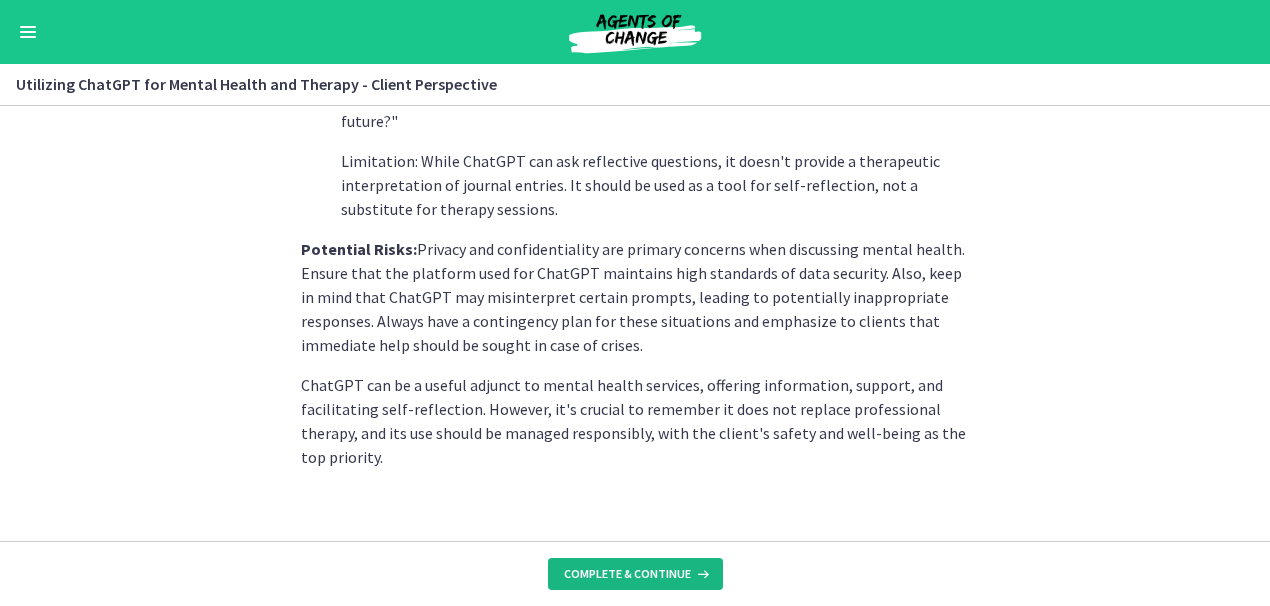 click on "Complete & continue" at bounding box center (627, 574) 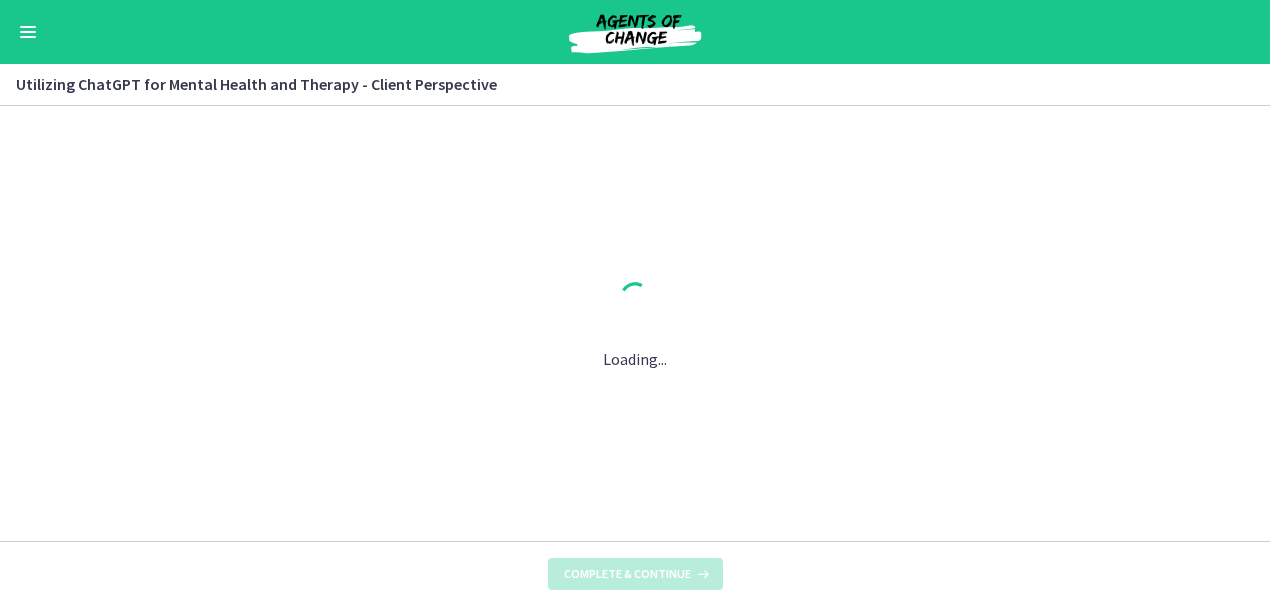scroll, scrollTop: 0, scrollLeft: 0, axis: both 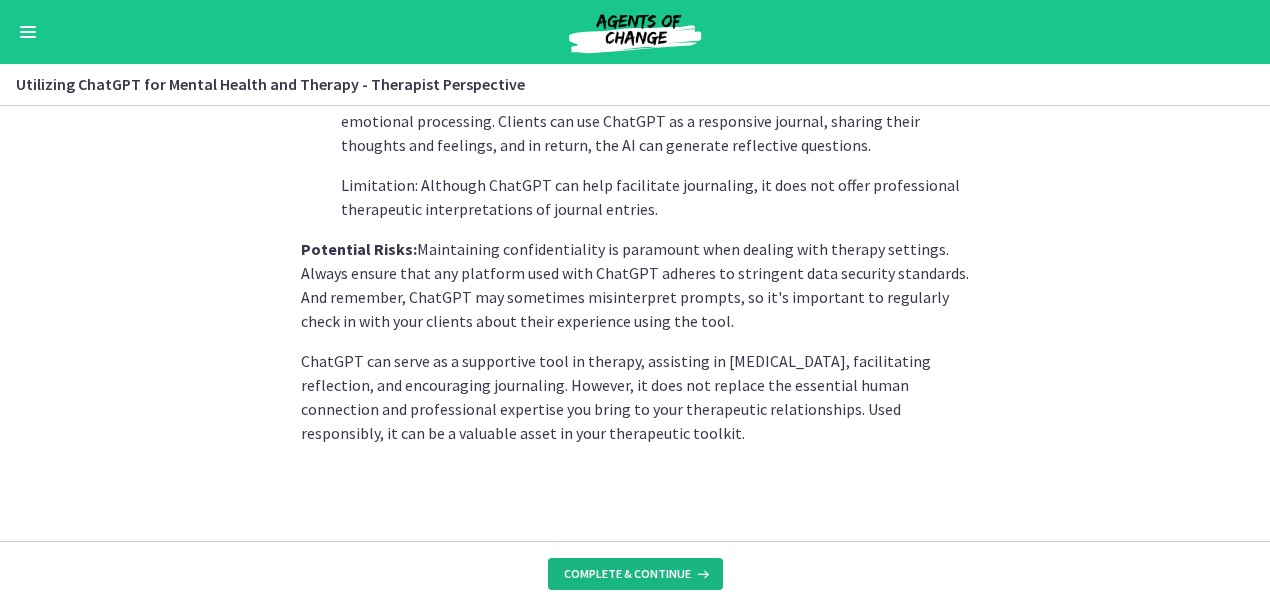 click on "Complete & continue" at bounding box center (627, 574) 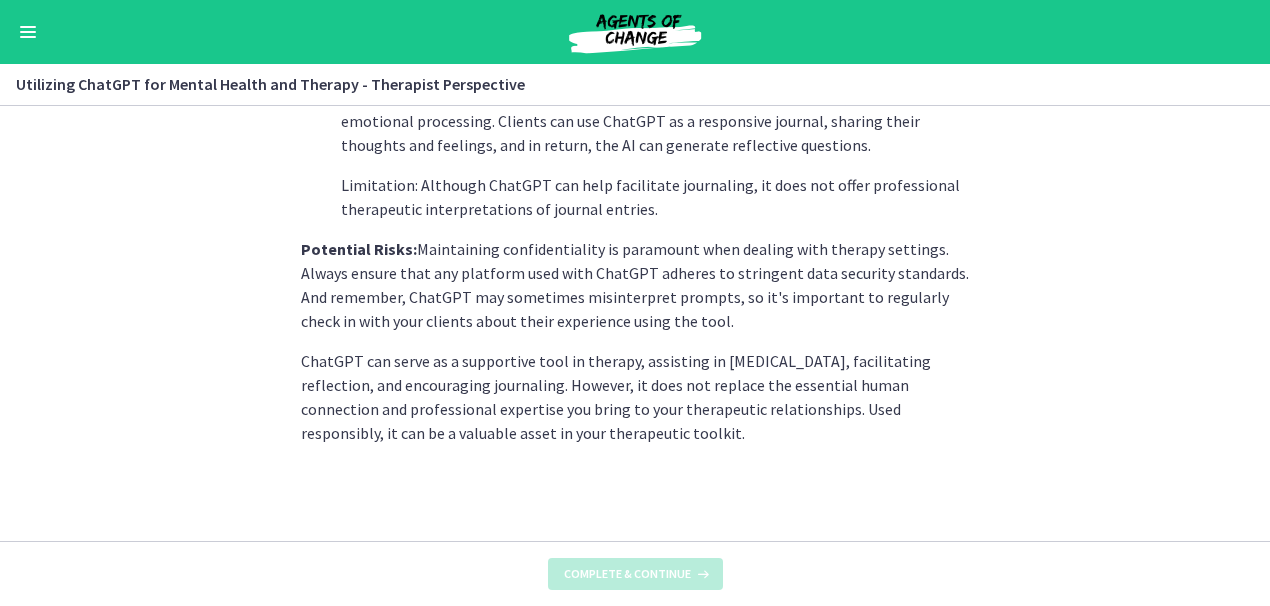 scroll, scrollTop: 0, scrollLeft: 0, axis: both 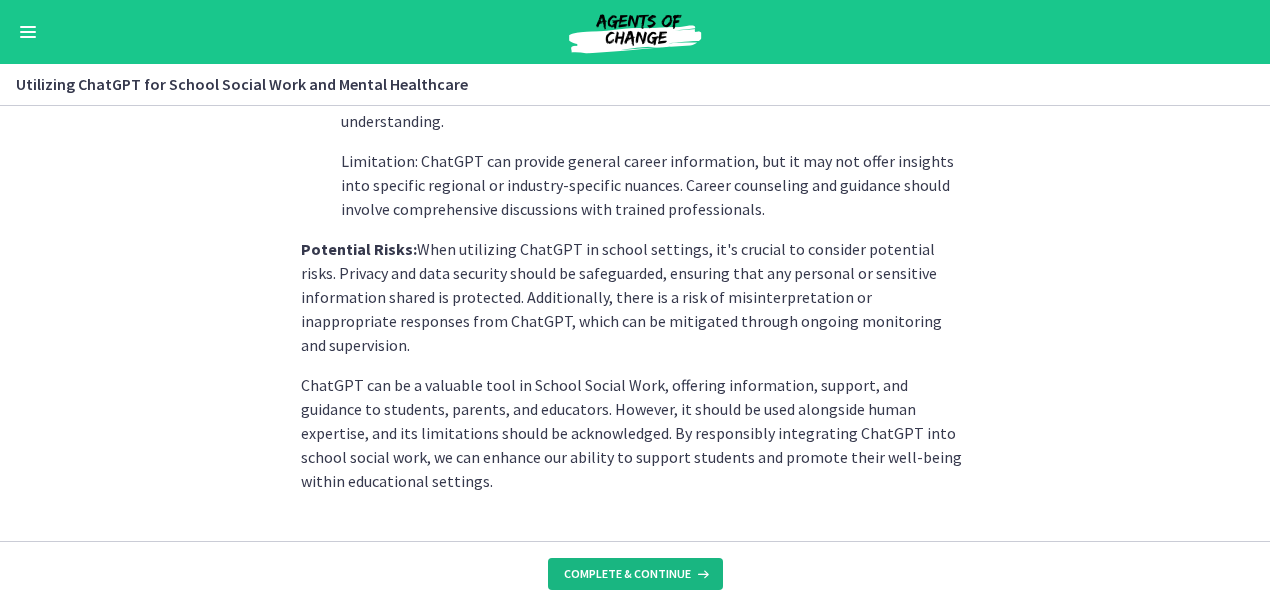 click on "Complete & continue" at bounding box center (627, 574) 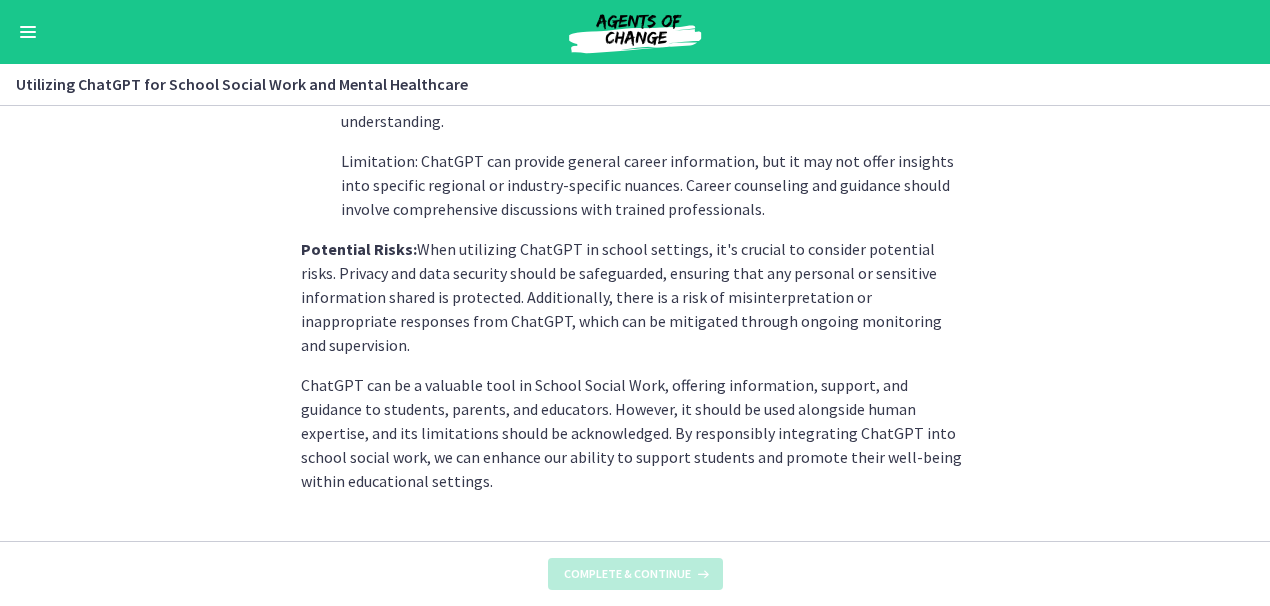 scroll, scrollTop: 0, scrollLeft: 0, axis: both 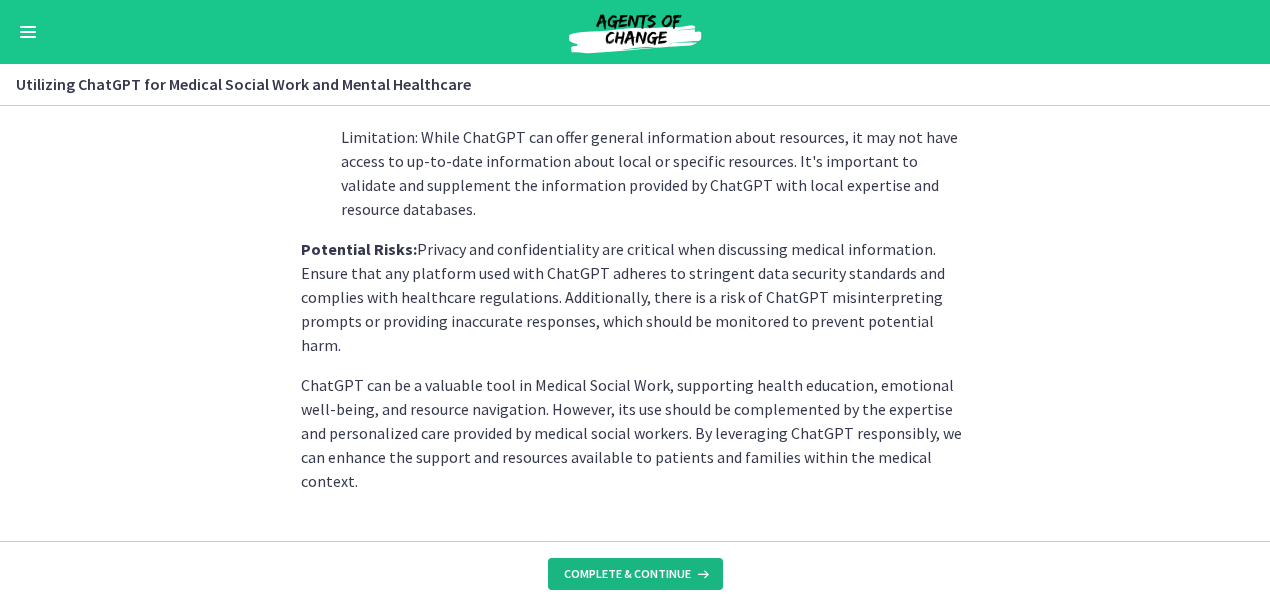 click on "Complete & continue" at bounding box center (627, 574) 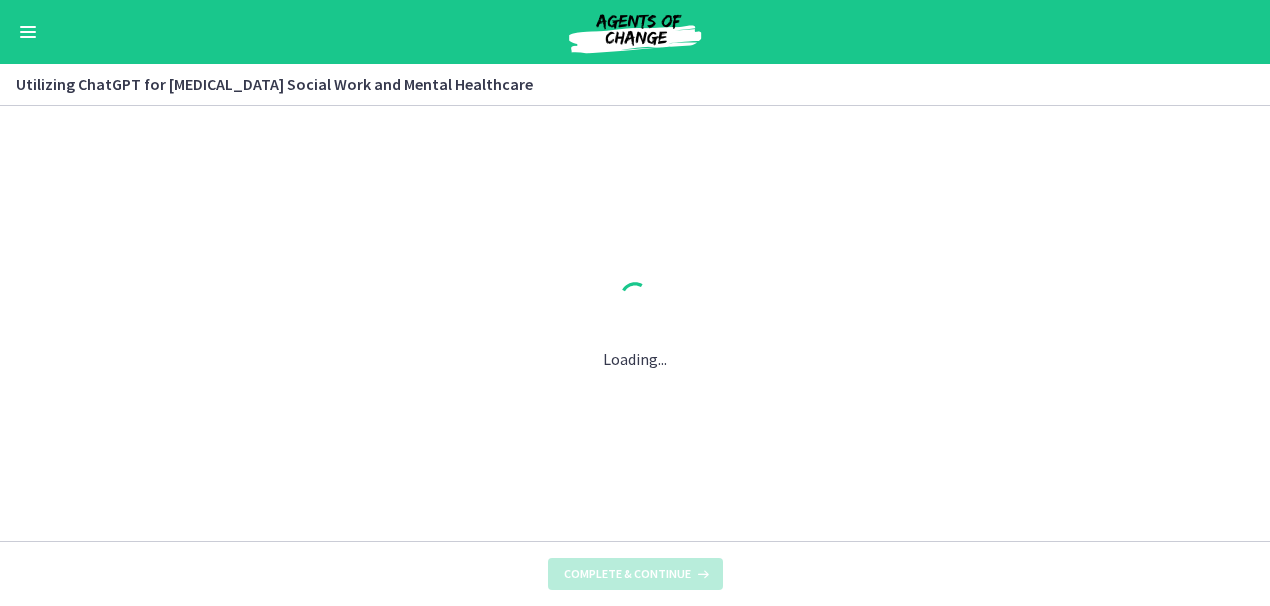 scroll, scrollTop: 0, scrollLeft: 0, axis: both 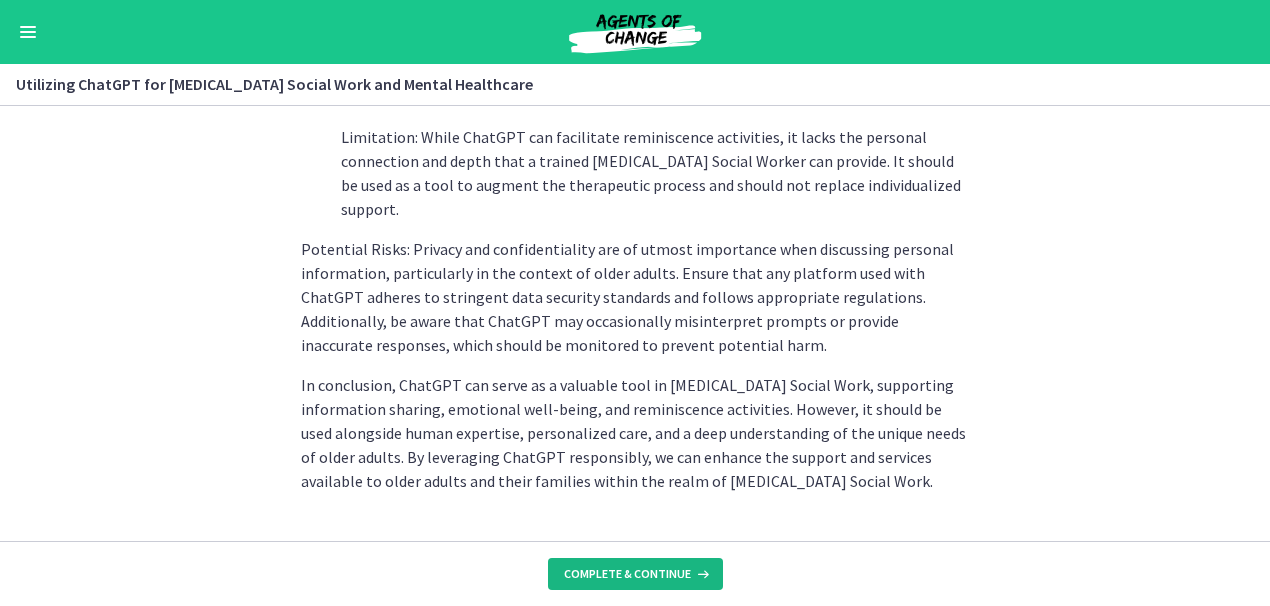 click on "Complete & continue" at bounding box center [627, 574] 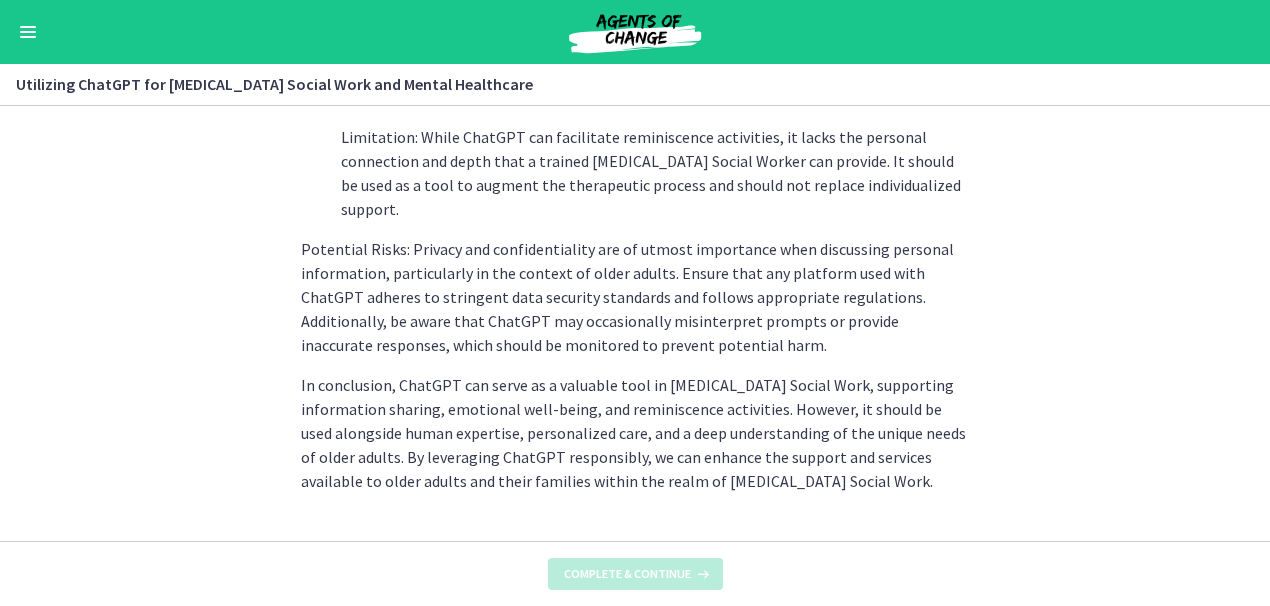 scroll, scrollTop: 0, scrollLeft: 0, axis: both 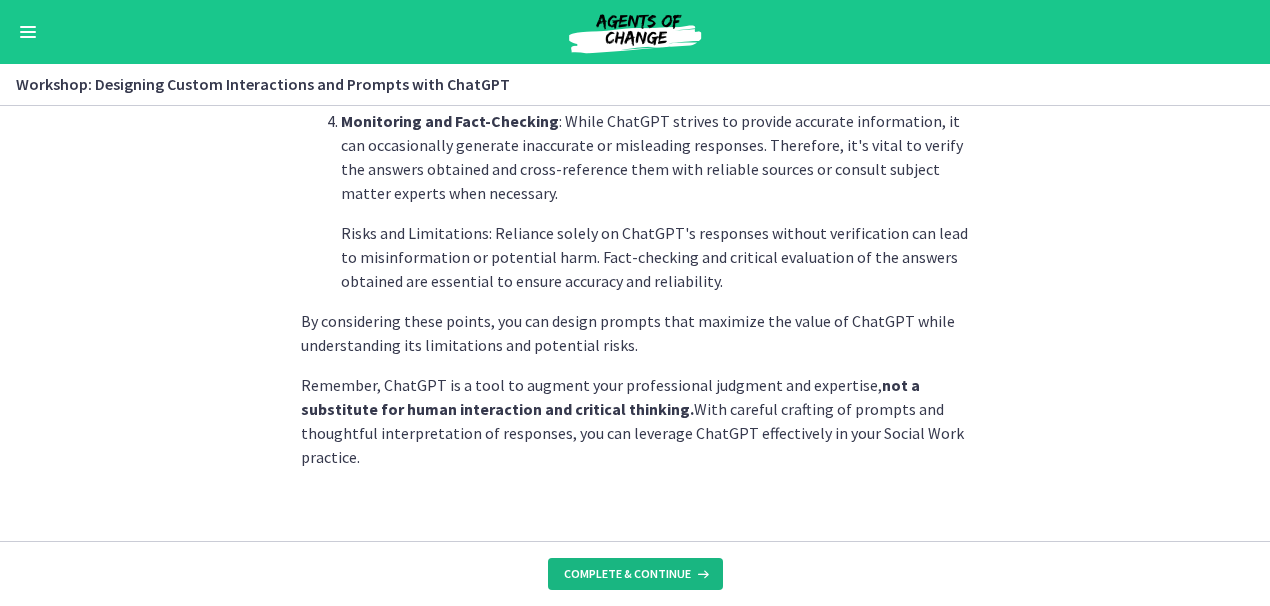 click on "Complete & continue" at bounding box center [627, 574] 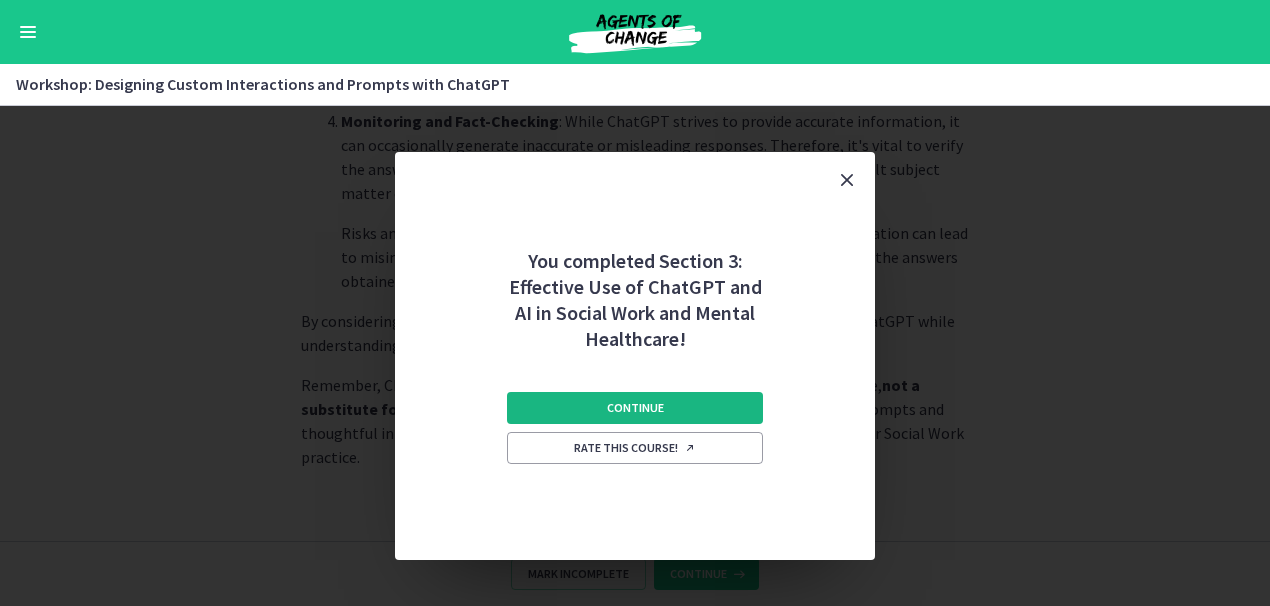 click on "Continue" at bounding box center (635, 408) 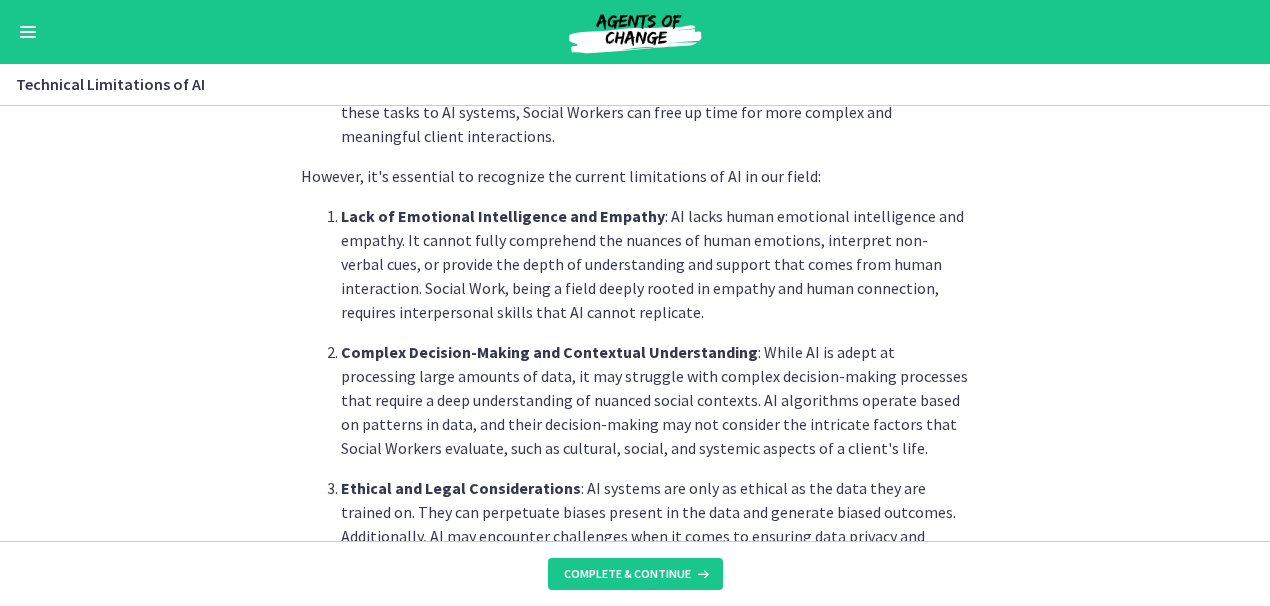 scroll, scrollTop: 862, scrollLeft: 0, axis: vertical 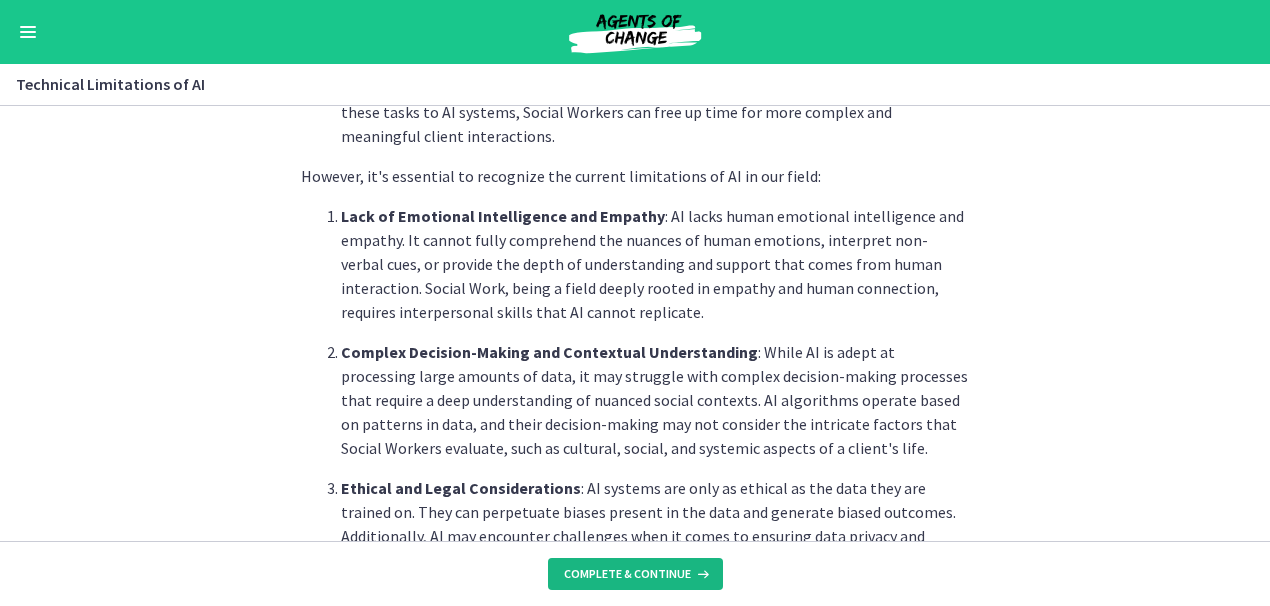 click on "Complete & continue" at bounding box center (627, 574) 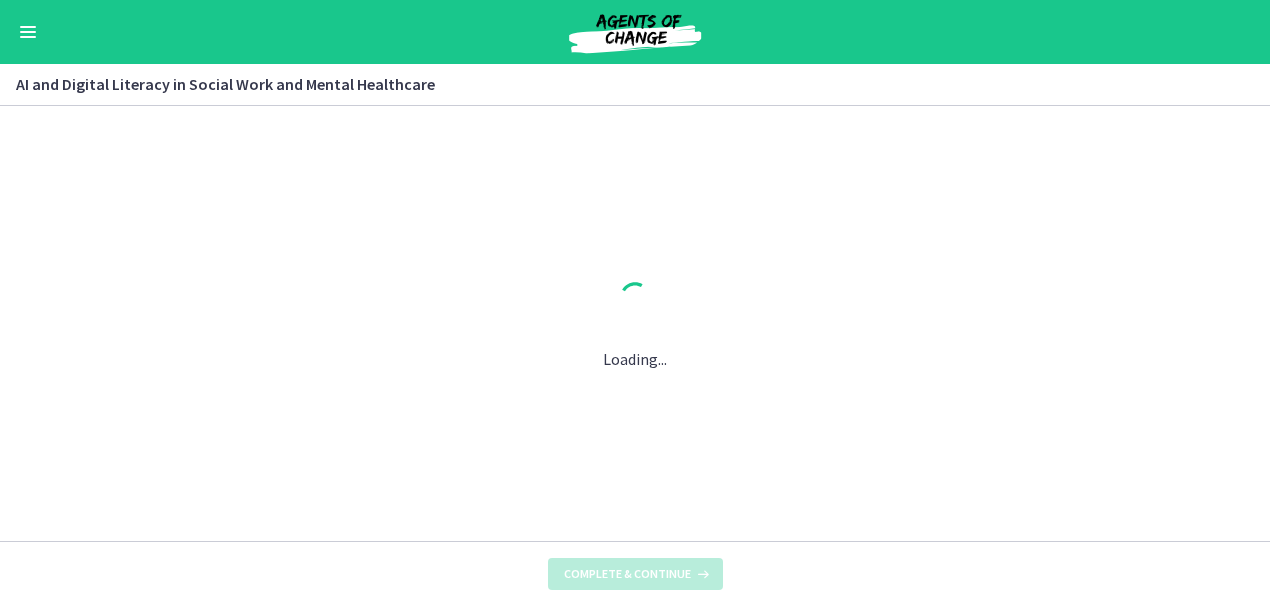 scroll, scrollTop: 0, scrollLeft: 0, axis: both 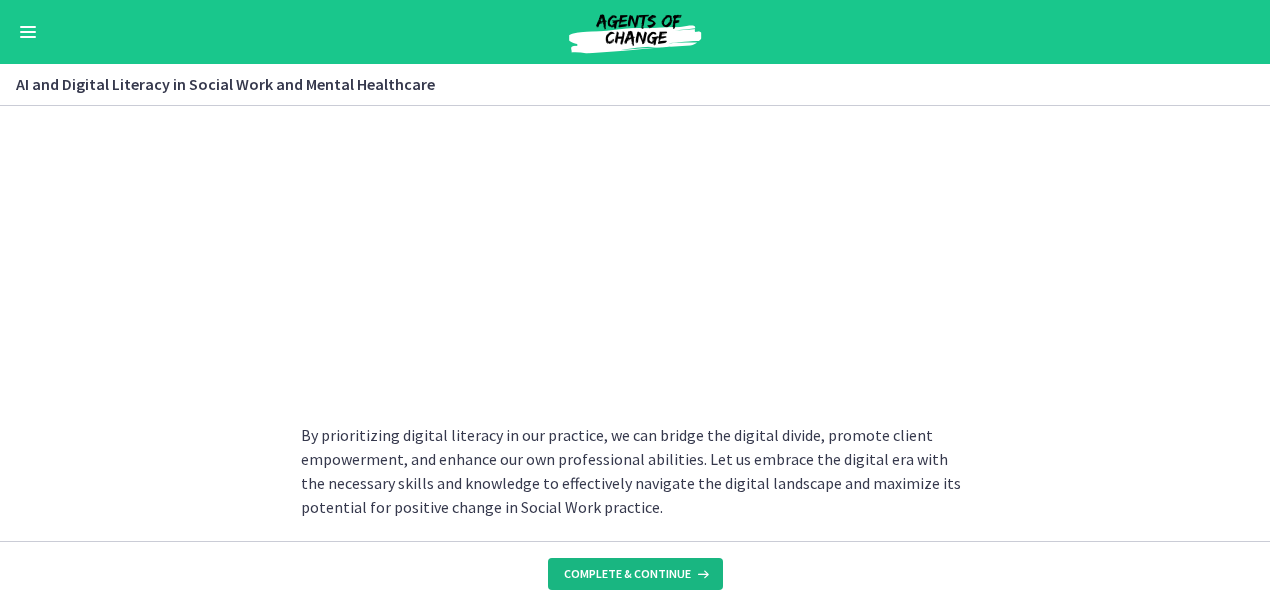 click on "Complete & continue" at bounding box center (627, 574) 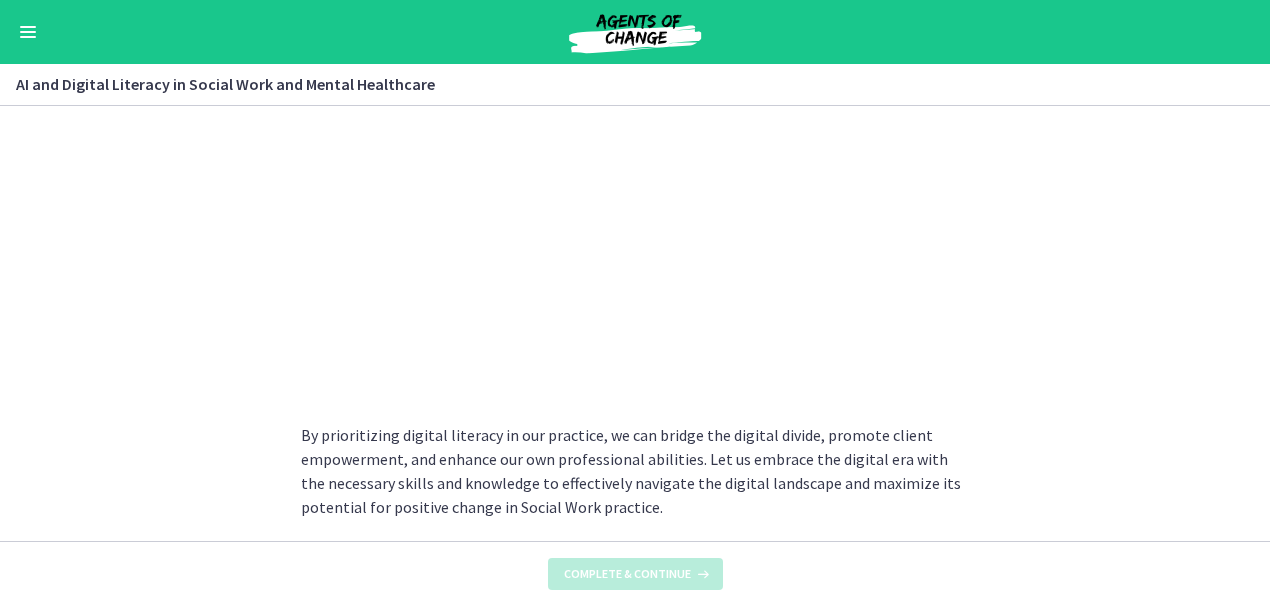 scroll, scrollTop: 0, scrollLeft: 0, axis: both 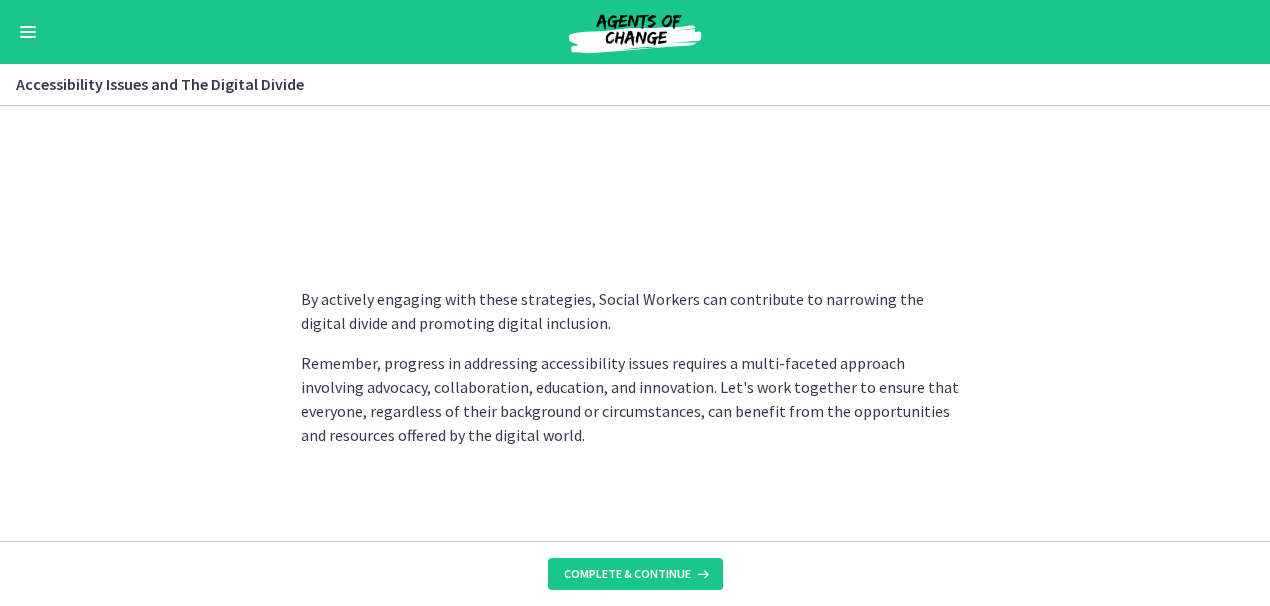 click on "As Social Workers, it is crucial to recognize and address these challenges to ensure equitable access to services, resources, and support for all individuals and communities. Let's understand these issues and explore strategies to make progress in solving them.
Understanding Accessibility Issues:
Lack of Access to Technology and Internet : Many individuals and communities face barriers due to a lack of access to technology devices (e.g., computers, smartphones) and reliable internet connections. This digital divide can disproportionately impact marginalized populations, including low-income individuals, rural communities, older adults, and people with disabilities.
Limited Digital Literacy Skills : Digital literacy skills are essential for navigating online platforms, accessing information, and utilizing digital tools effectively. However, some individuals may lack the necessary skills, which further contributes to the digital divide.
Physical and Cognitive Accessibility" 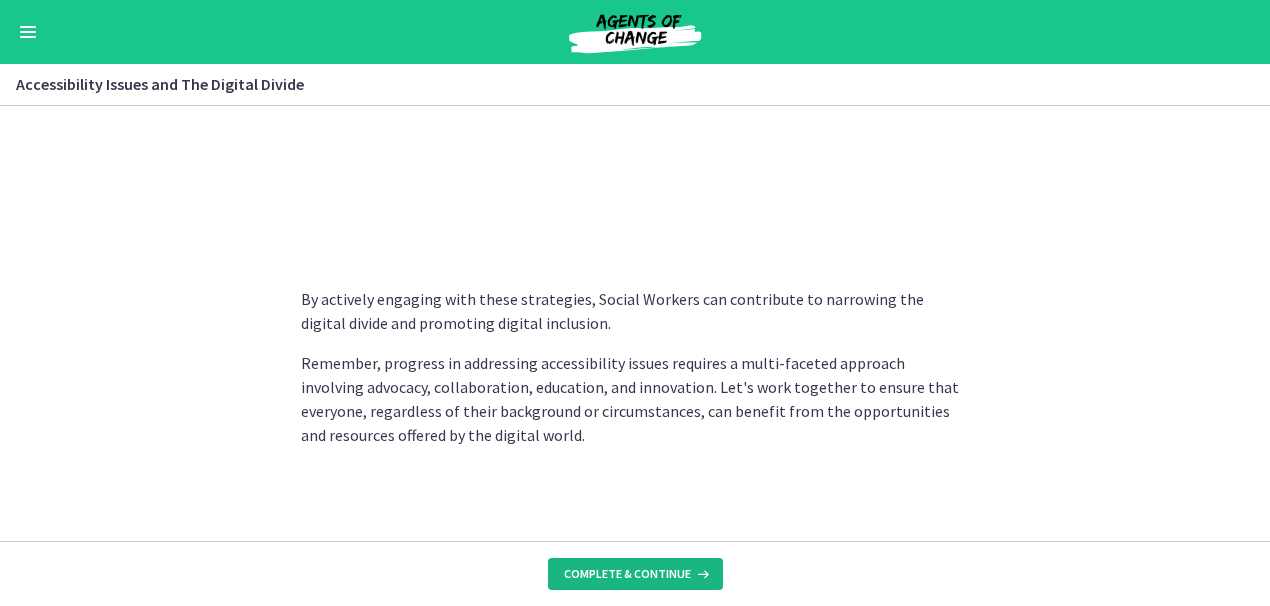click on "Complete & continue" at bounding box center [627, 574] 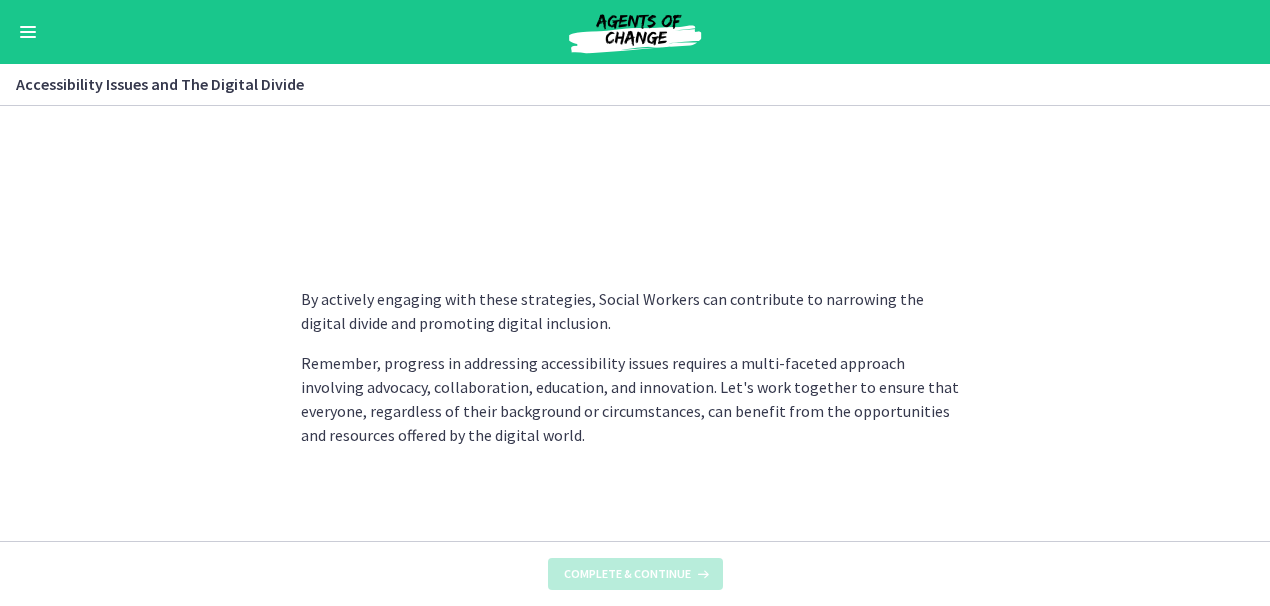 scroll, scrollTop: 0, scrollLeft: 0, axis: both 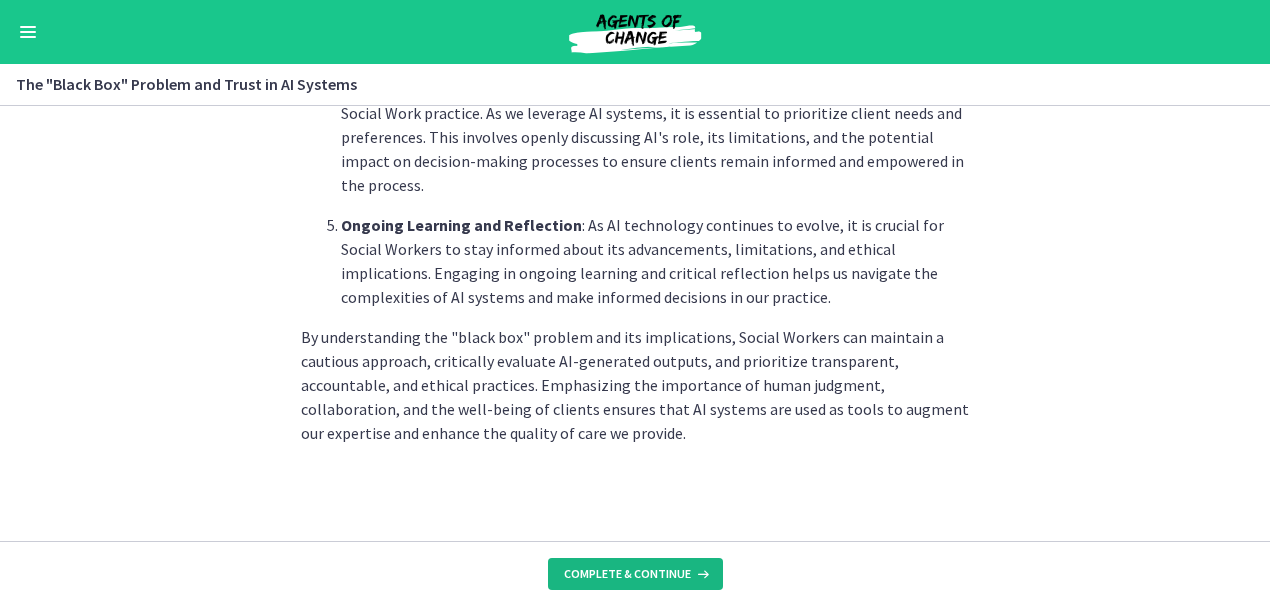 click on "Complete & continue" at bounding box center (627, 574) 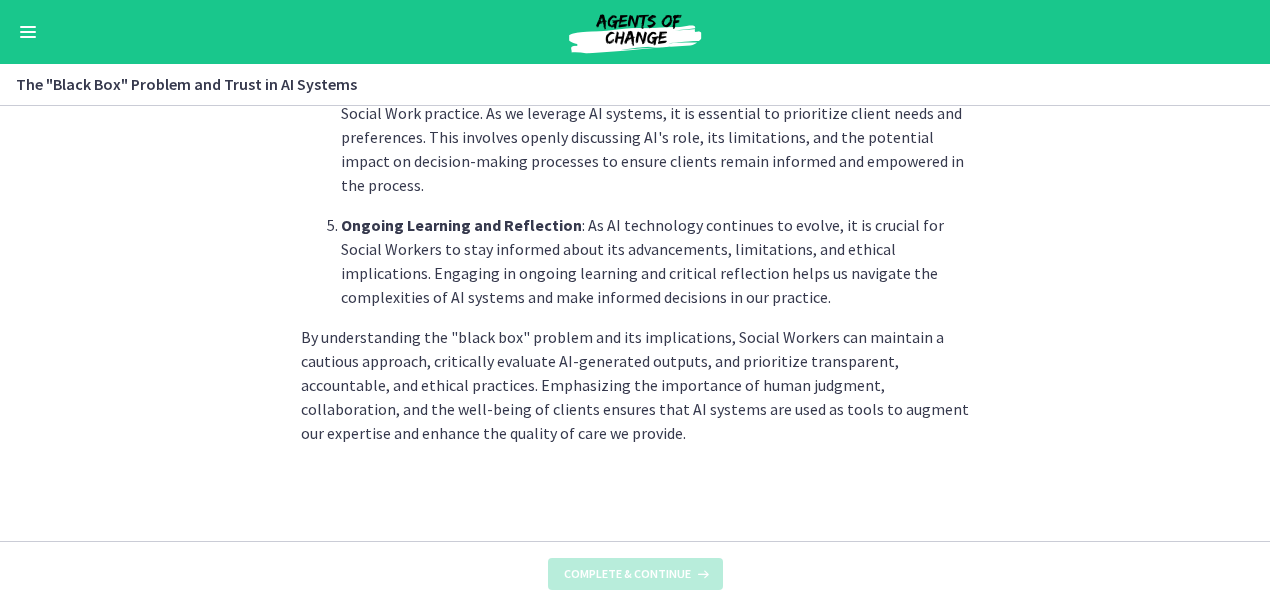 scroll, scrollTop: 0, scrollLeft: 0, axis: both 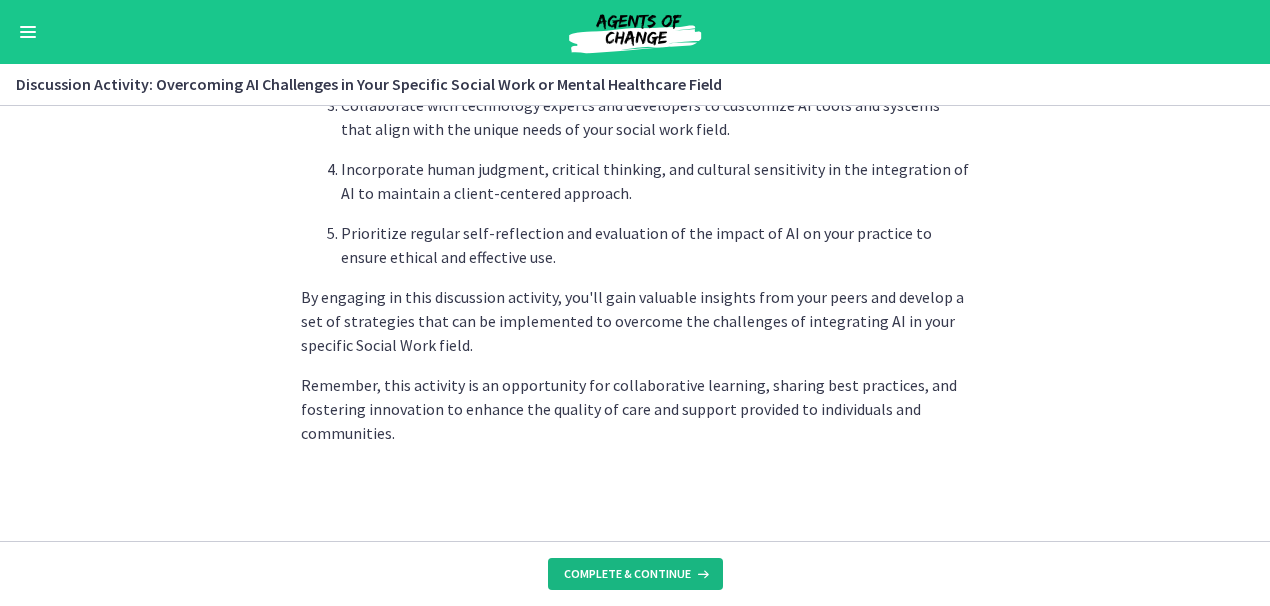 click on "Complete & continue" at bounding box center [627, 574] 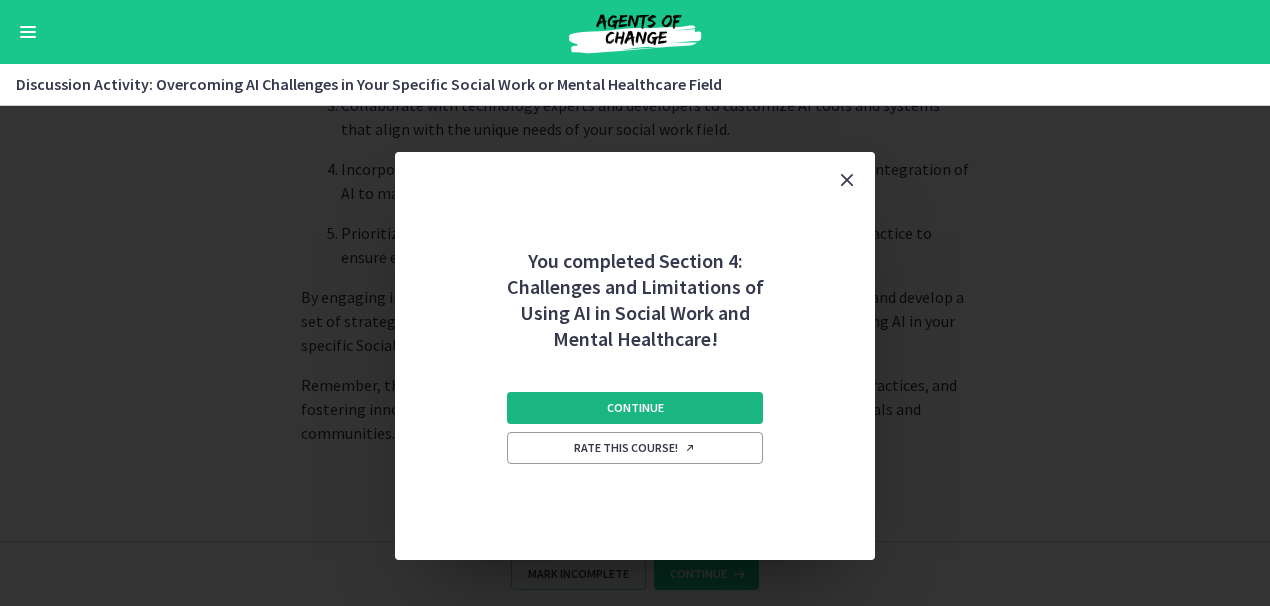 click on "Continue" at bounding box center [635, 408] 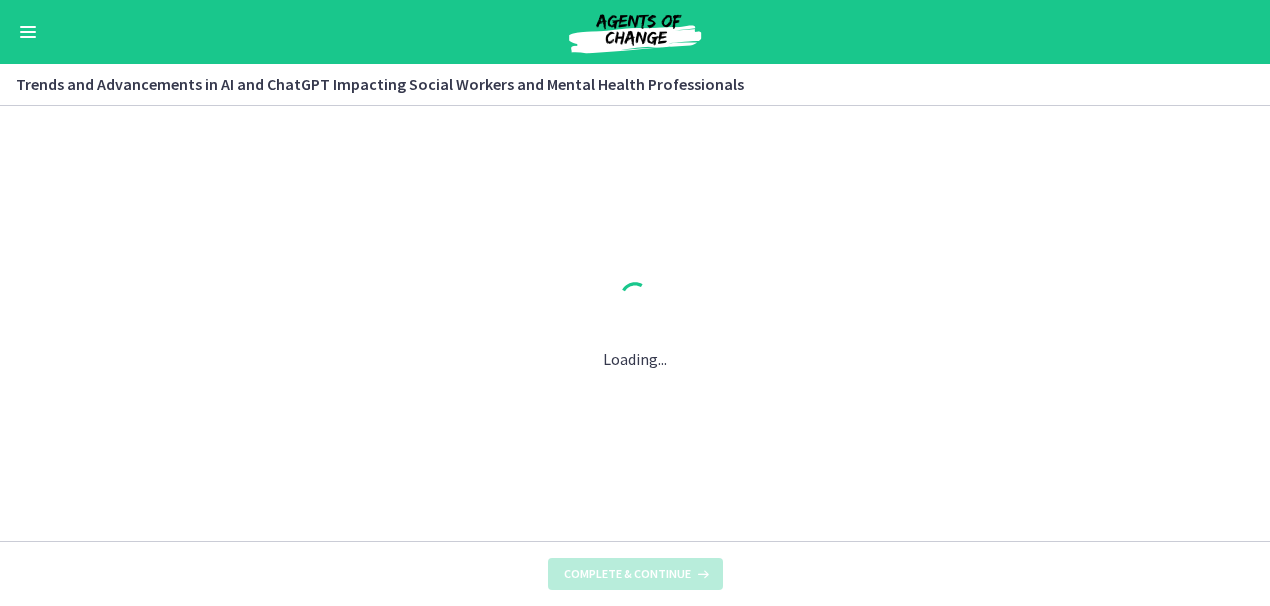 scroll, scrollTop: 0, scrollLeft: 0, axis: both 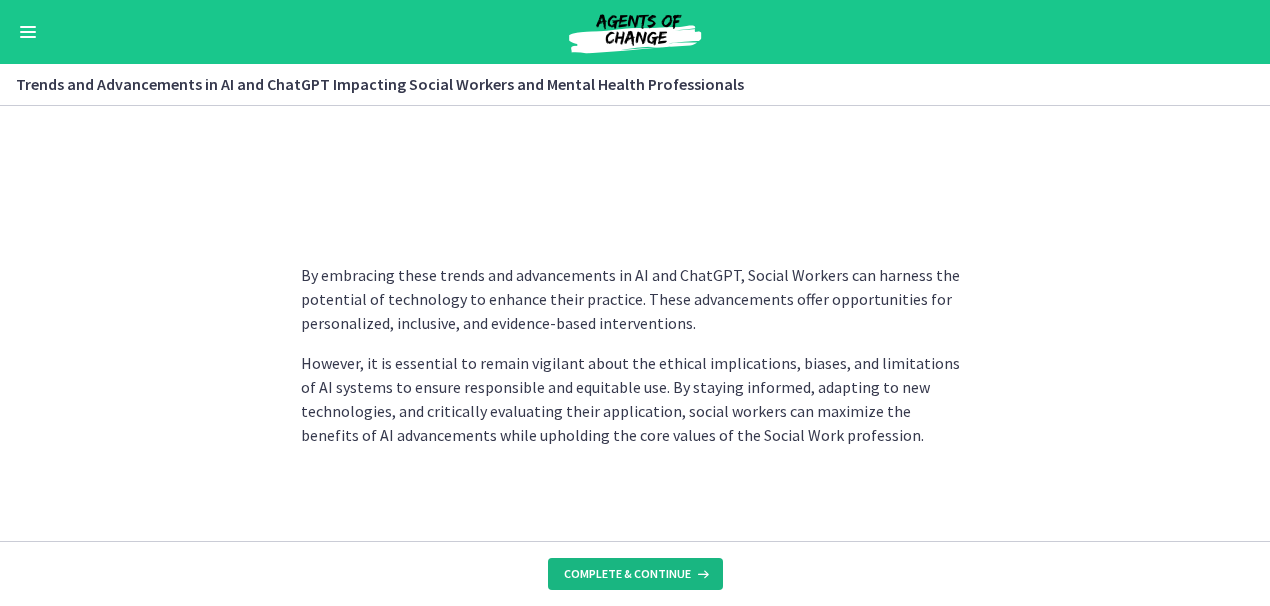 click on "Complete & continue" at bounding box center (627, 574) 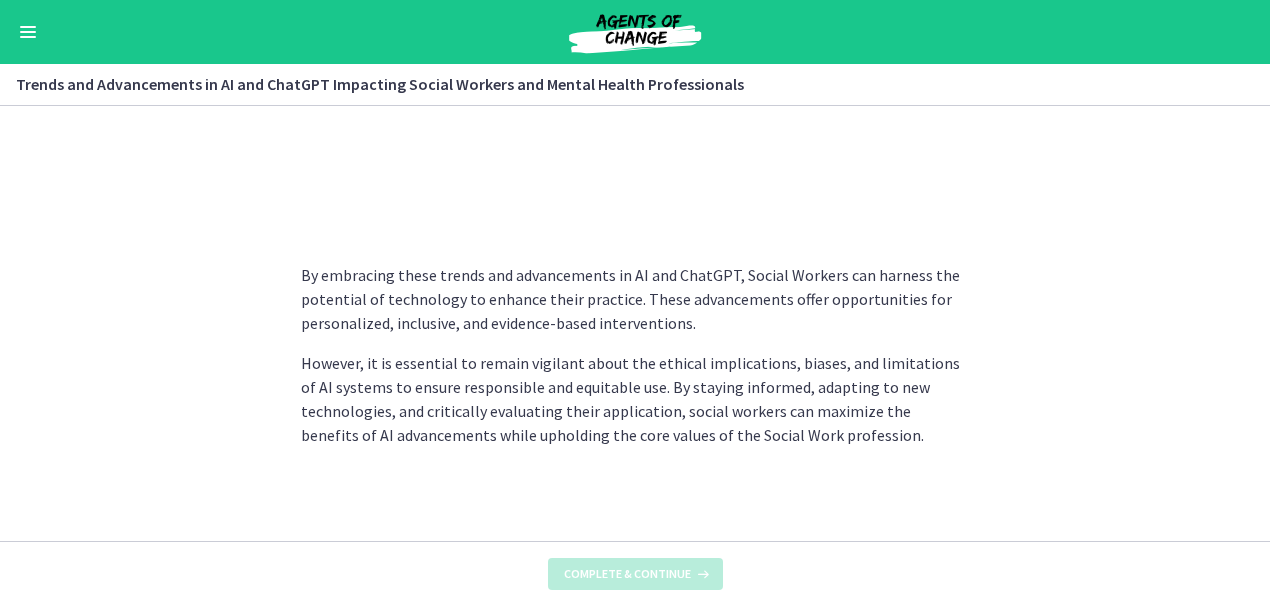 scroll, scrollTop: 0, scrollLeft: 0, axis: both 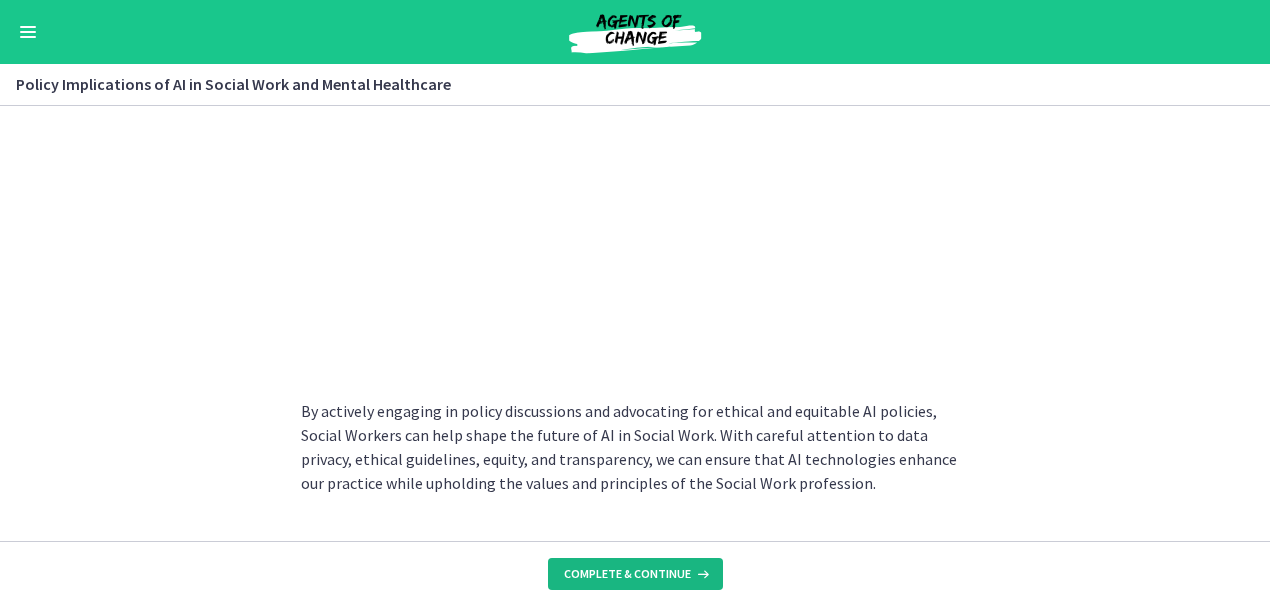 click on "Complete & continue" at bounding box center (627, 574) 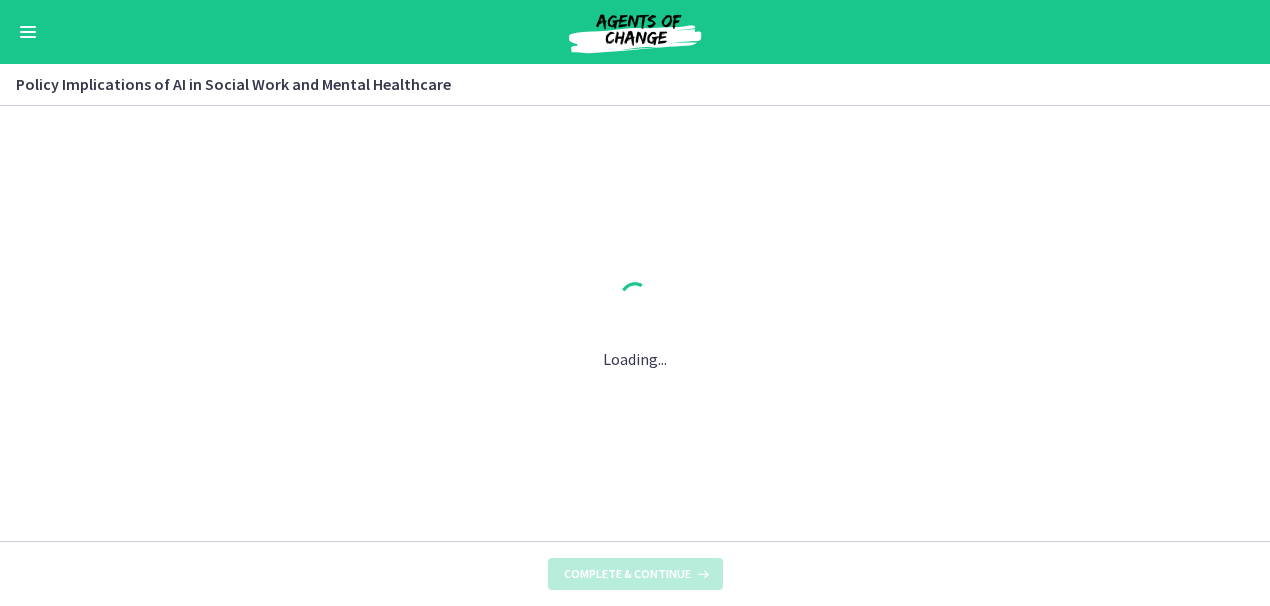 scroll, scrollTop: 0, scrollLeft: 0, axis: both 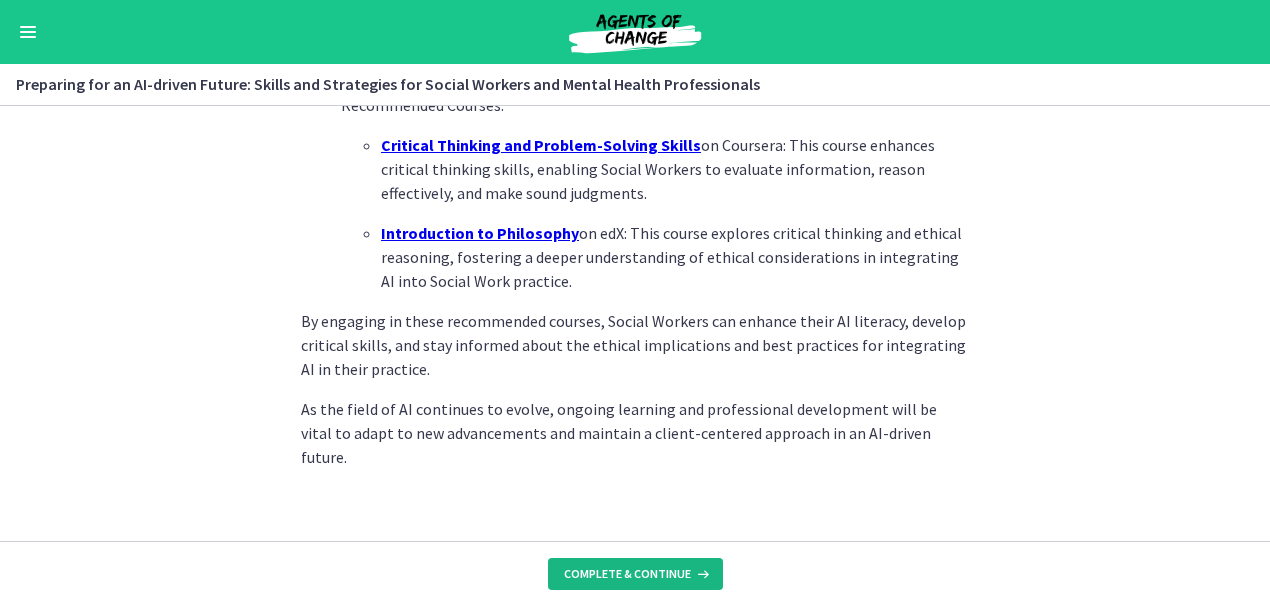 click on "Complete & continue" at bounding box center [627, 574] 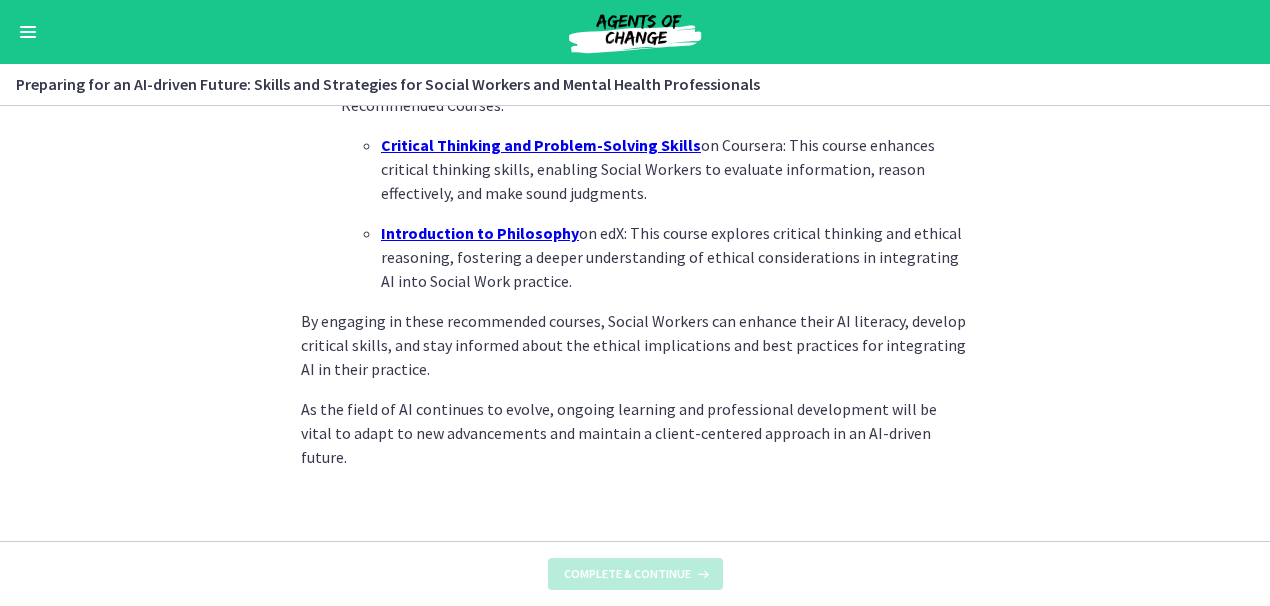 scroll, scrollTop: 0, scrollLeft: 0, axis: both 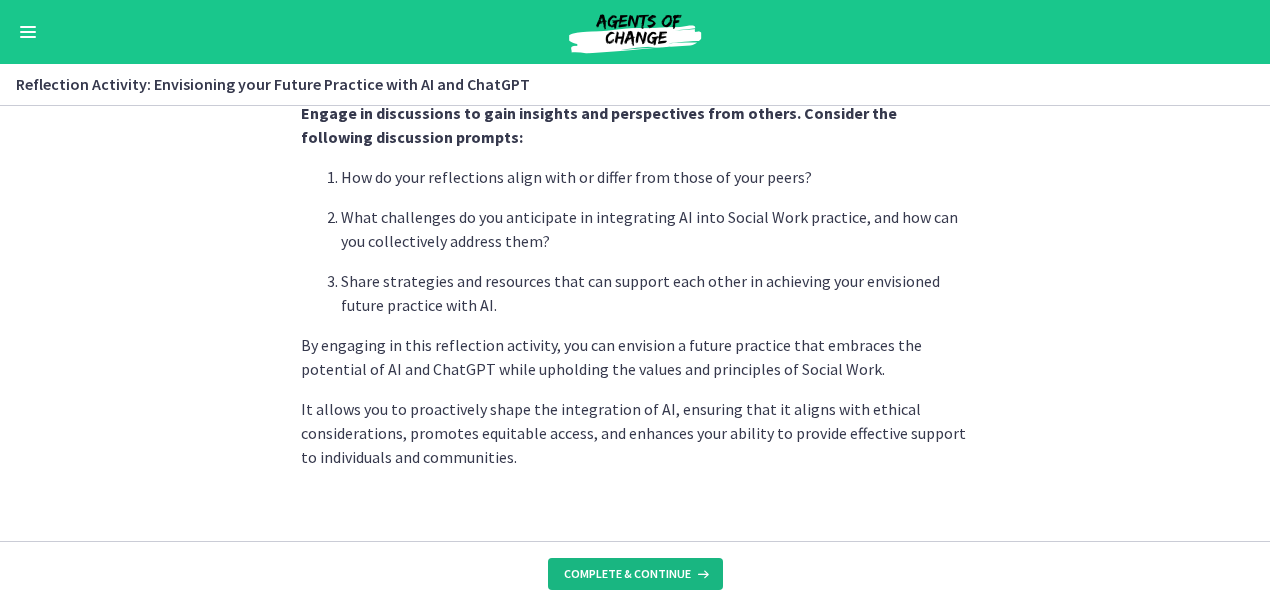 click on "Complete & continue" at bounding box center [627, 574] 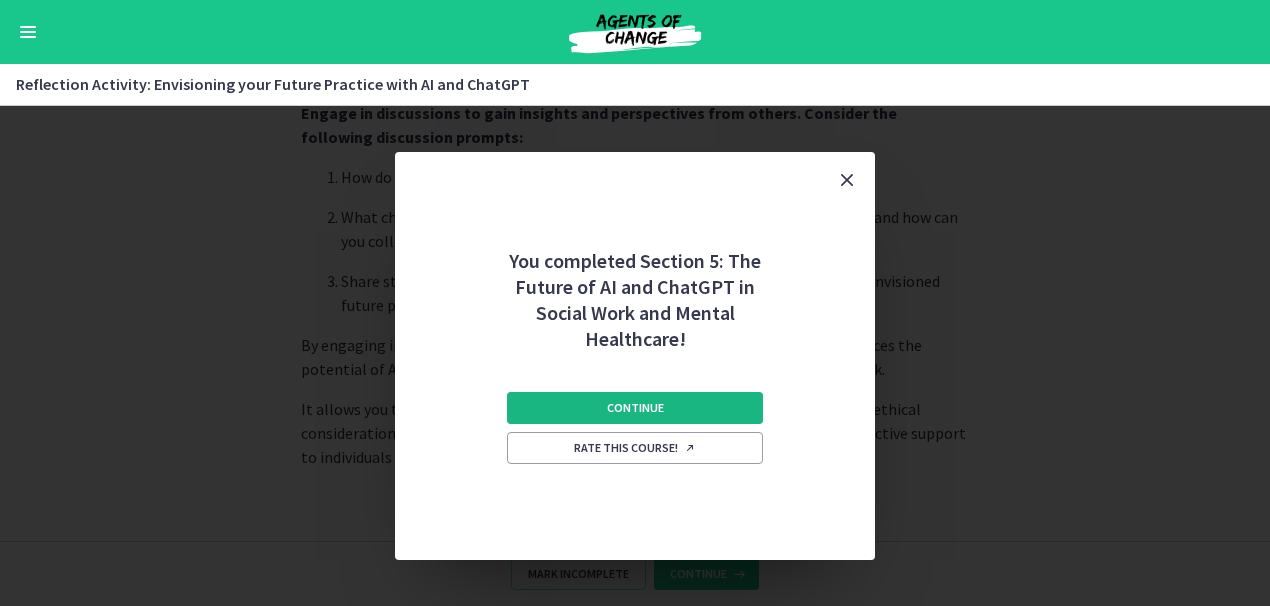 click on "Continue" at bounding box center [635, 408] 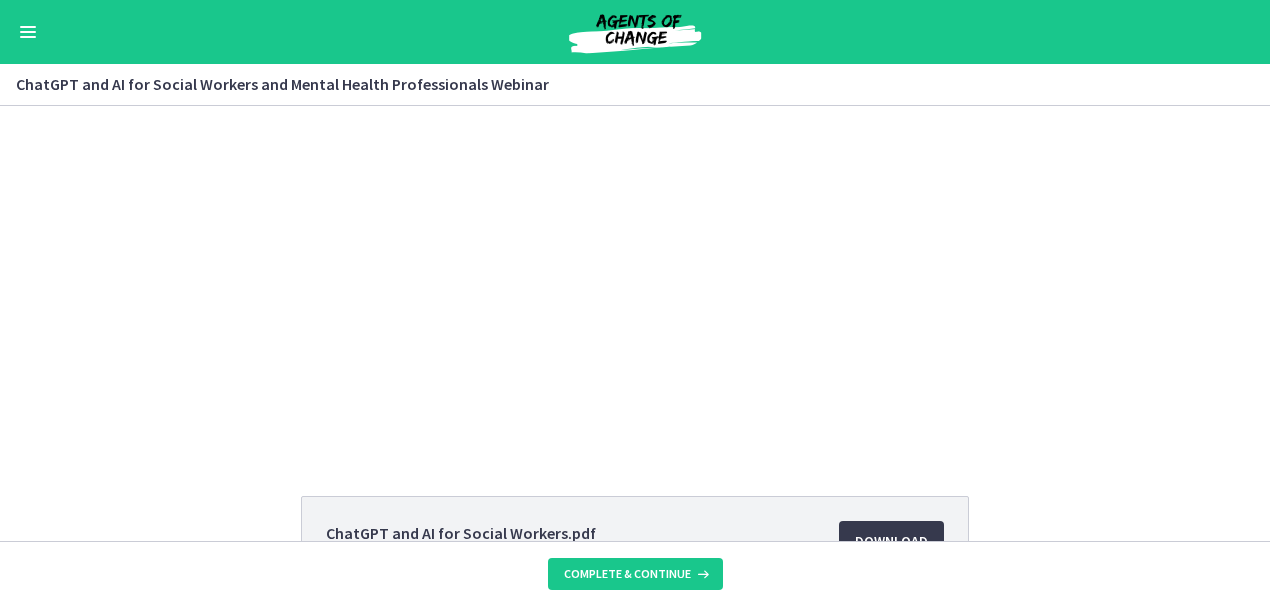 scroll, scrollTop: 0, scrollLeft: 0, axis: both 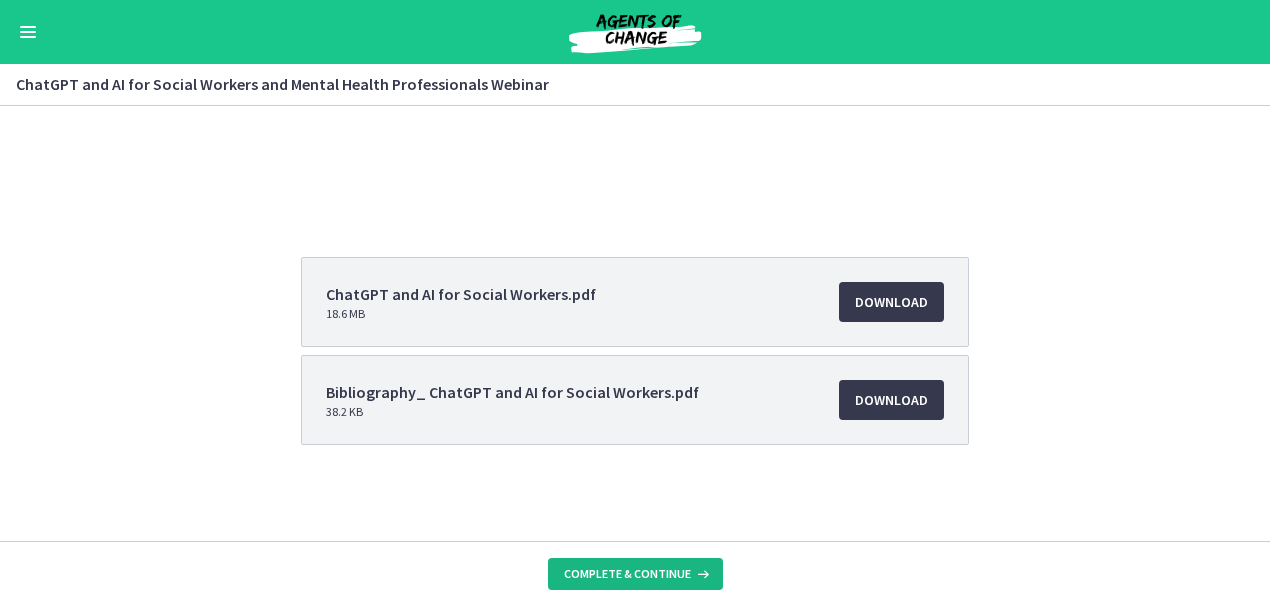 click on "Complete & continue" at bounding box center (627, 574) 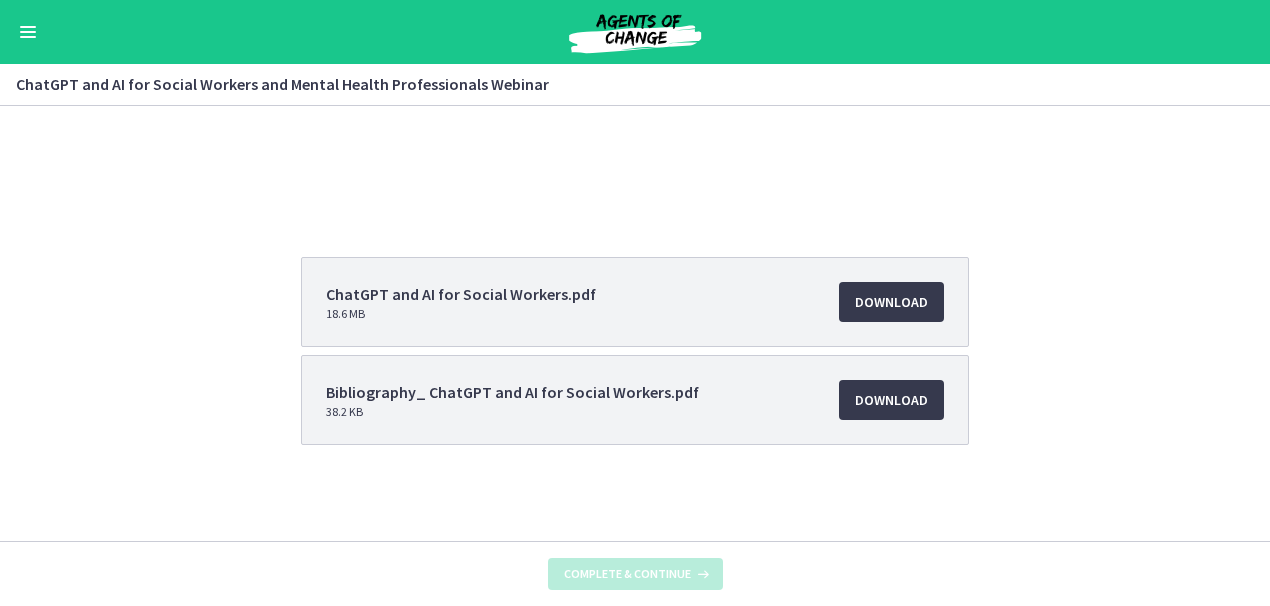 scroll, scrollTop: 0, scrollLeft: 0, axis: both 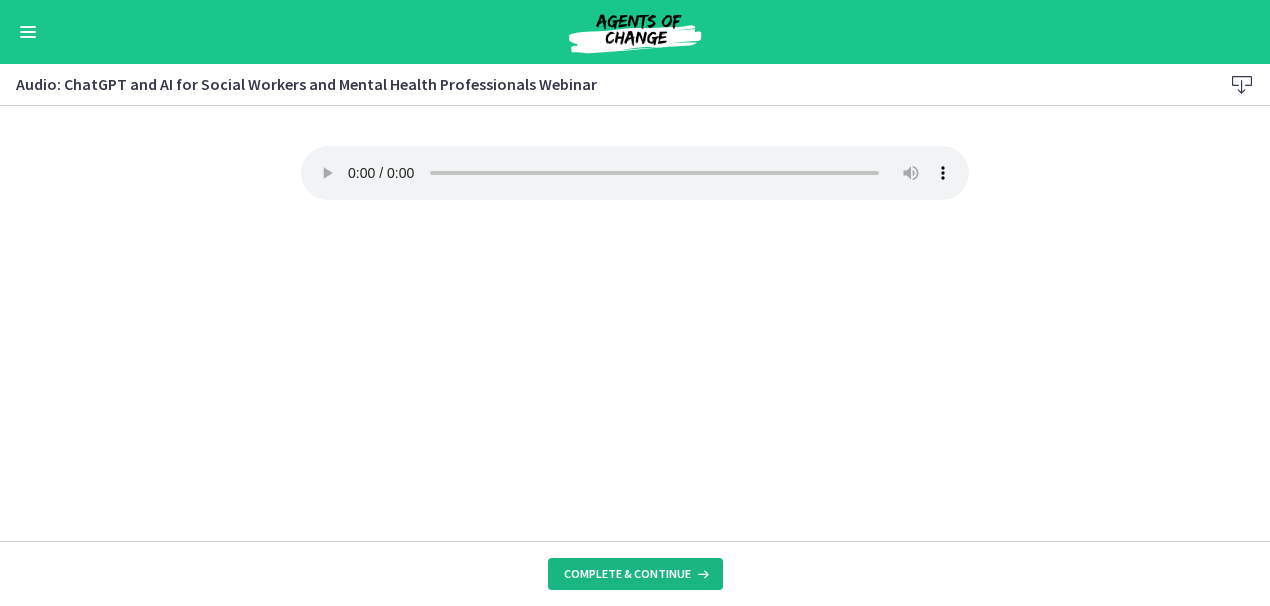 click on "Complete & continue" at bounding box center (627, 574) 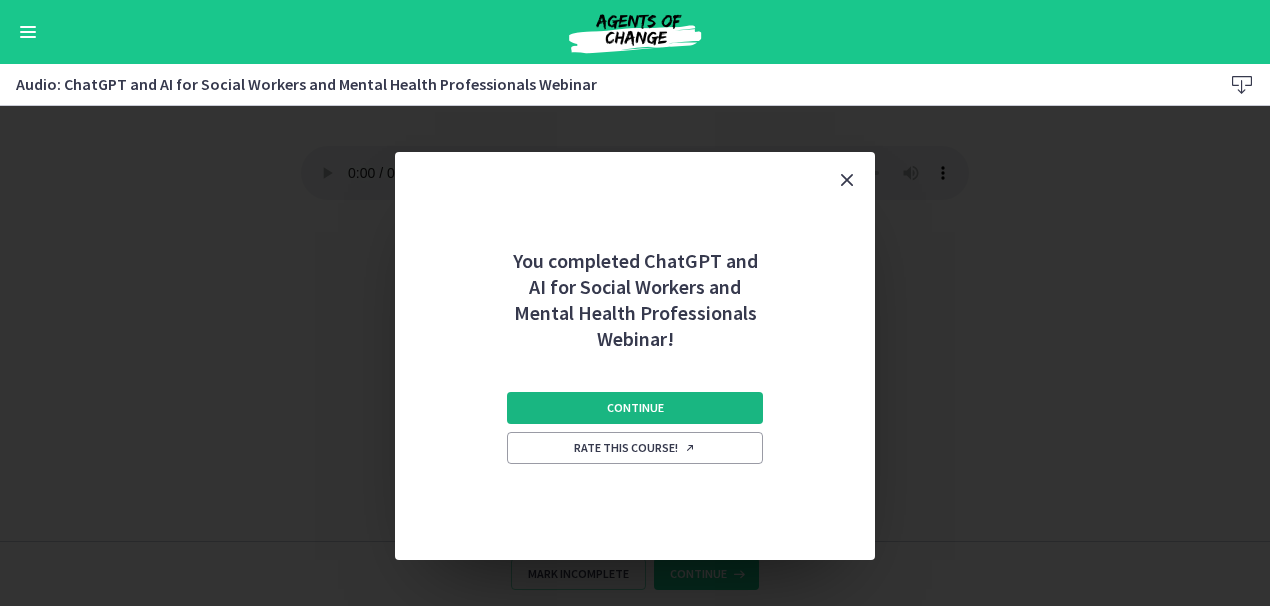 click on "Continue" at bounding box center (635, 408) 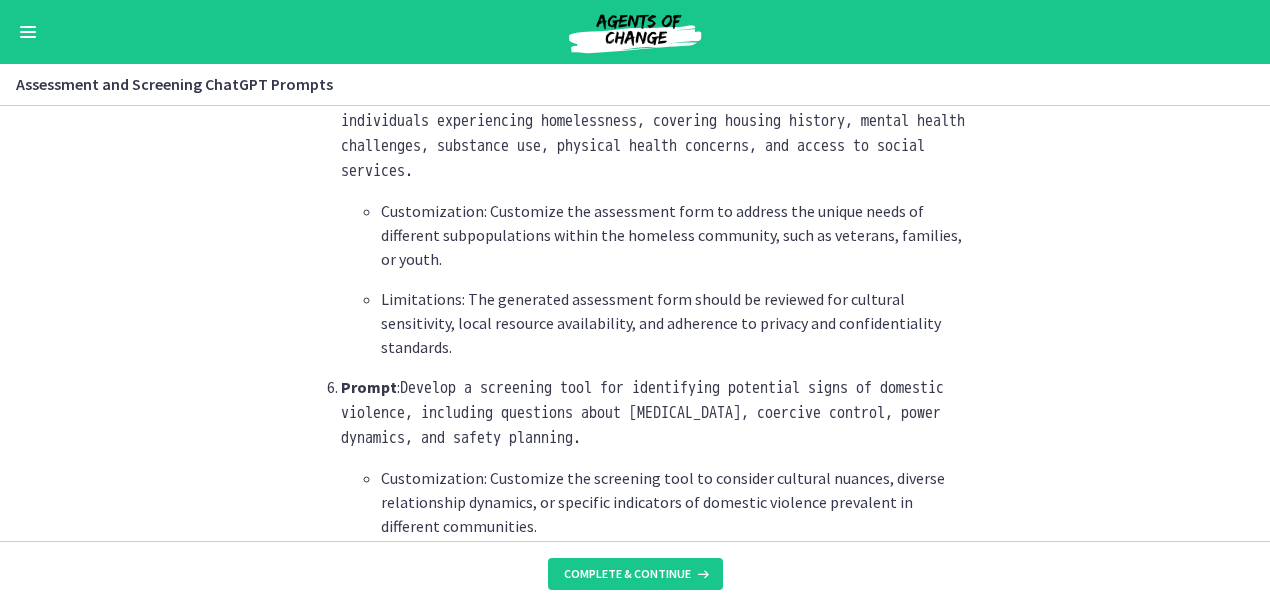 scroll, scrollTop: 1756, scrollLeft: 0, axis: vertical 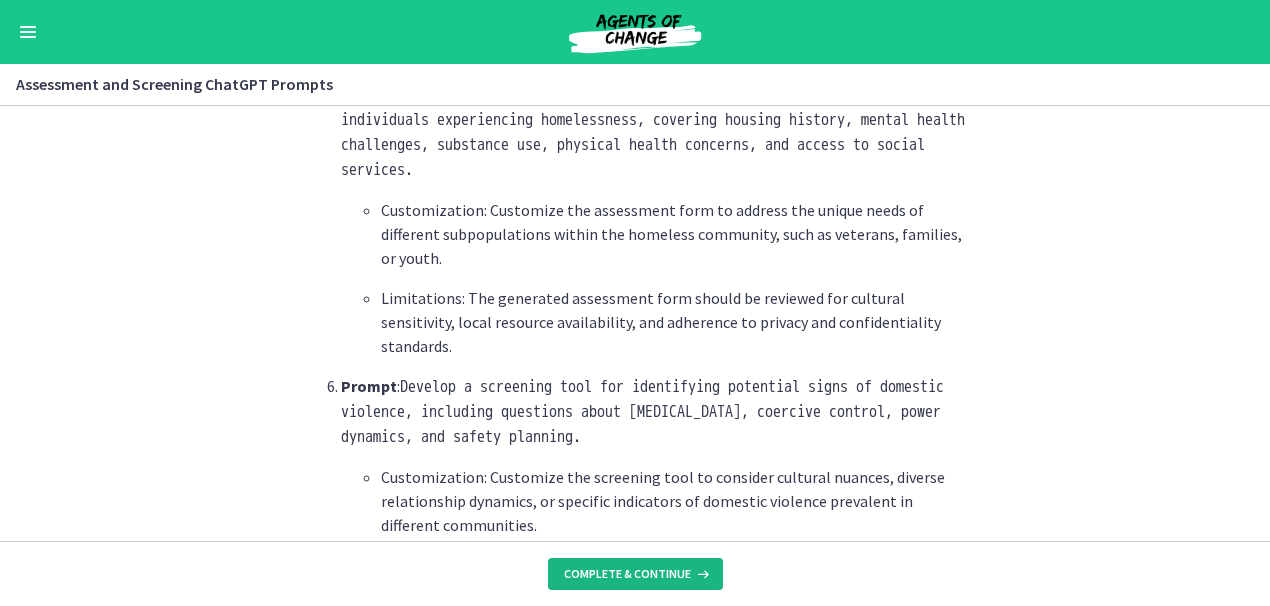 click on "Complete & continue" at bounding box center [627, 574] 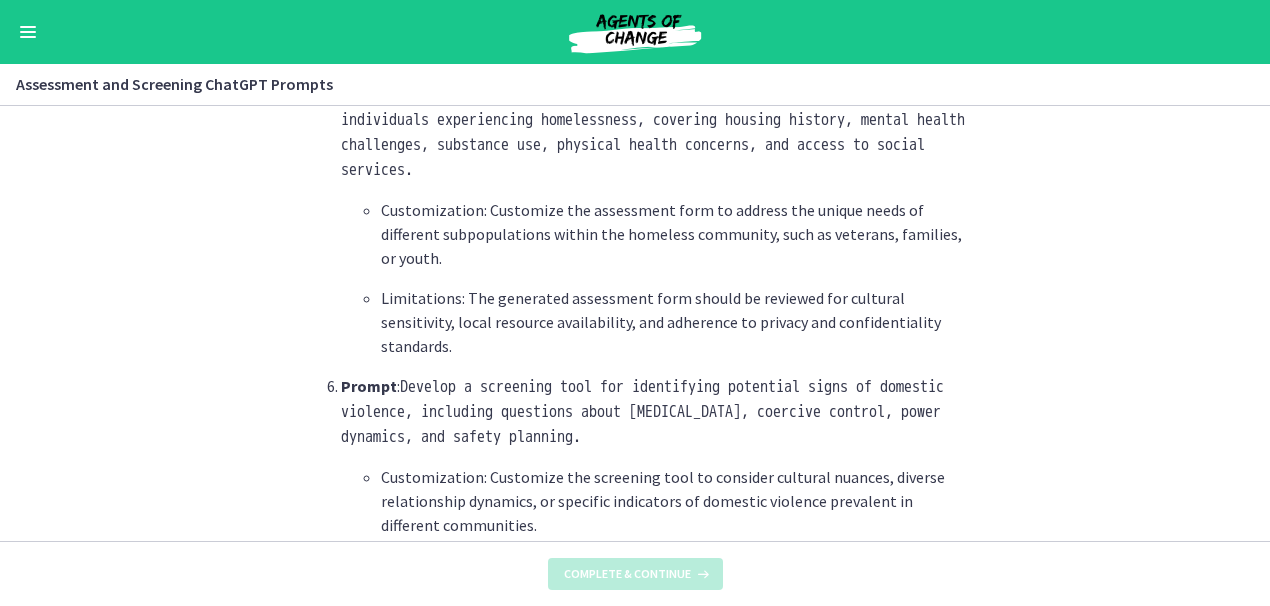 scroll, scrollTop: 0, scrollLeft: 0, axis: both 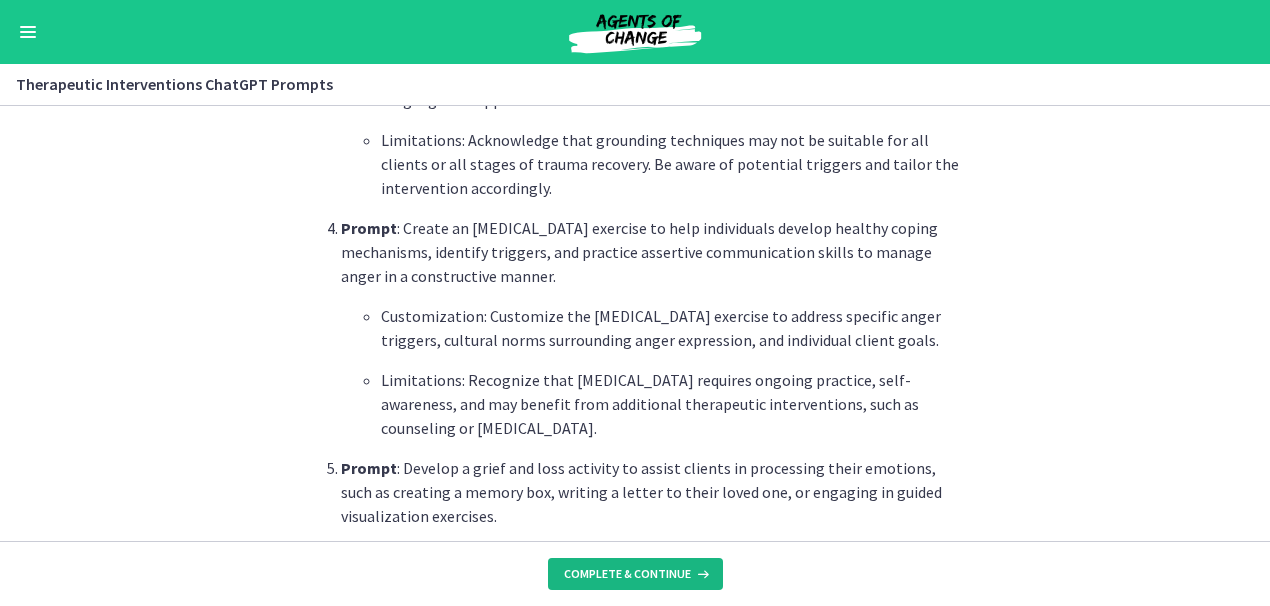 click on "Complete & continue" at bounding box center [627, 574] 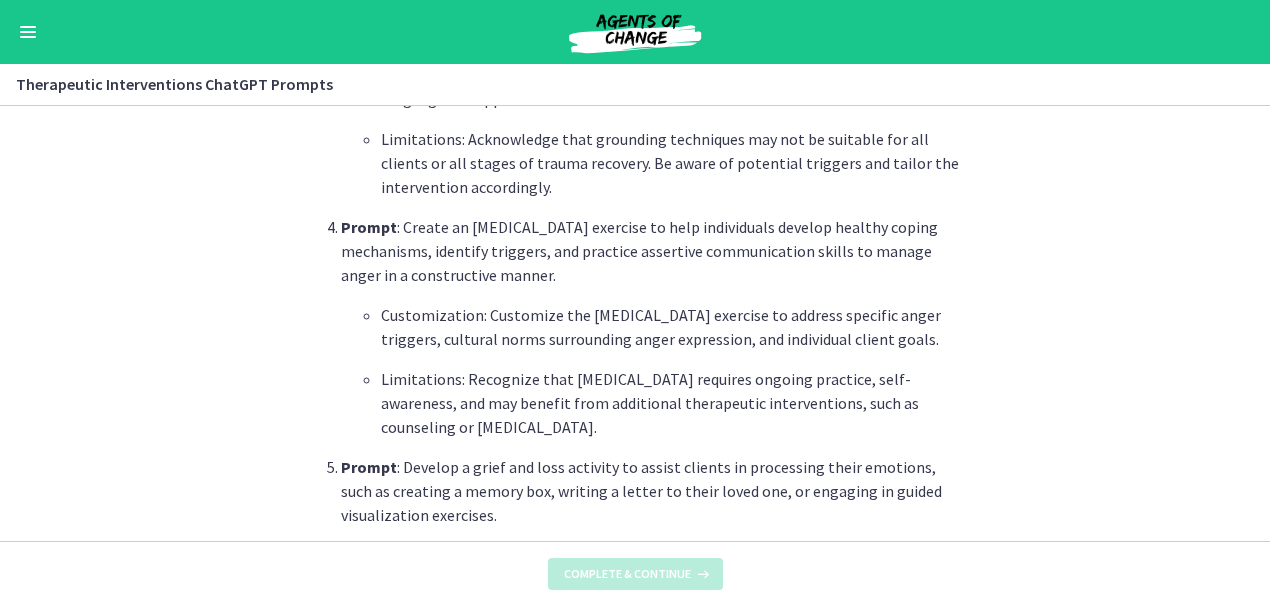 scroll, scrollTop: 0, scrollLeft: 0, axis: both 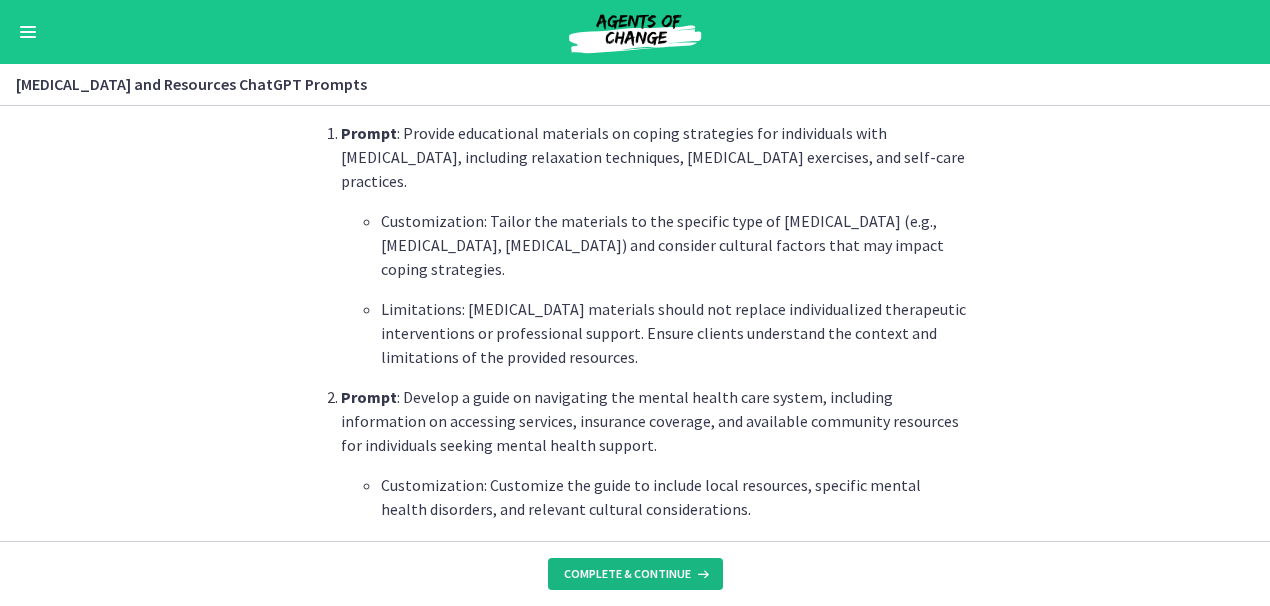 click on "Complete & continue" at bounding box center [627, 574] 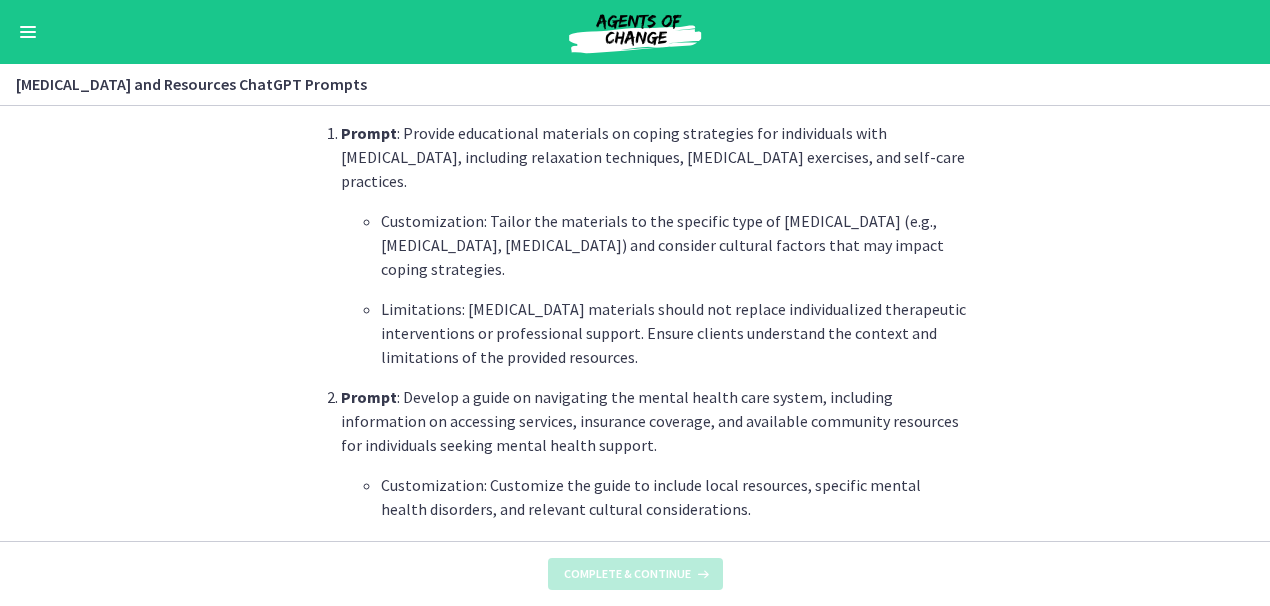 scroll, scrollTop: 0, scrollLeft: 0, axis: both 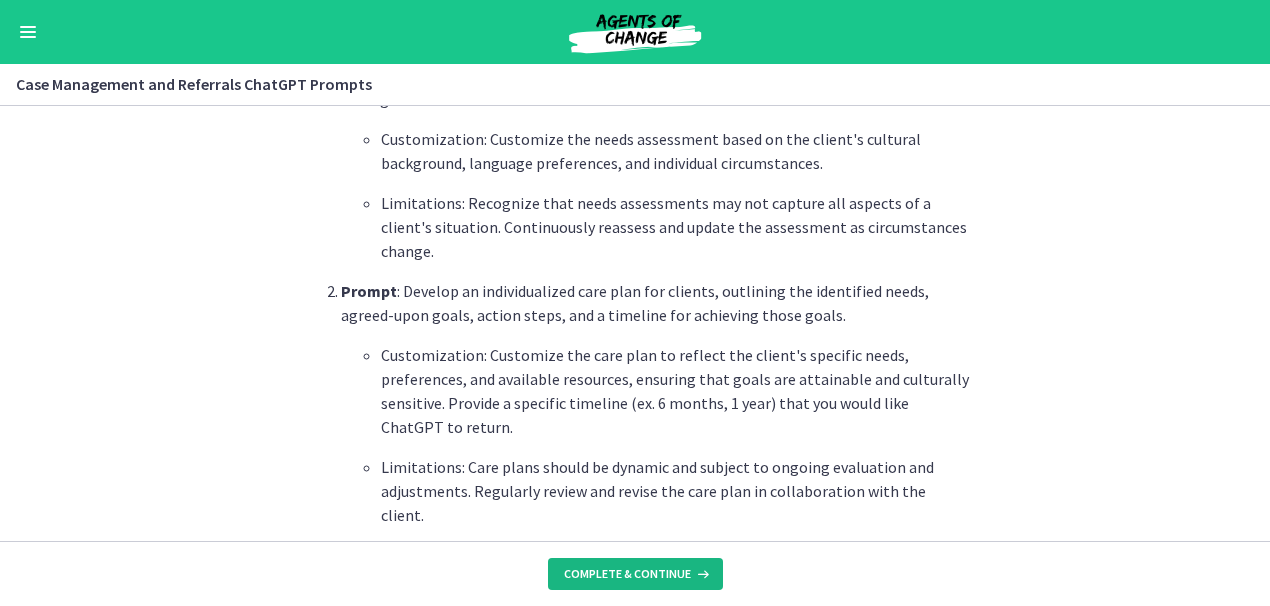 click on "Complete & continue" at bounding box center (627, 574) 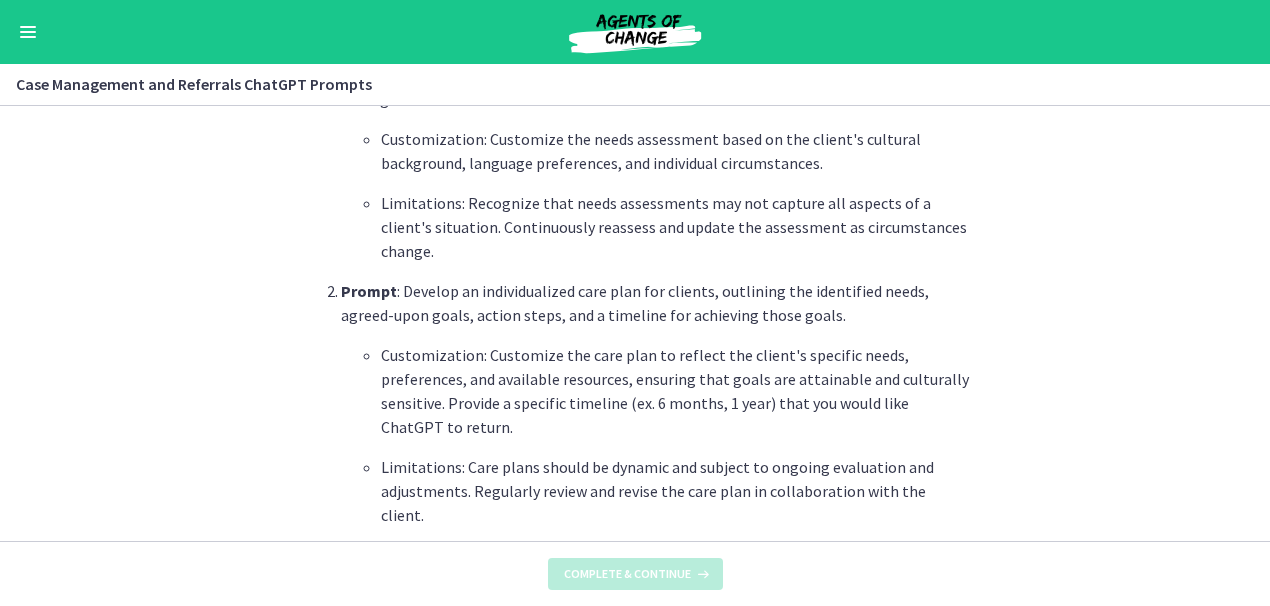 scroll, scrollTop: 0, scrollLeft: 0, axis: both 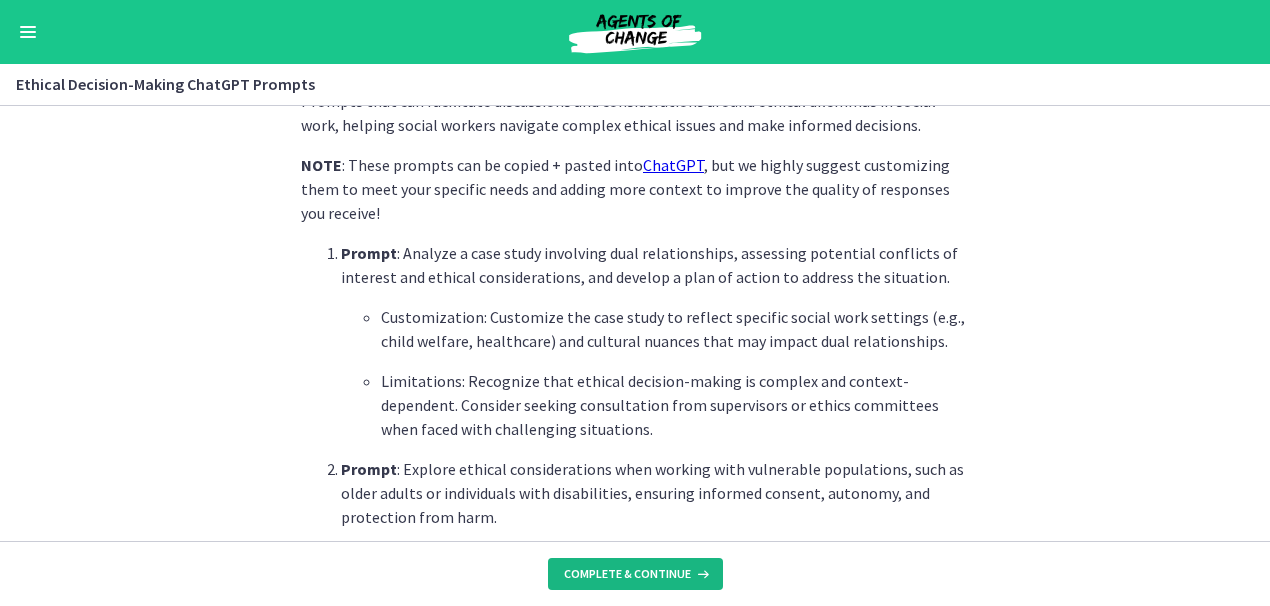 click on "Complete & continue" at bounding box center [627, 574] 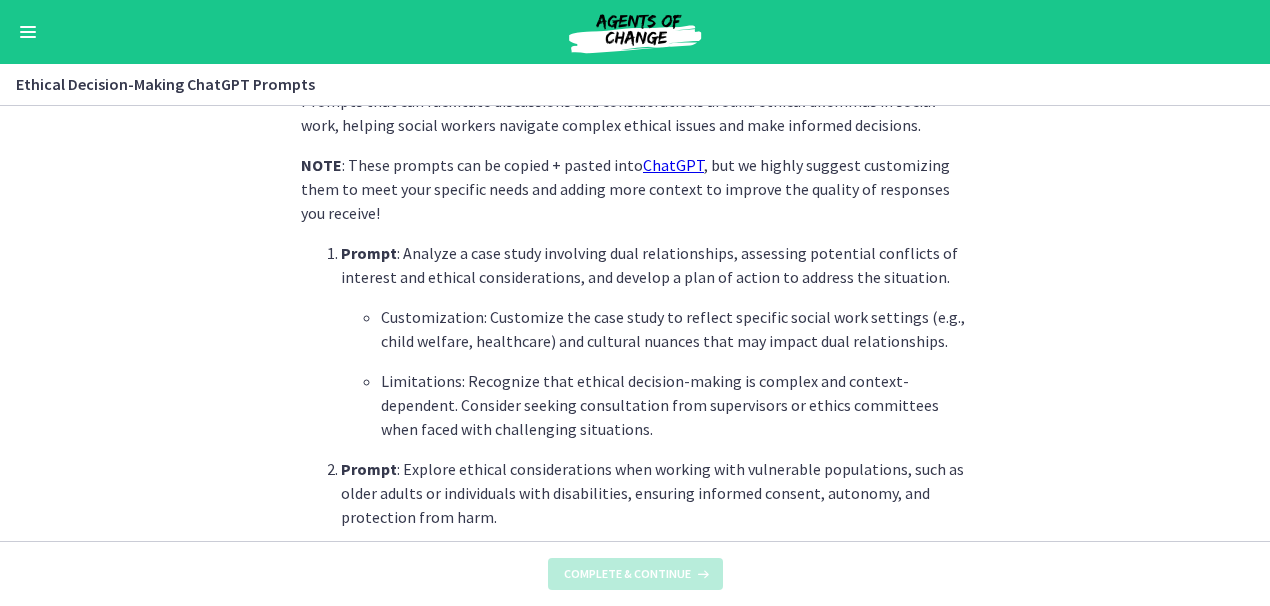 scroll, scrollTop: 0, scrollLeft: 0, axis: both 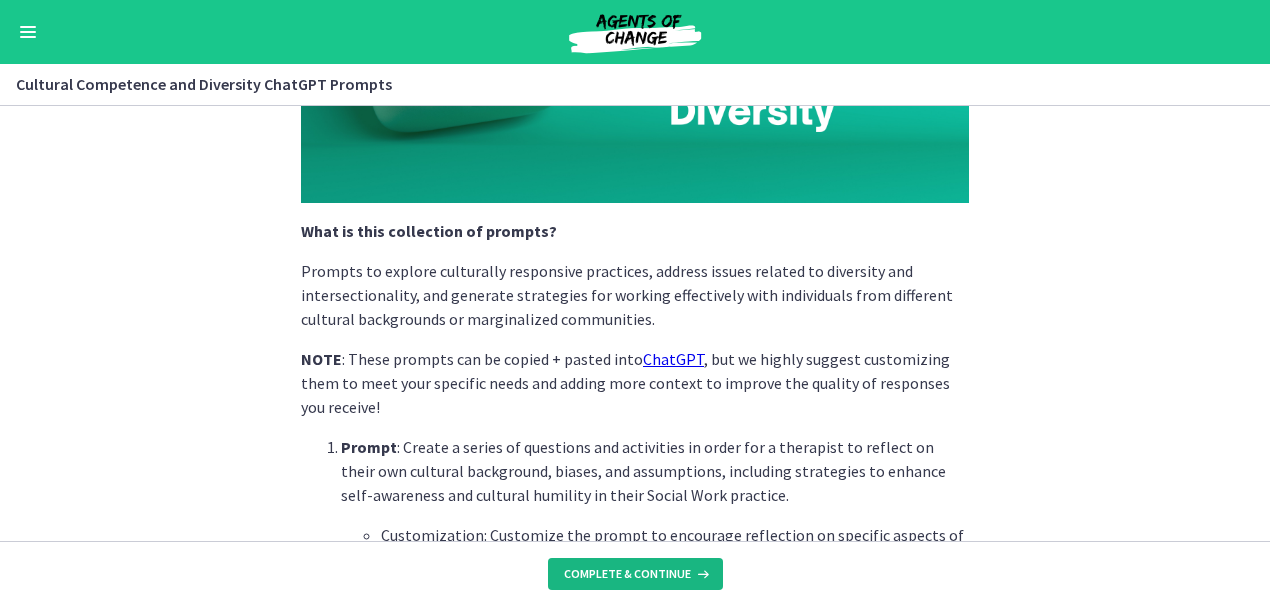 click on "Complete & continue" at bounding box center [627, 574] 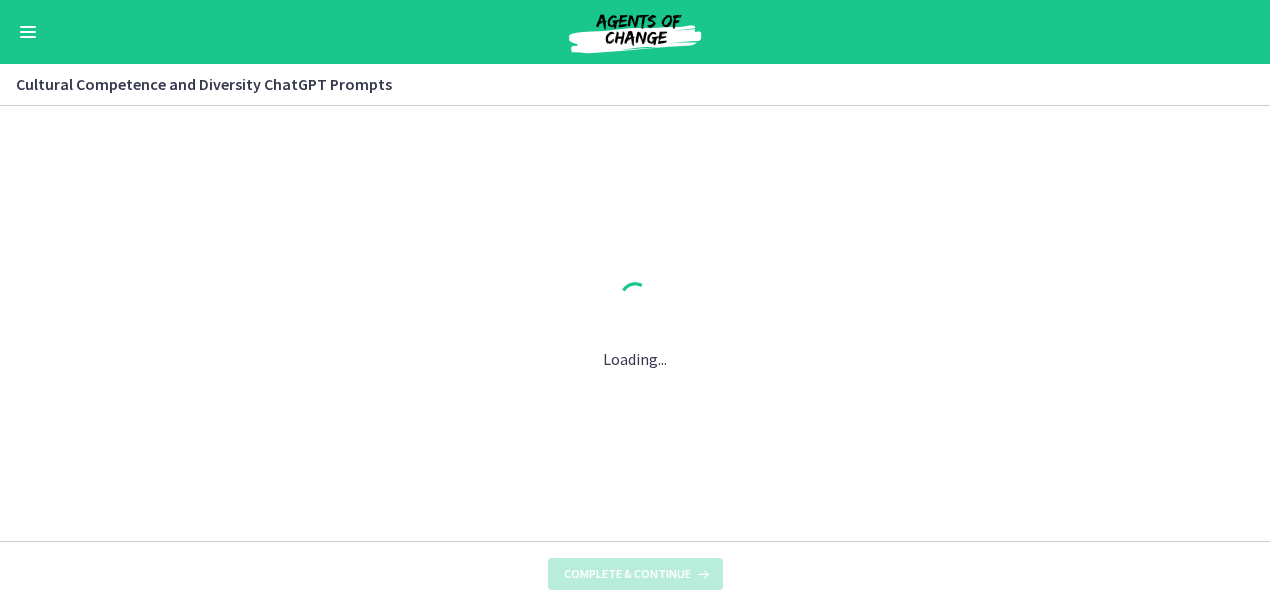 scroll, scrollTop: 0, scrollLeft: 0, axis: both 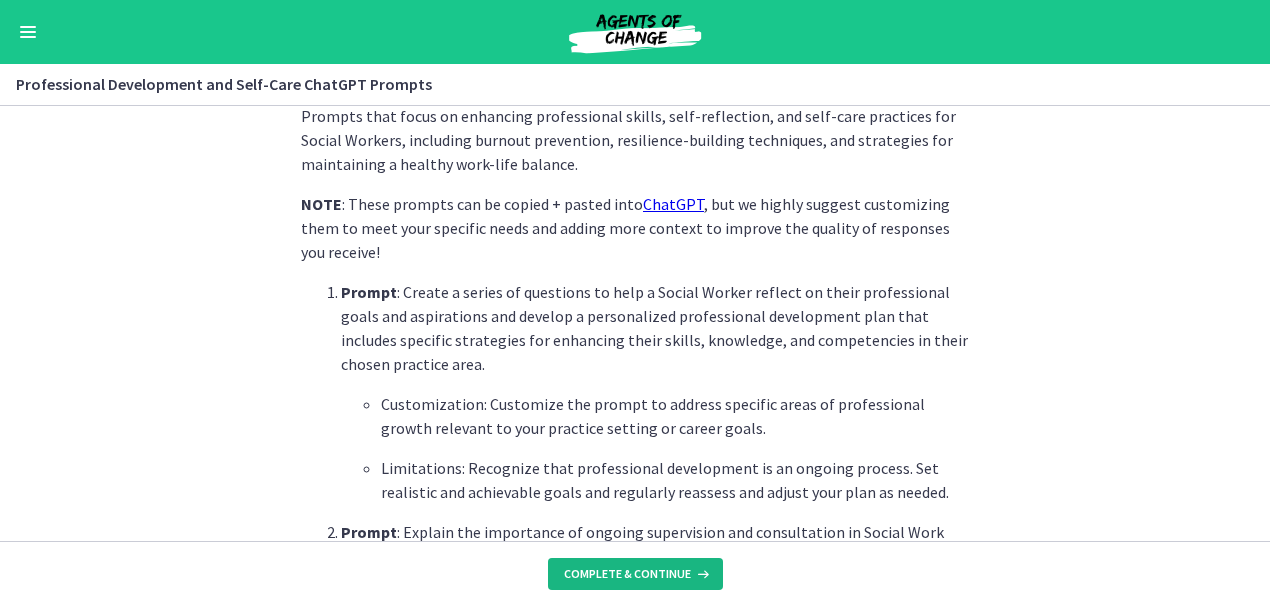 click on "Complete & continue" at bounding box center [627, 574] 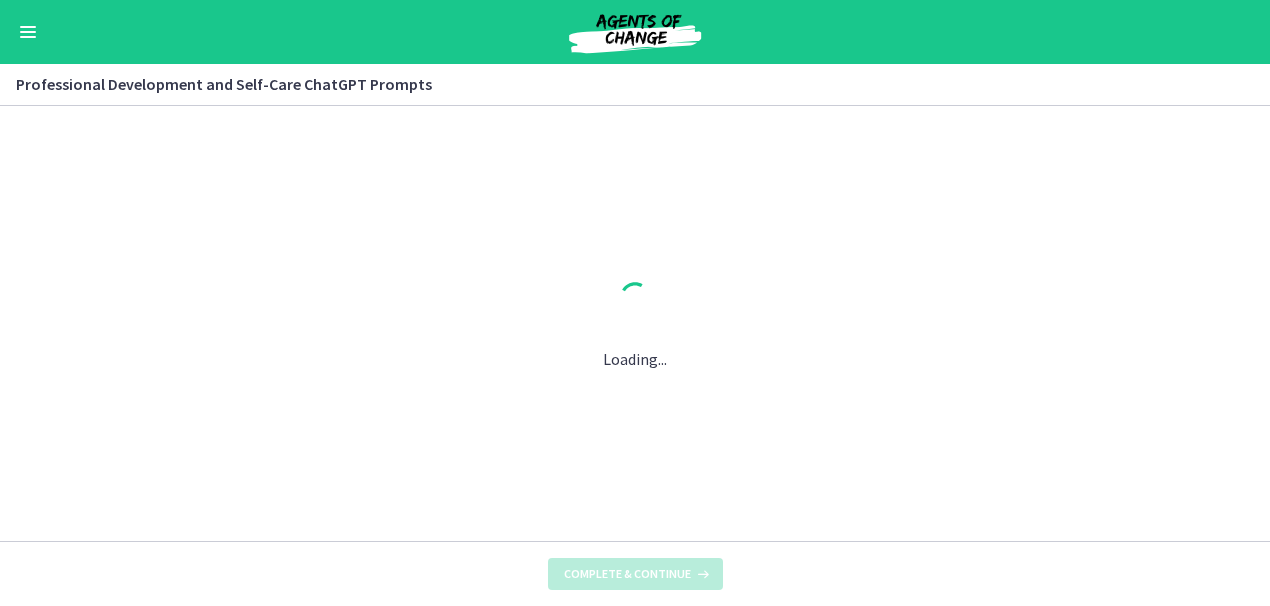 scroll, scrollTop: 0, scrollLeft: 0, axis: both 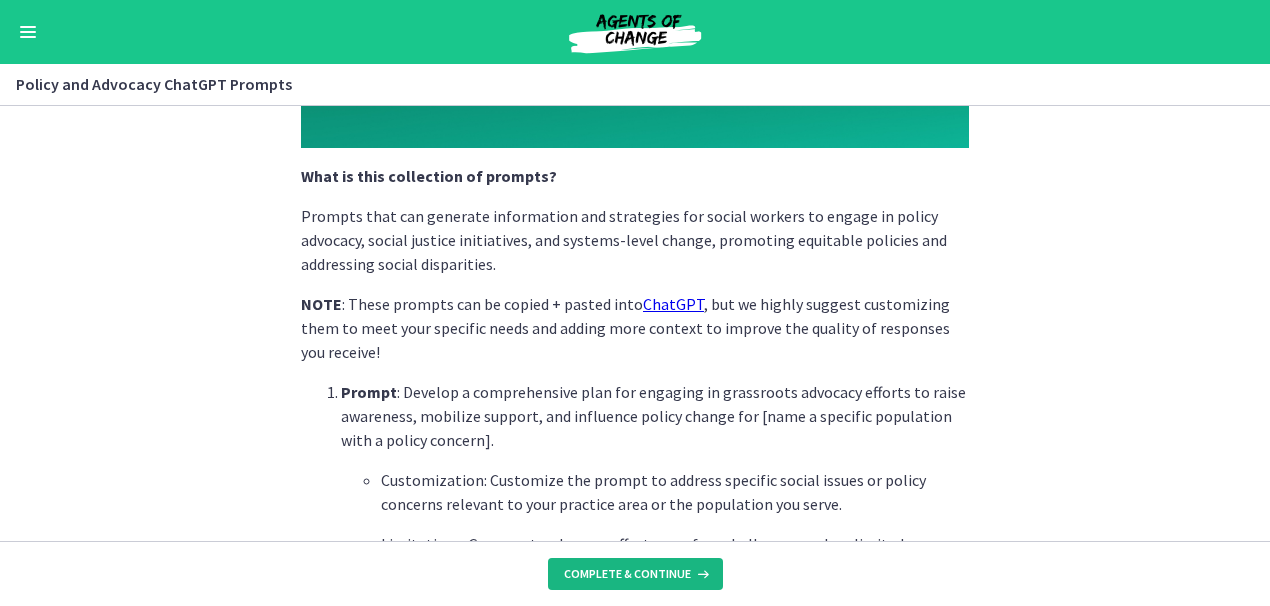click on "Complete & continue" at bounding box center [627, 574] 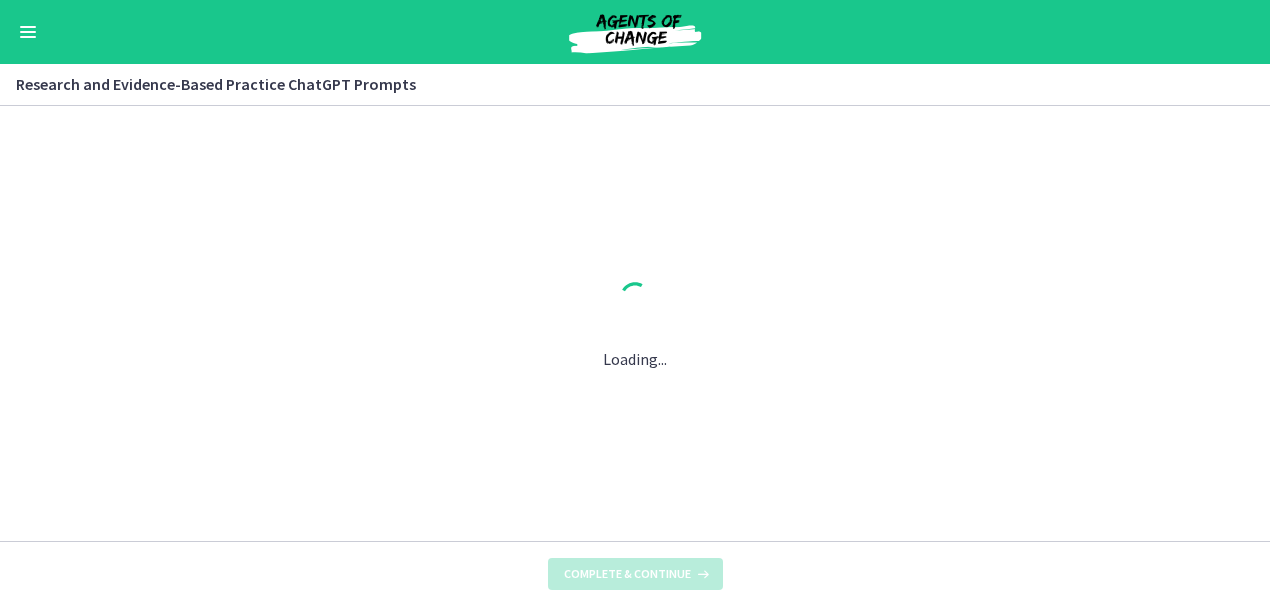 scroll, scrollTop: 0, scrollLeft: 0, axis: both 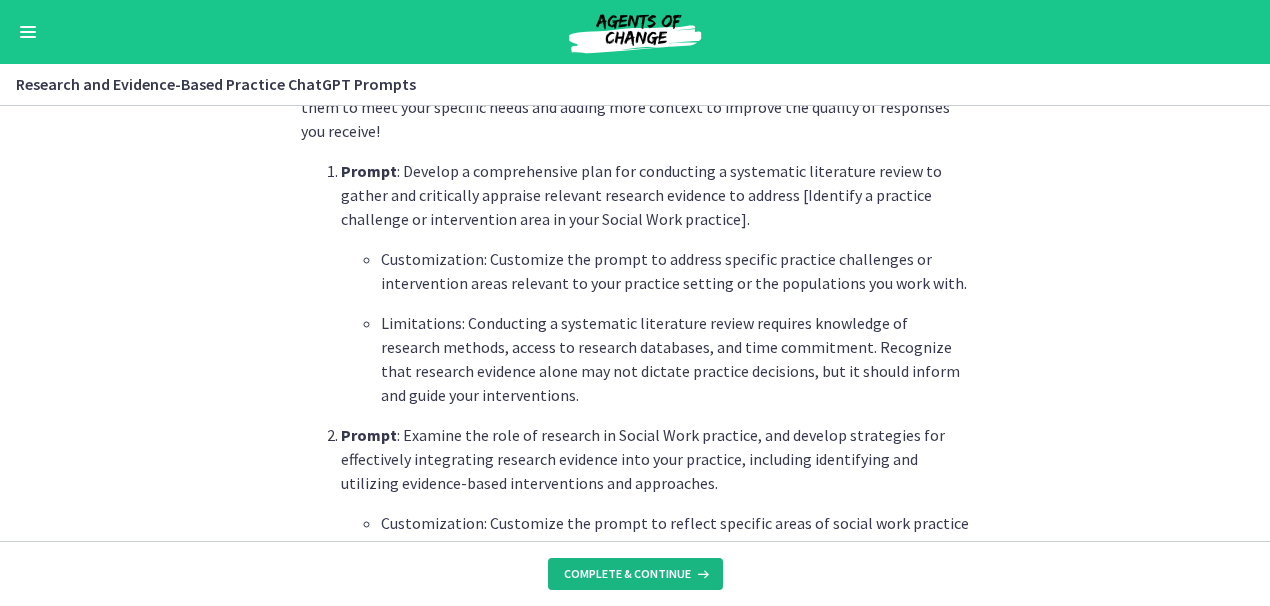 click on "Complete & continue" at bounding box center [627, 574] 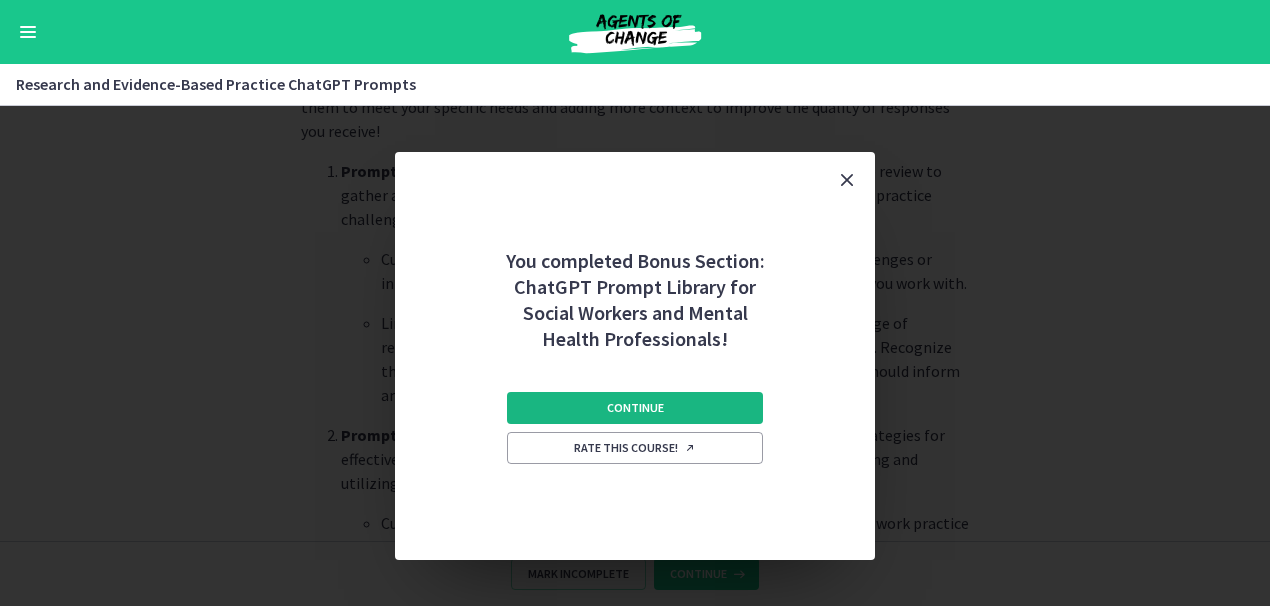 click on "Continue" at bounding box center (635, 408) 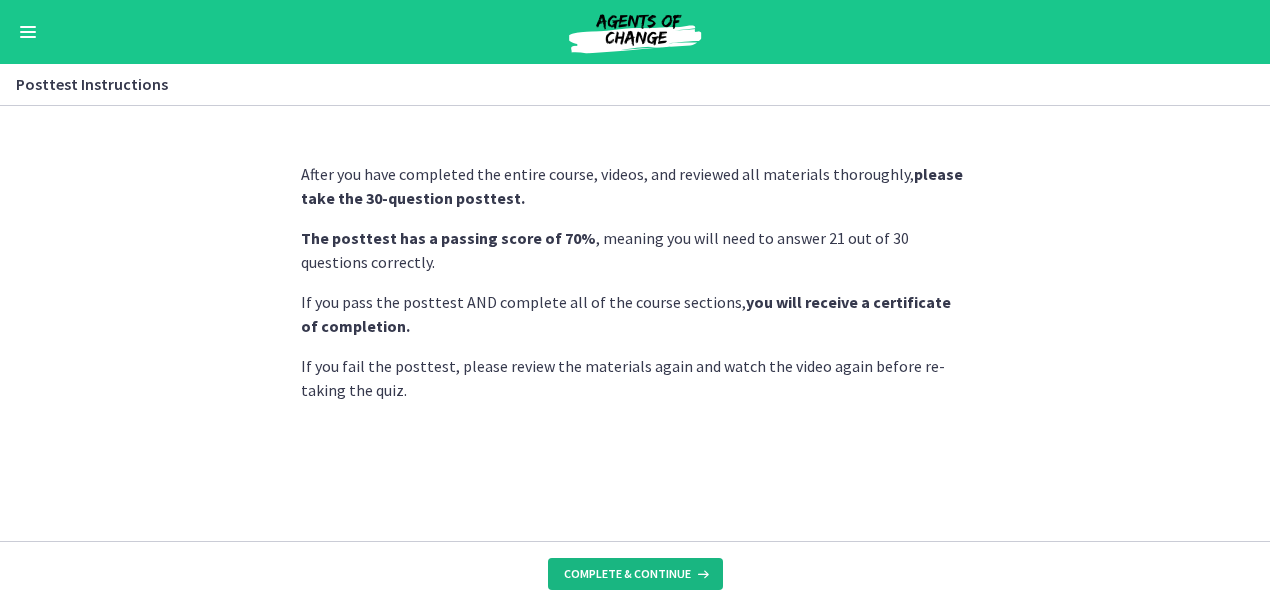 click on "Complete & continue" at bounding box center [627, 574] 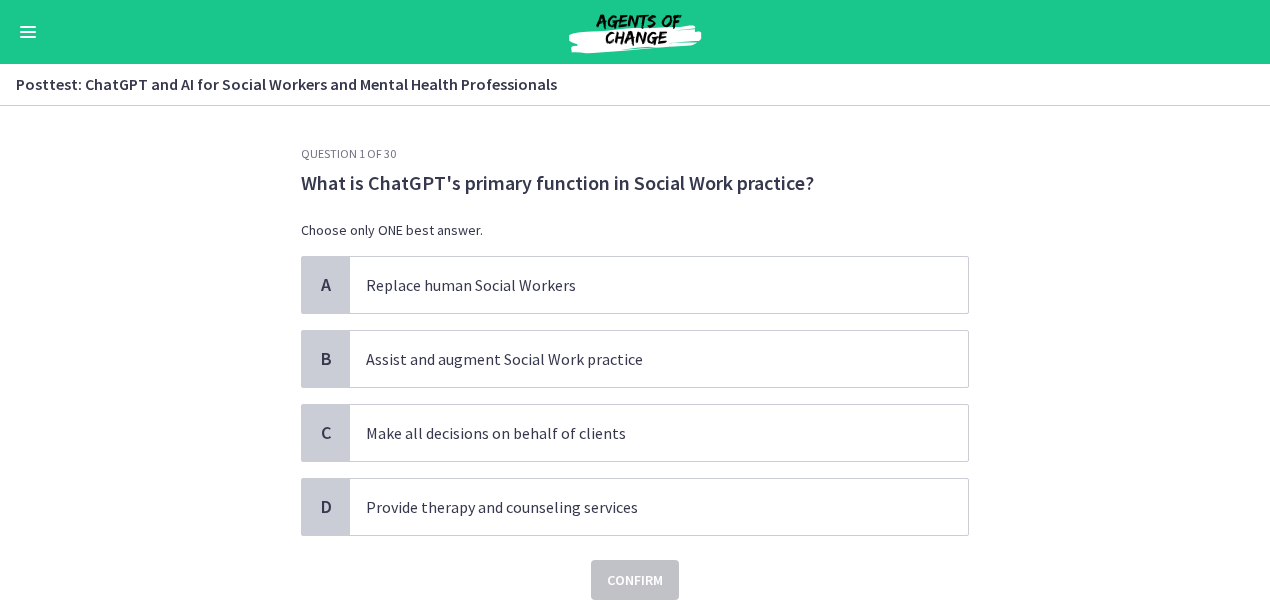 scroll, scrollTop: 998, scrollLeft: 0, axis: vertical 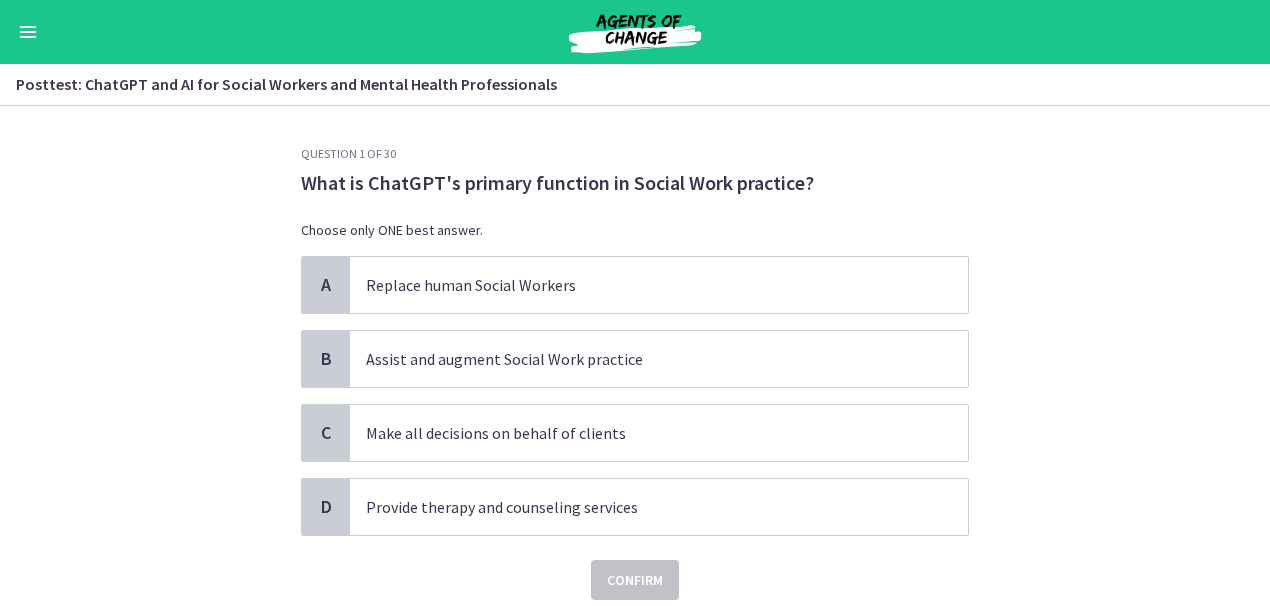 type 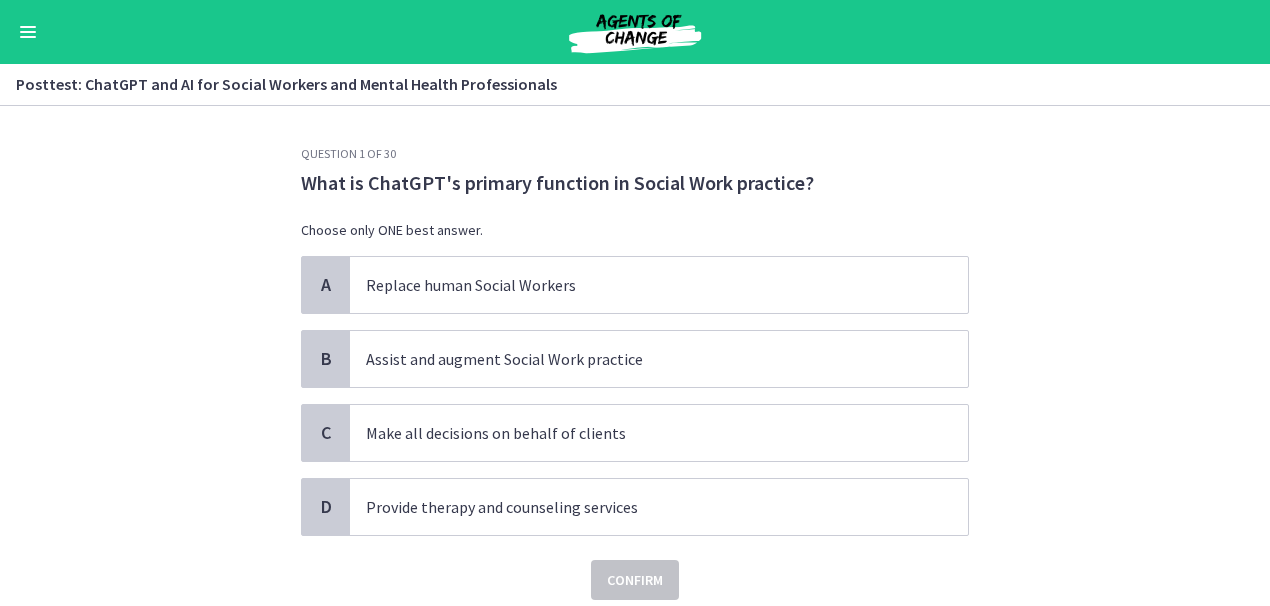 scroll, scrollTop: 998, scrollLeft: 0, axis: vertical 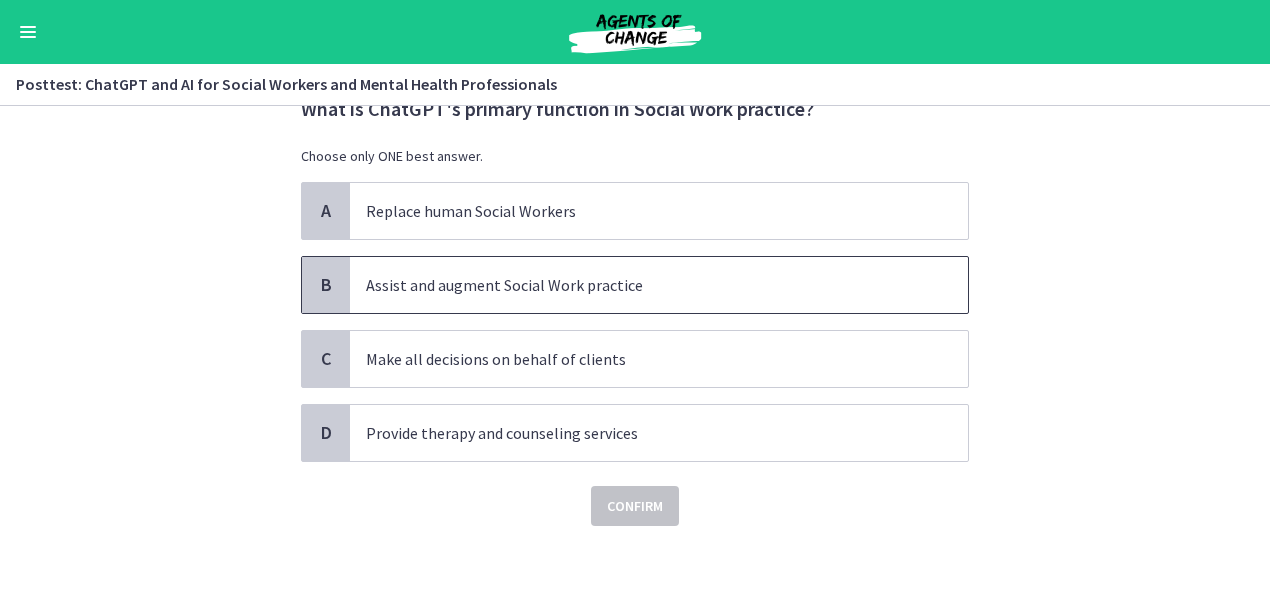 click on "Assist and augment Social Work practice" at bounding box center [659, 285] 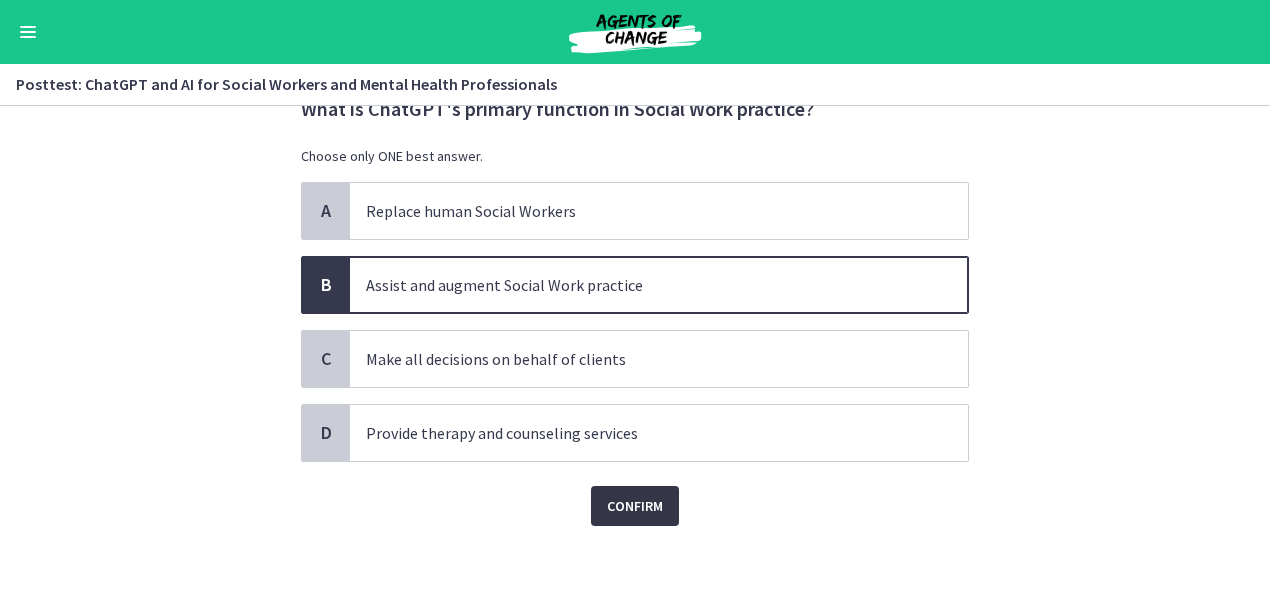 click on "Confirm" at bounding box center [635, 506] 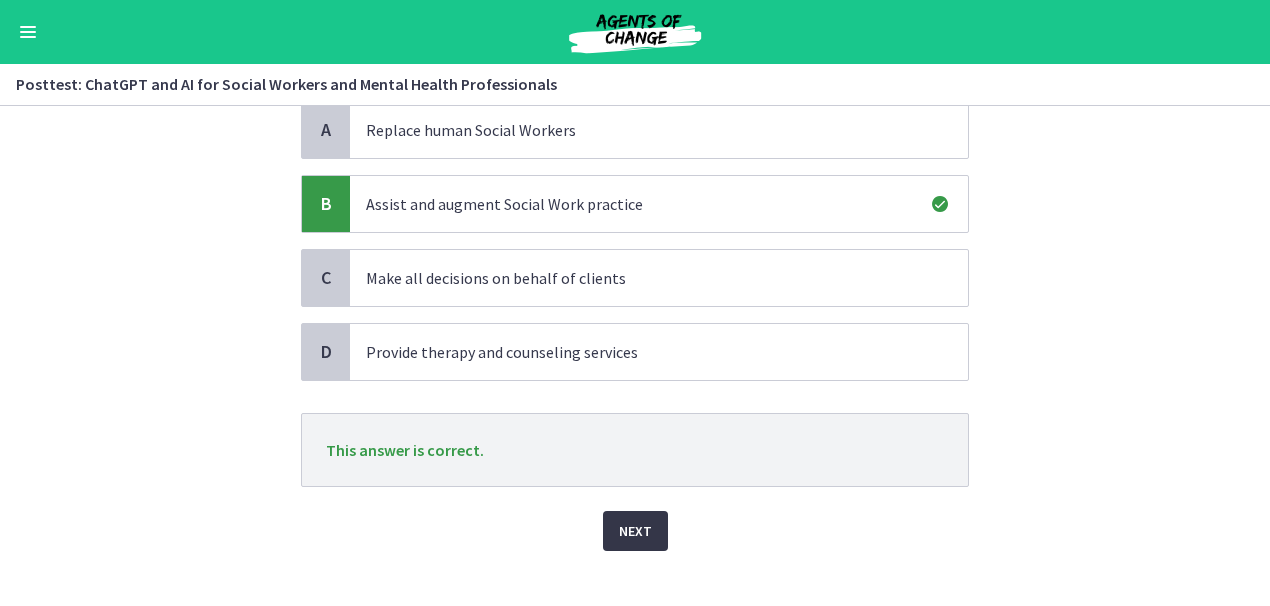 scroll, scrollTop: 180, scrollLeft: 0, axis: vertical 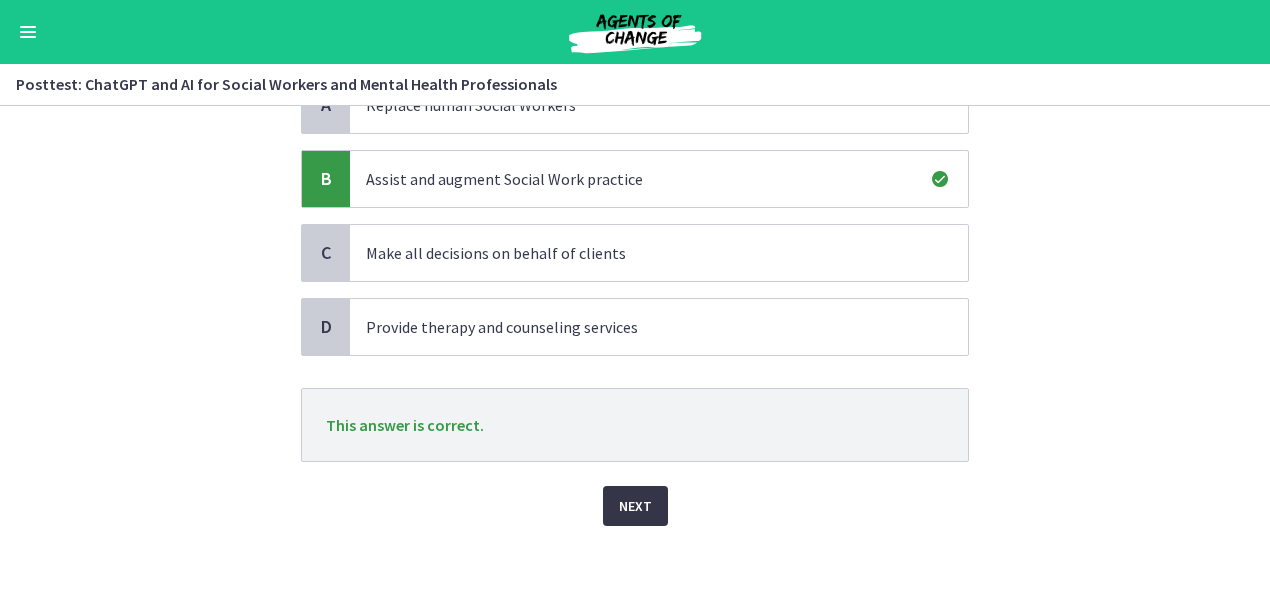 click on "Next" at bounding box center (635, 506) 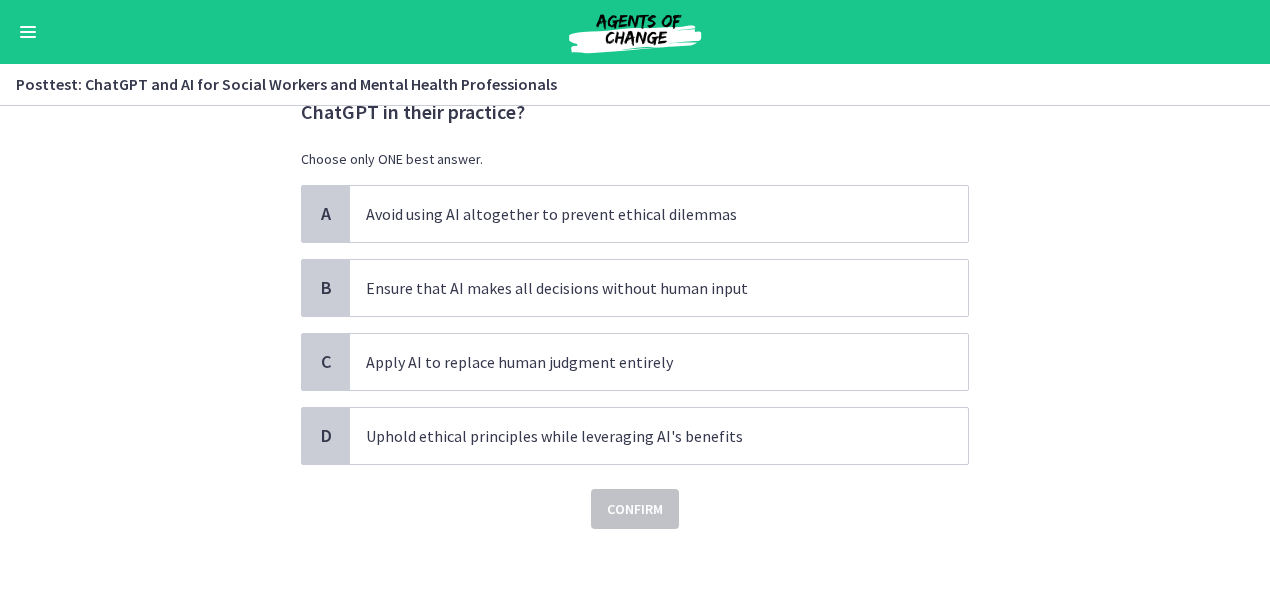 scroll, scrollTop: 100, scrollLeft: 0, axis: vertical 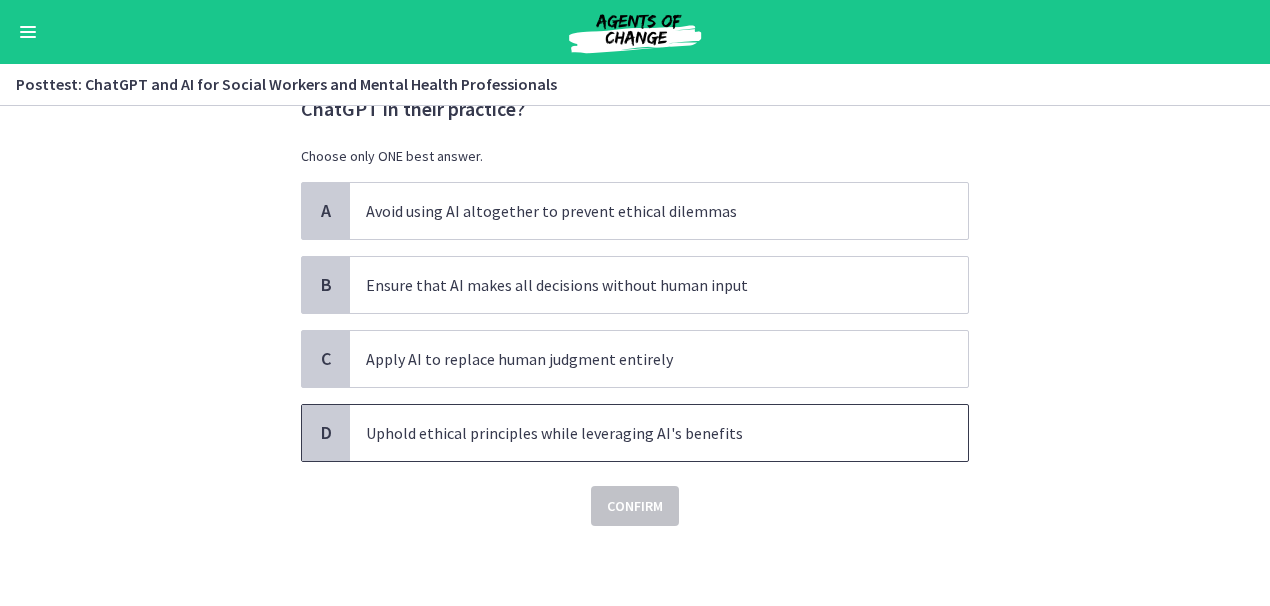 click on "Uphold ethical principles while leveraging AI's benefits" at bounding box center [639, 433] 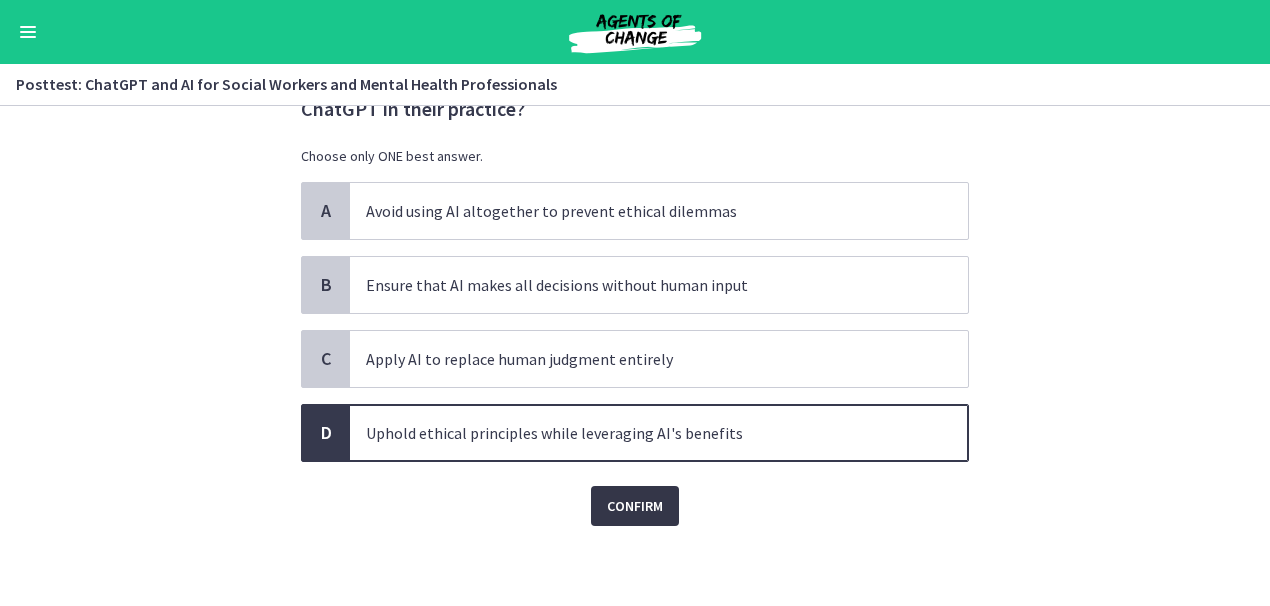 click on "Confirm" at bounding box center (635, 506) 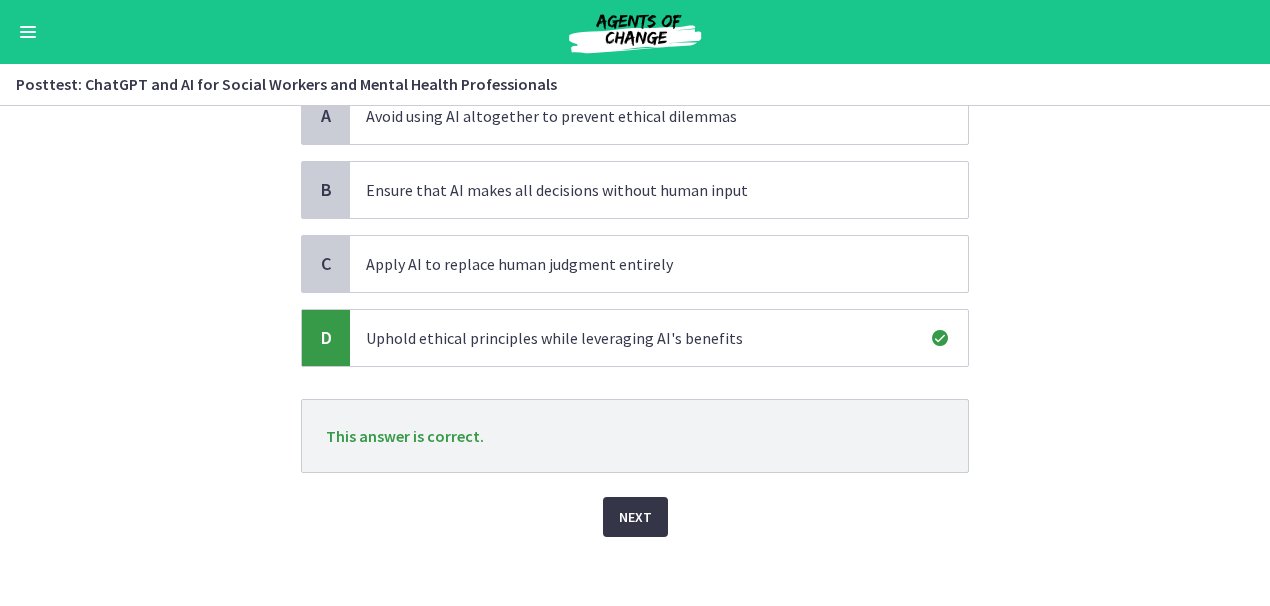 scroll, scrollTop: 206, scrollLeft: 0, axis: vertical 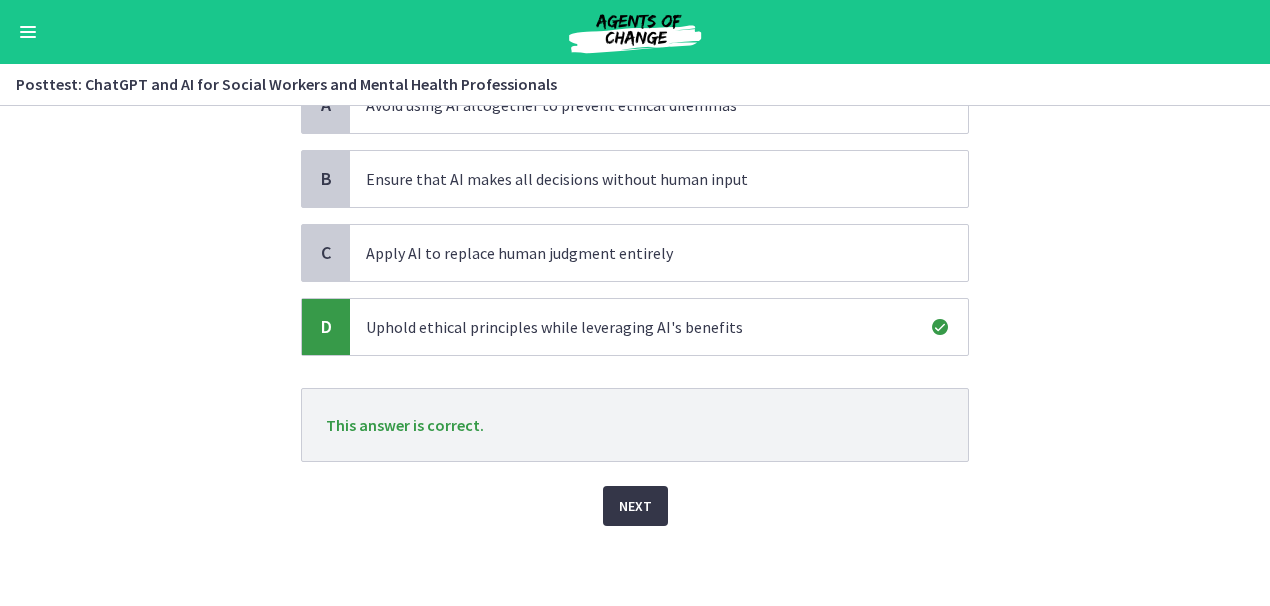click on "Next" at bounding box center (635, 506) 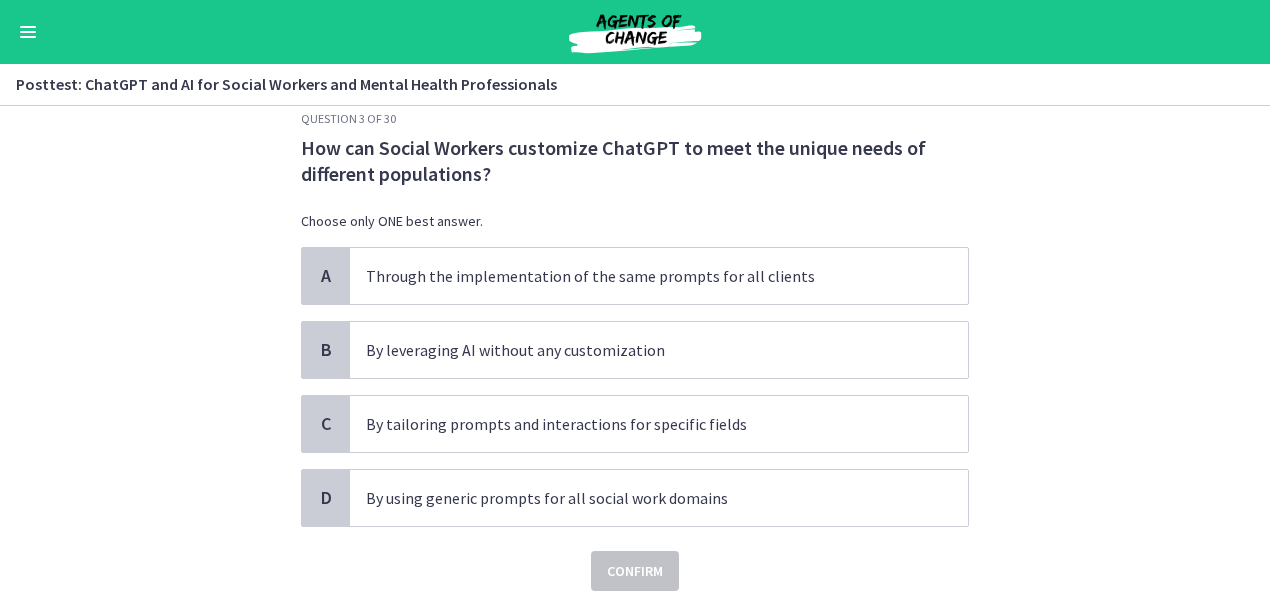 scroll, scrollTop: 36, scrollLeft: 0, axis: vertical 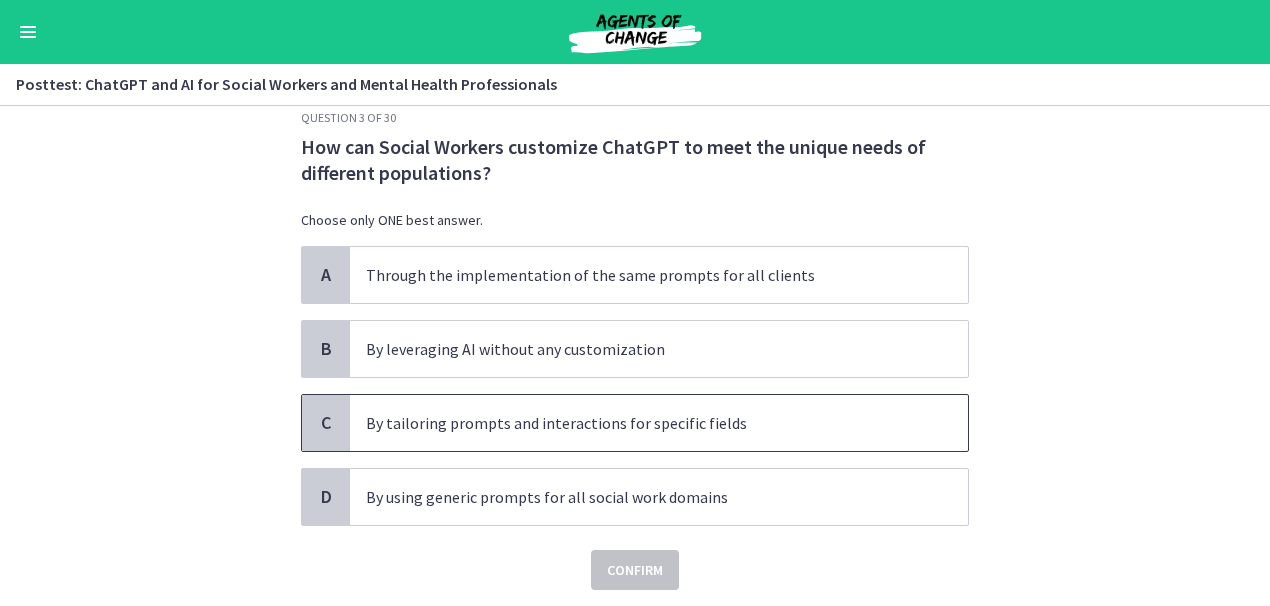 click on "By tailoring prompts and interactions for specific fields" at bounding box center [639, 423] 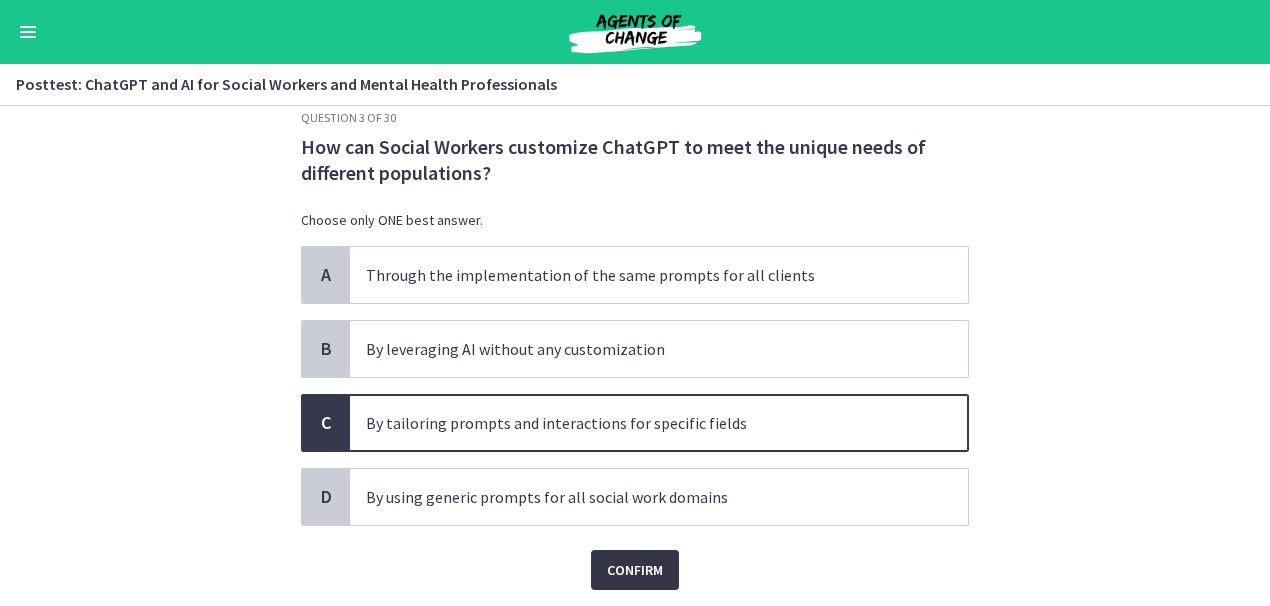 click on "Confirm" at bounding box center (635, 570) 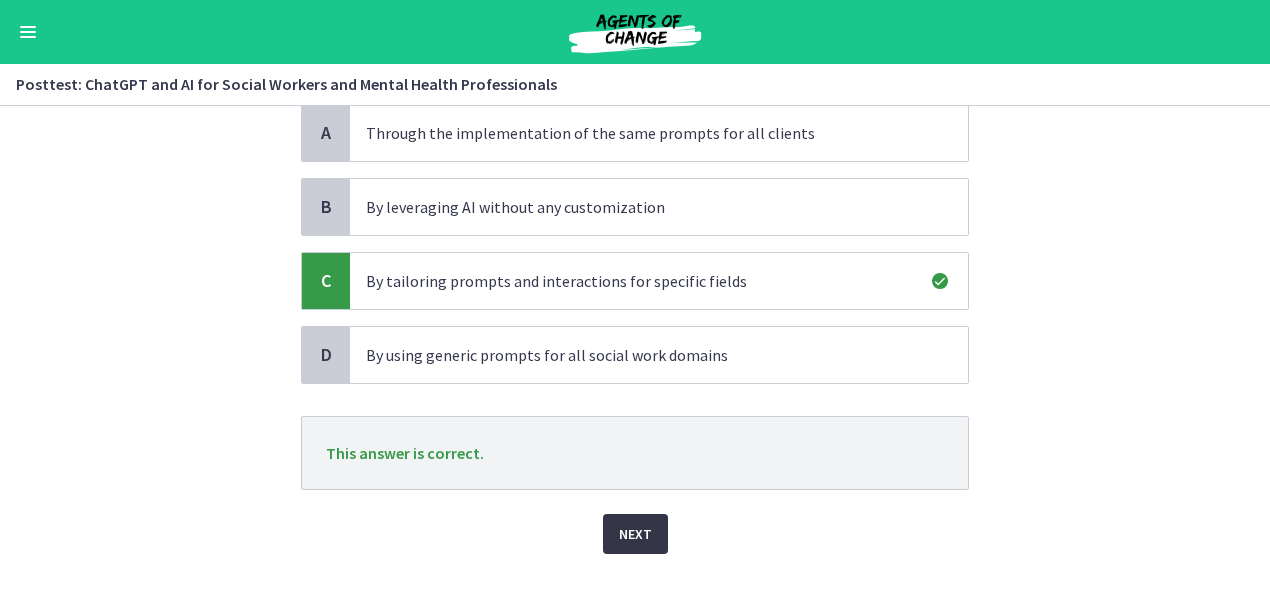 scroll, scrollTop: 181, scrollLeft: 0, axis: vertical 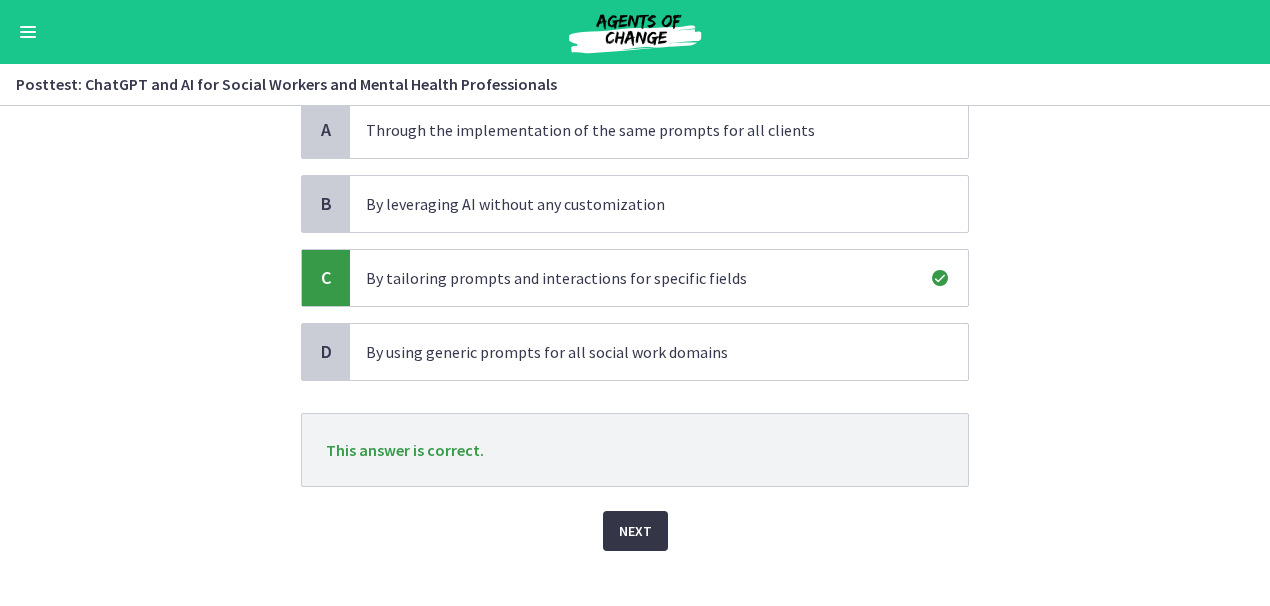 click on "Next" at bounding box center (635, 531) 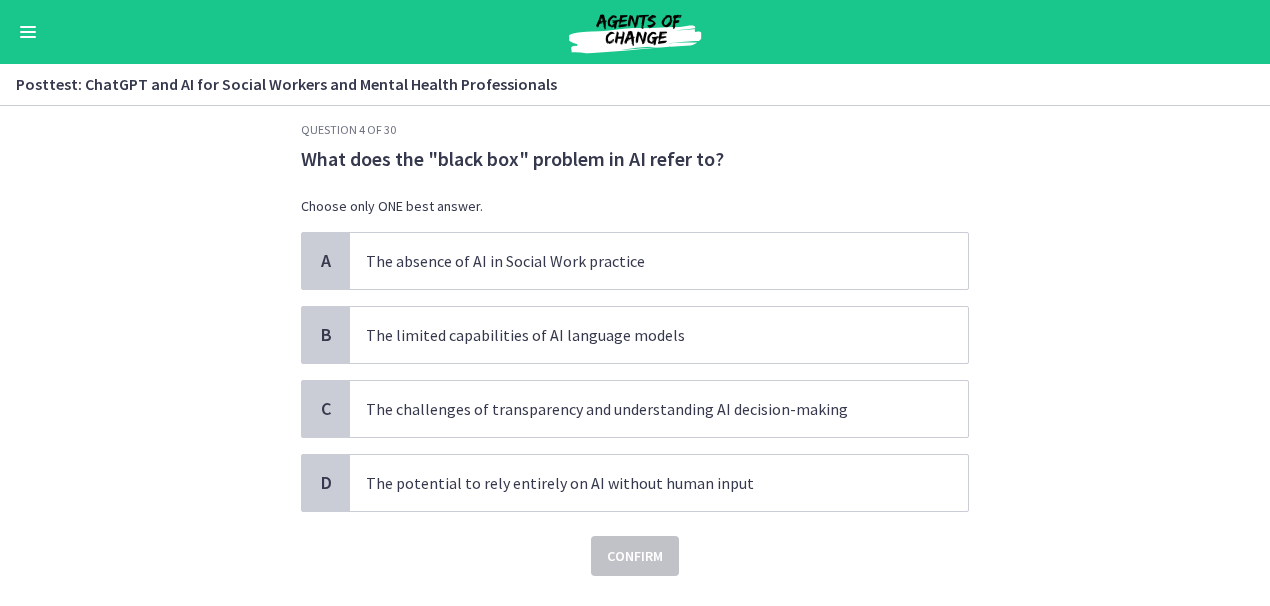 scroll, scrollTop: 26, scrollLeft: 0, axis: vertical 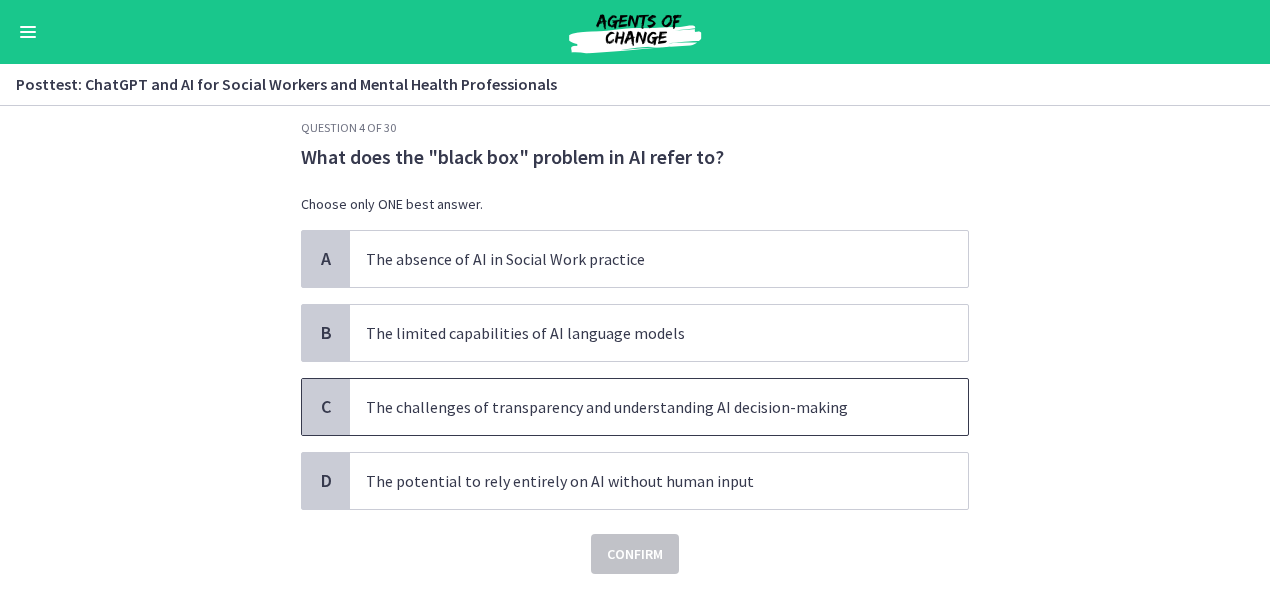 click on "The challenges of transparency and understanding AI decision-making" at bounding box center (639, 407) 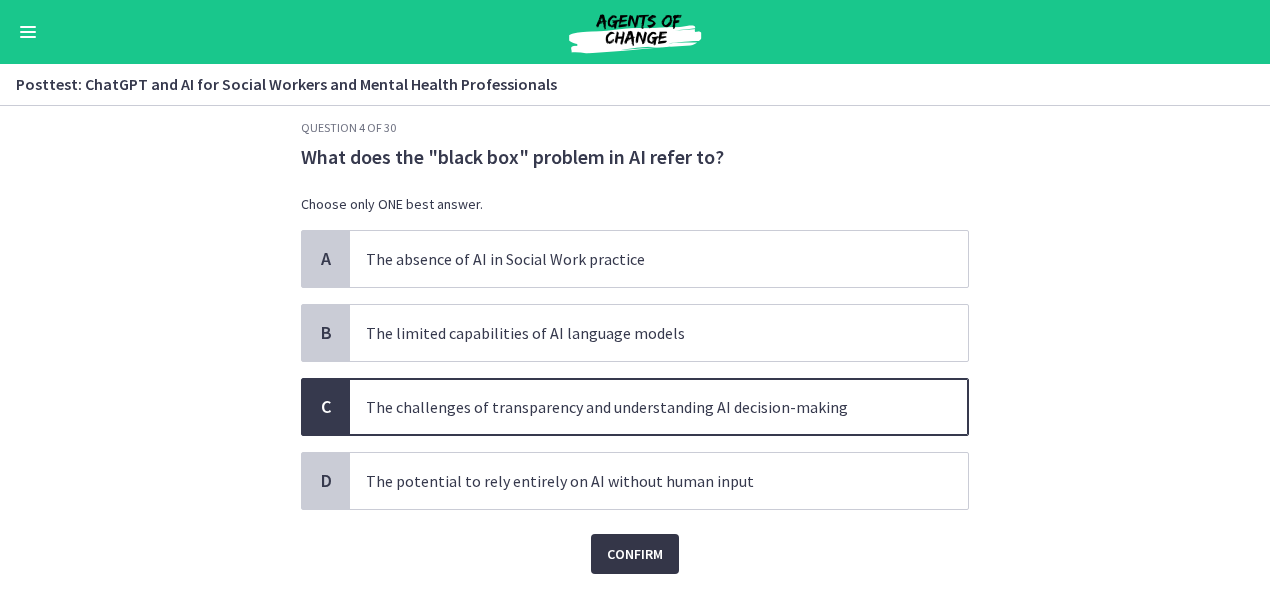 click on "Confirm" at bounding box center (635, 554) 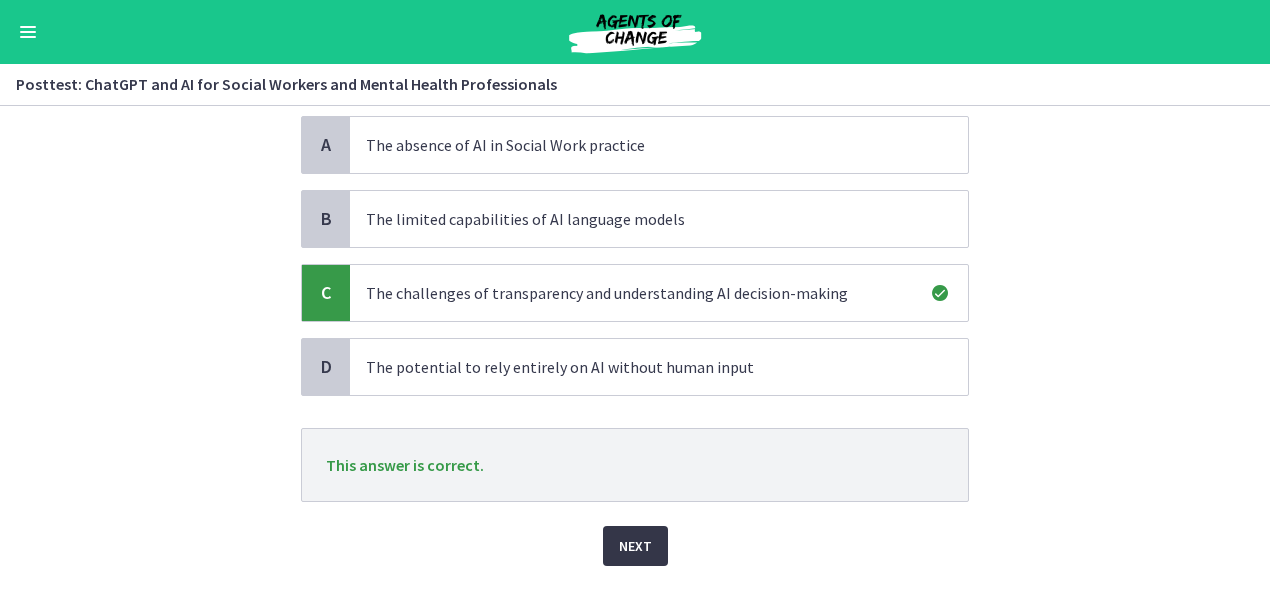 scroll, scrollTop: 180, scrollLeft: 0, axis: vertical 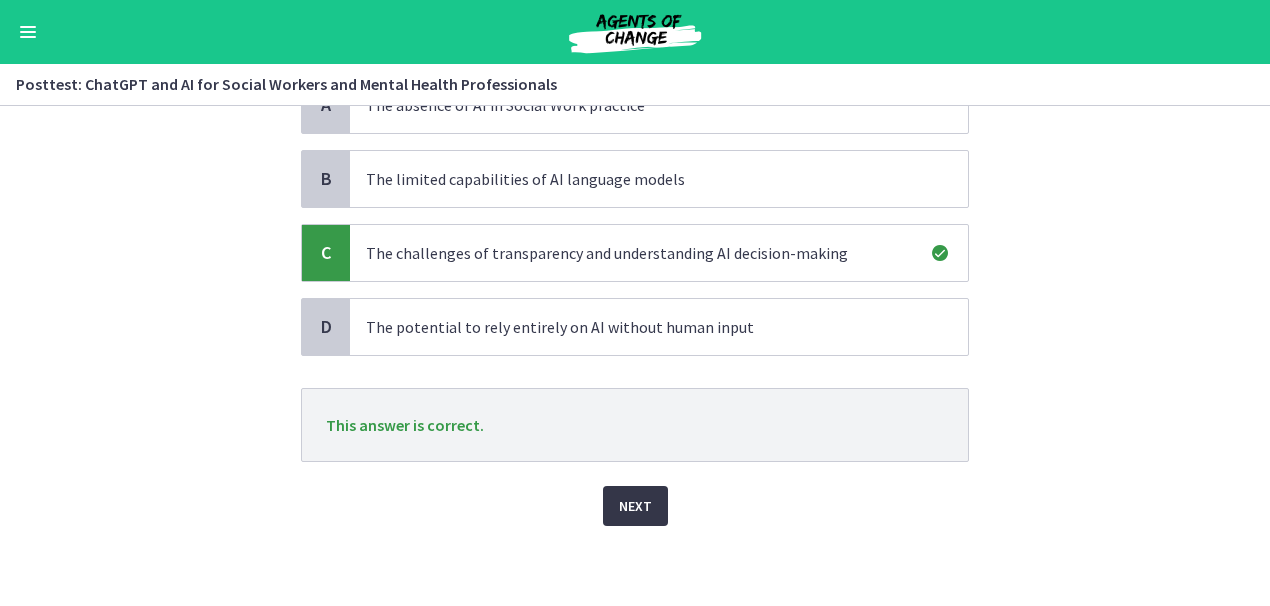 click on "Next" at bounding box center [635, 506] 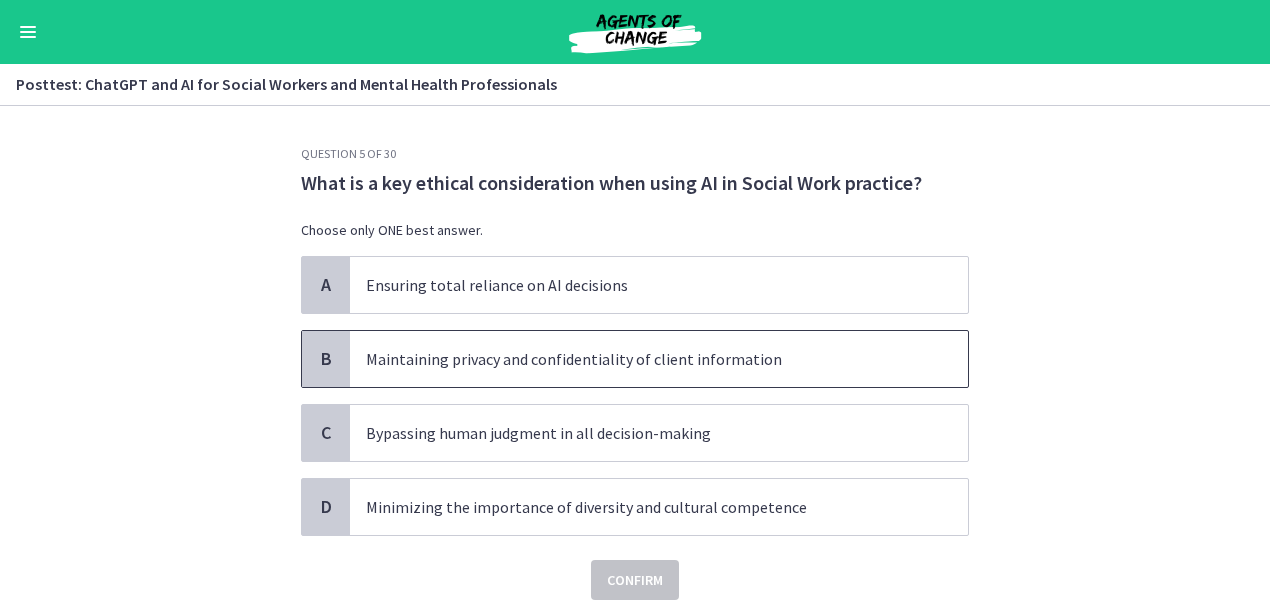 click on "Maintaining privacy and confidentiality of client information" at bounding box center [639, 359] 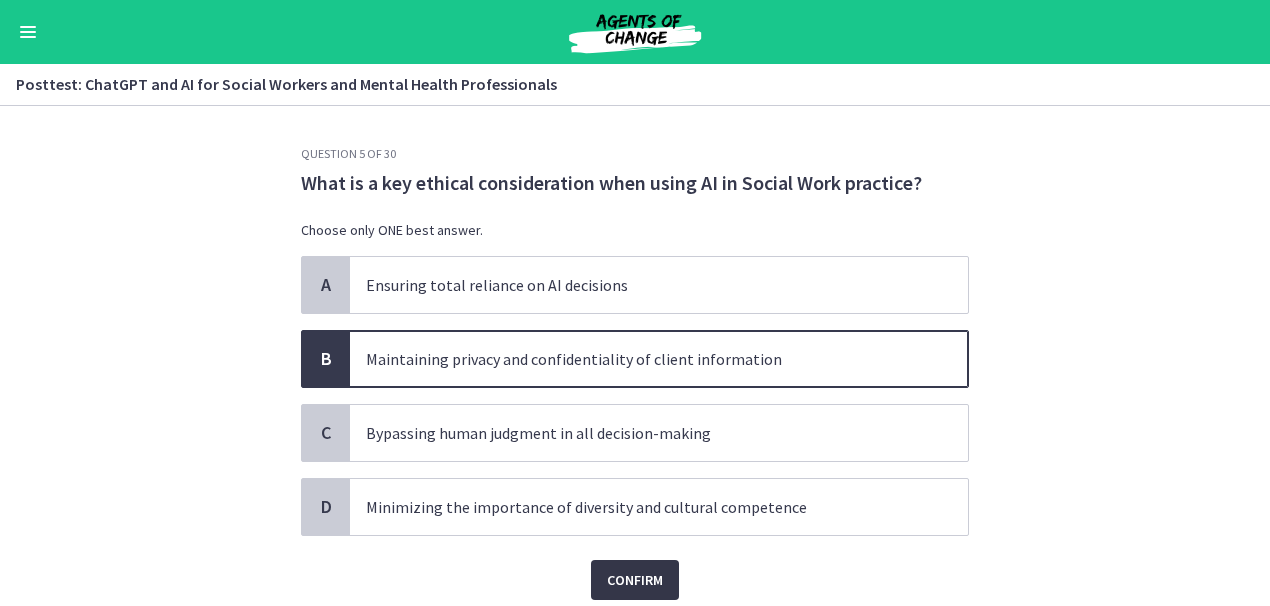 click on "Confirm" at bounding box center [635, 580] 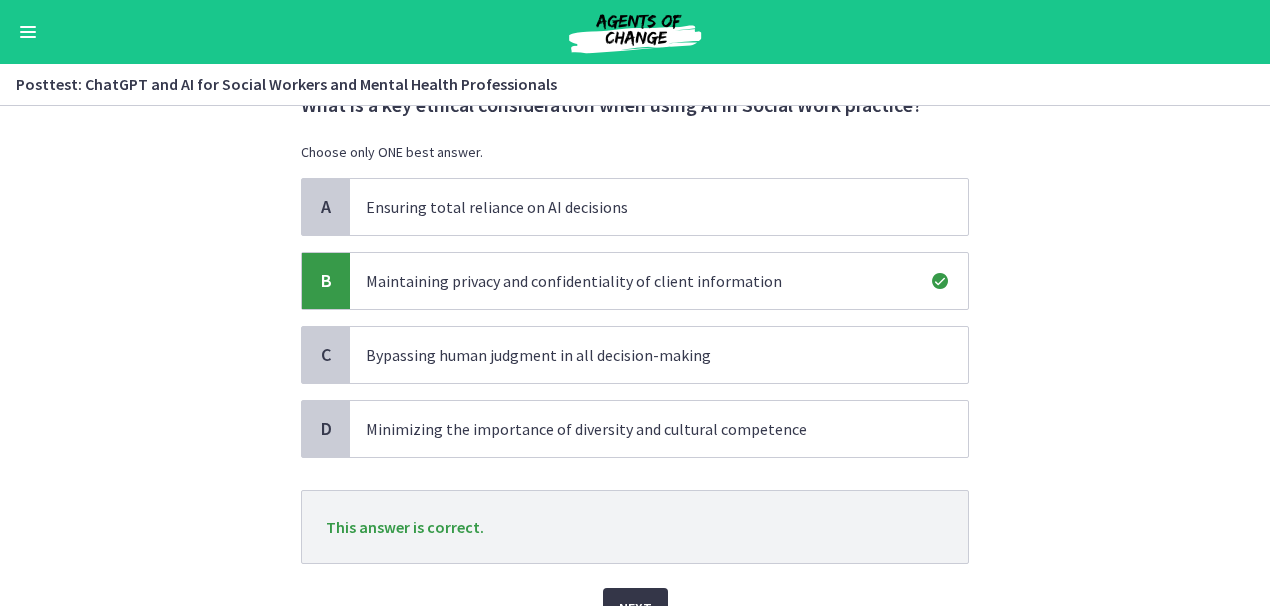 scroll, scrollTop: 180, scrollLeft: 0, axis: vertical 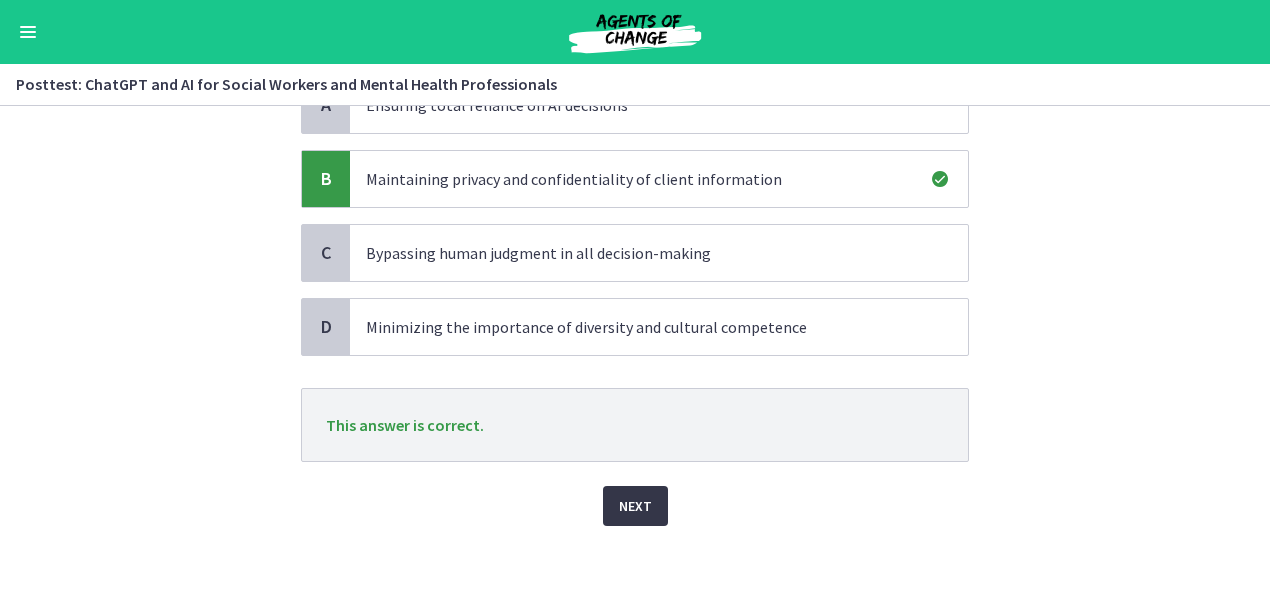 click on "Next" at bounding box center [635, 506] 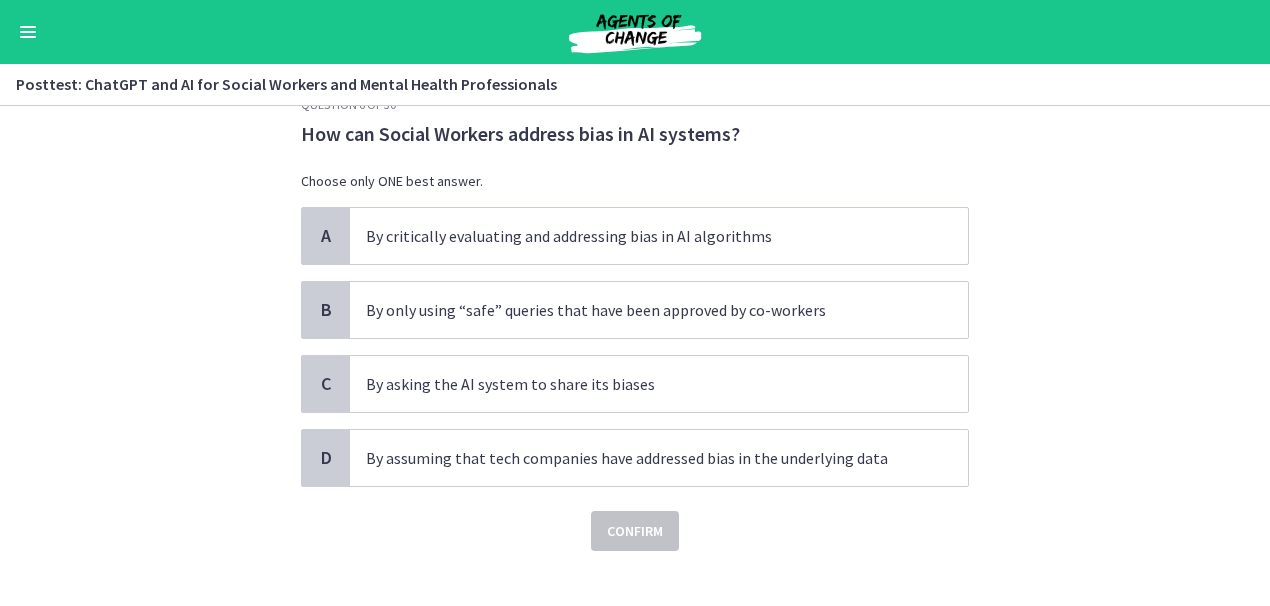 scroll, scrollTop: 52, scrollLeft: 0, axis: vertical 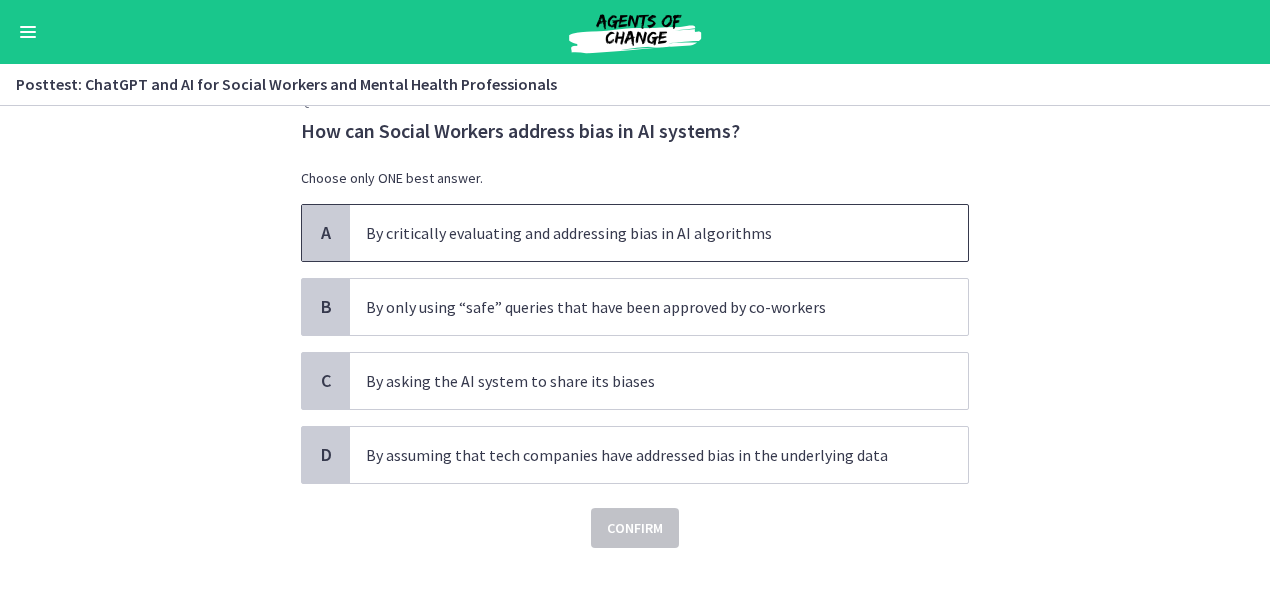 click on "By critically evaluating and addressing bias in AI algorithms" at bounding box center [639, 233] 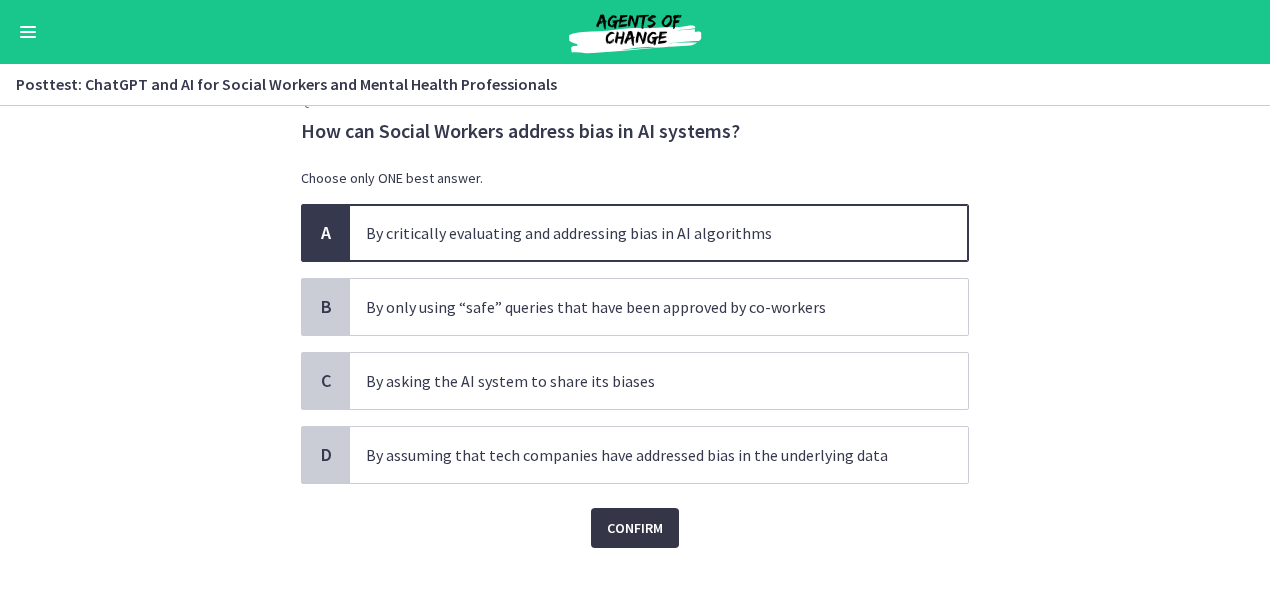 click on "Confirm" at bounding box center [635, 528] 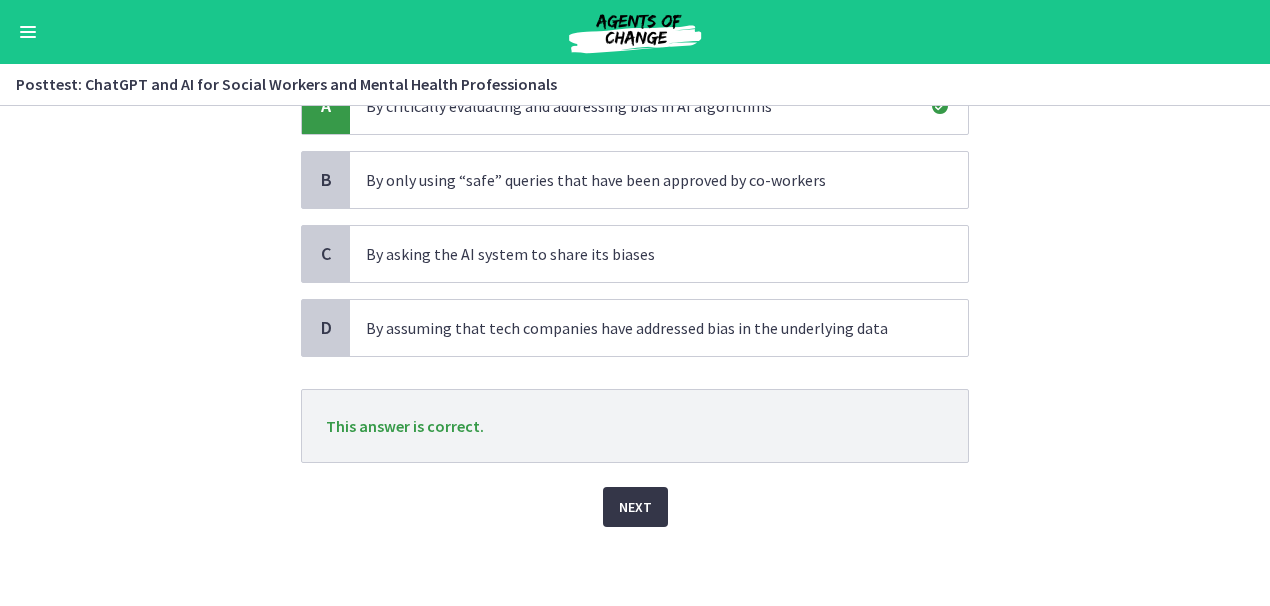 scroll, scrollTop: 180, scrollLeft: 0, axis: vertical 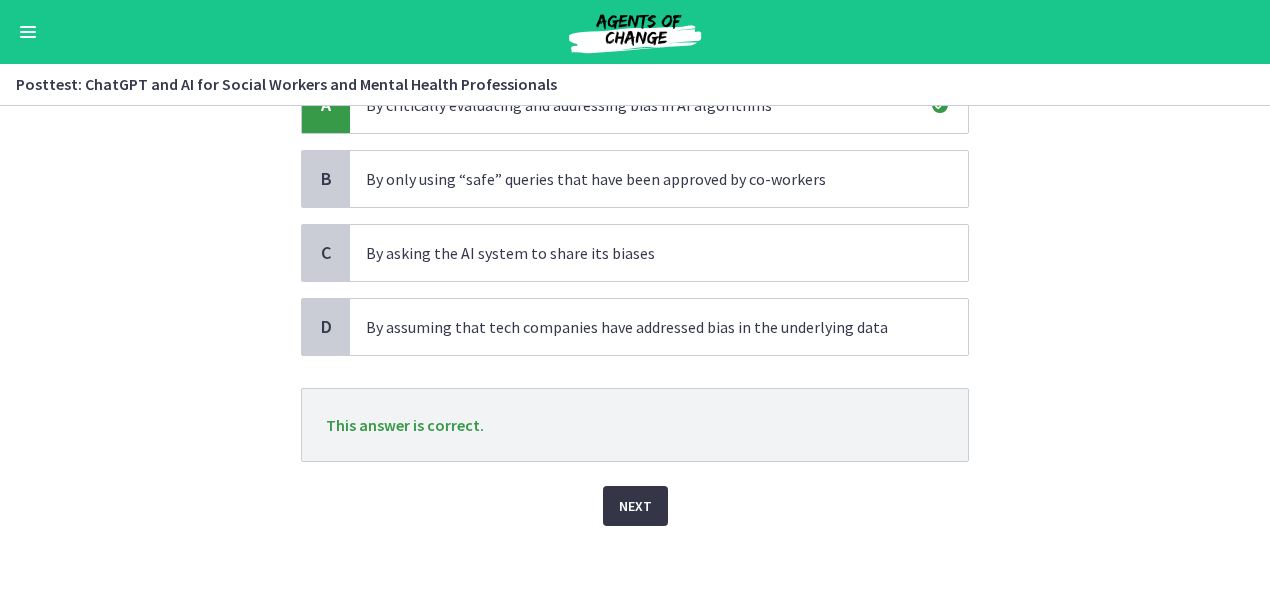 click on "Next" at bounding box center (635, 506) 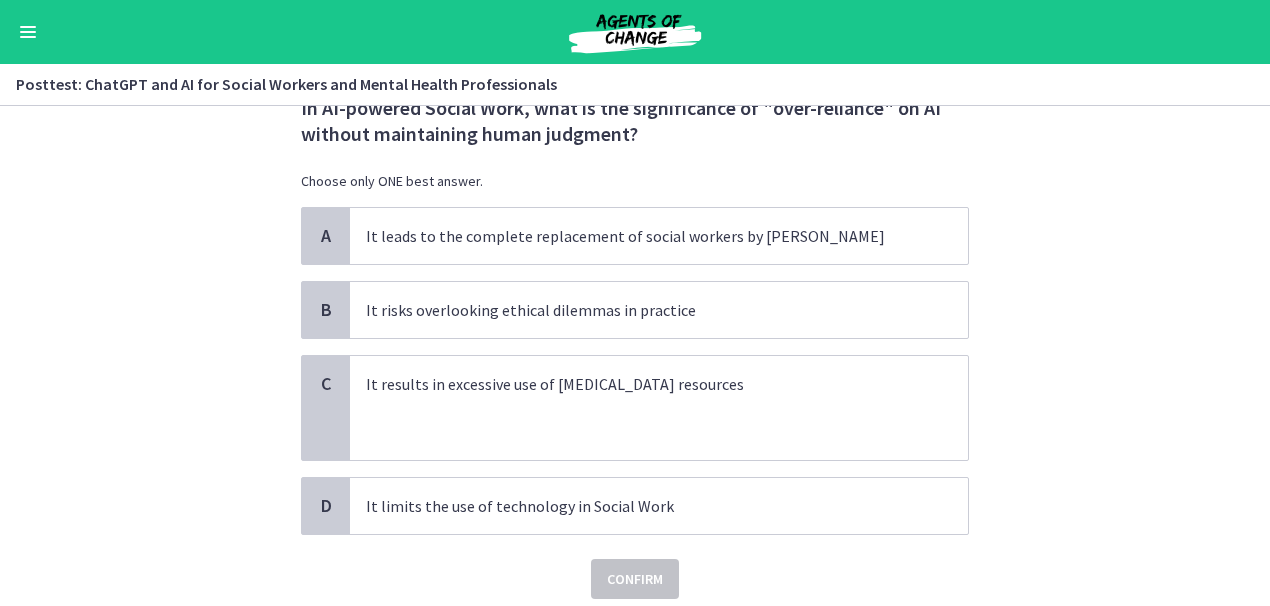 scroll, scrollTop: 79, scrollLeft: 0, axis: vertical 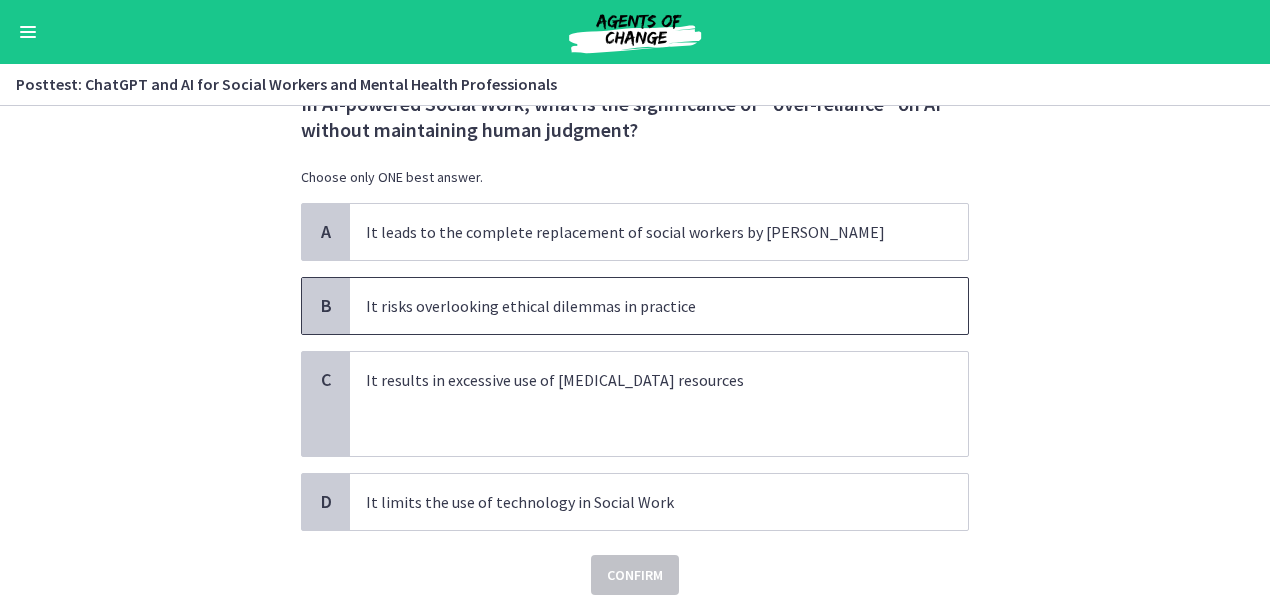 click on "It risks overlooking ethical dilemmas in practice" at bounding box center (639, 306) 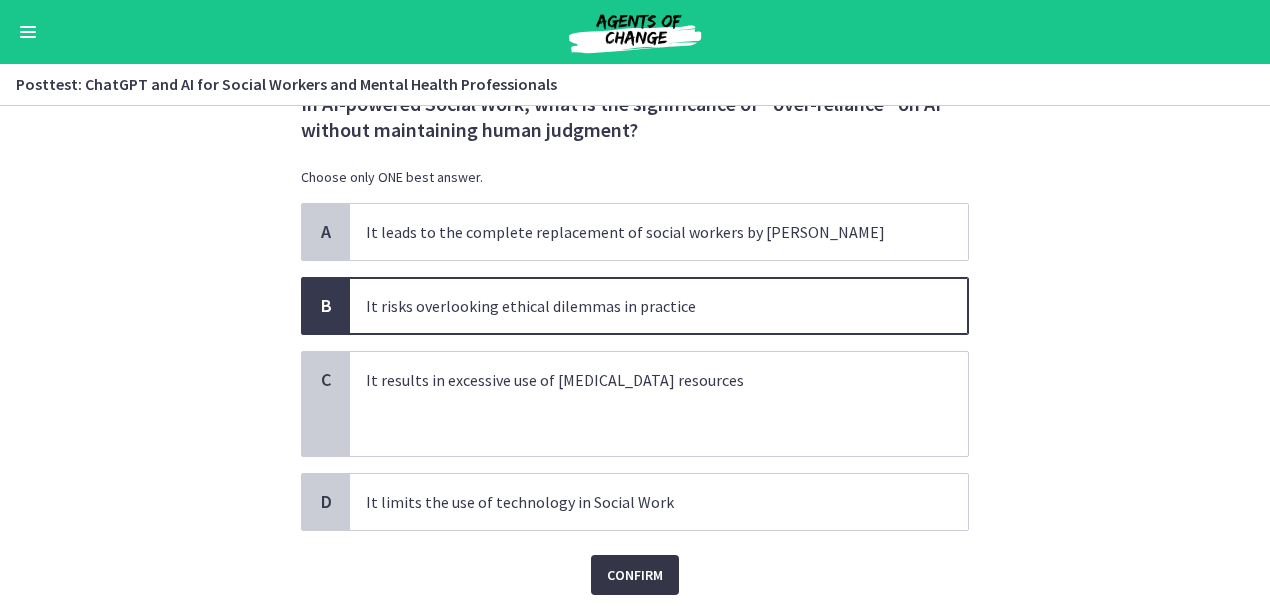 click on "Confirm" at bounding box center (635, 575) 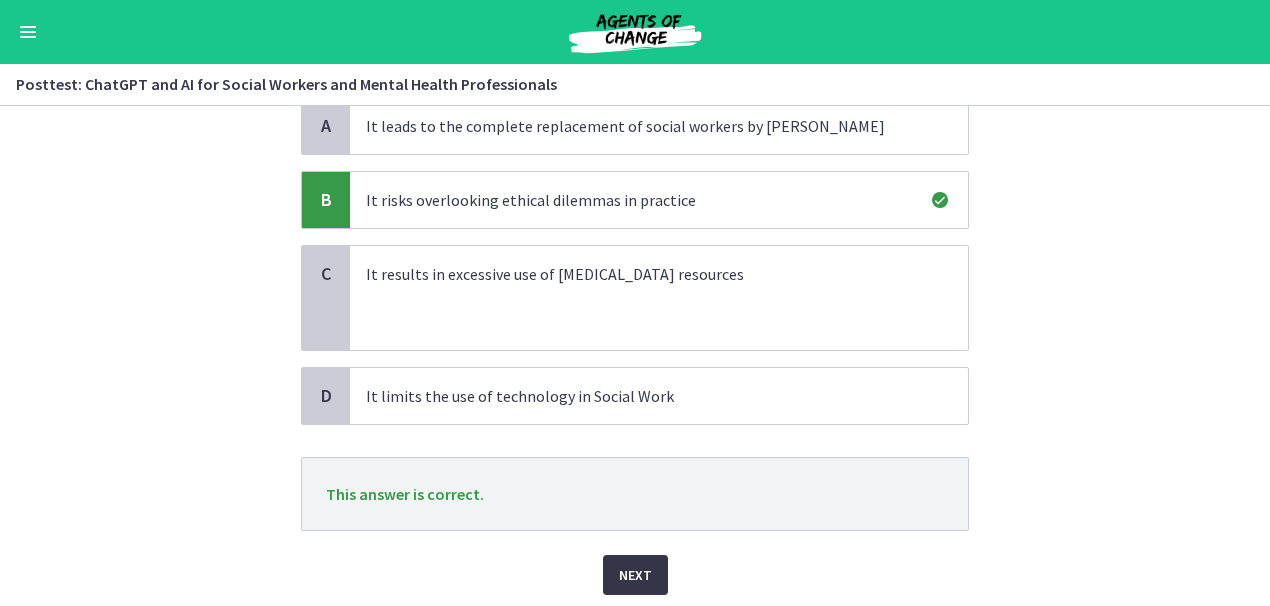 scroll, scrollTop: 254, scrollLeft: 0, axis: vertical 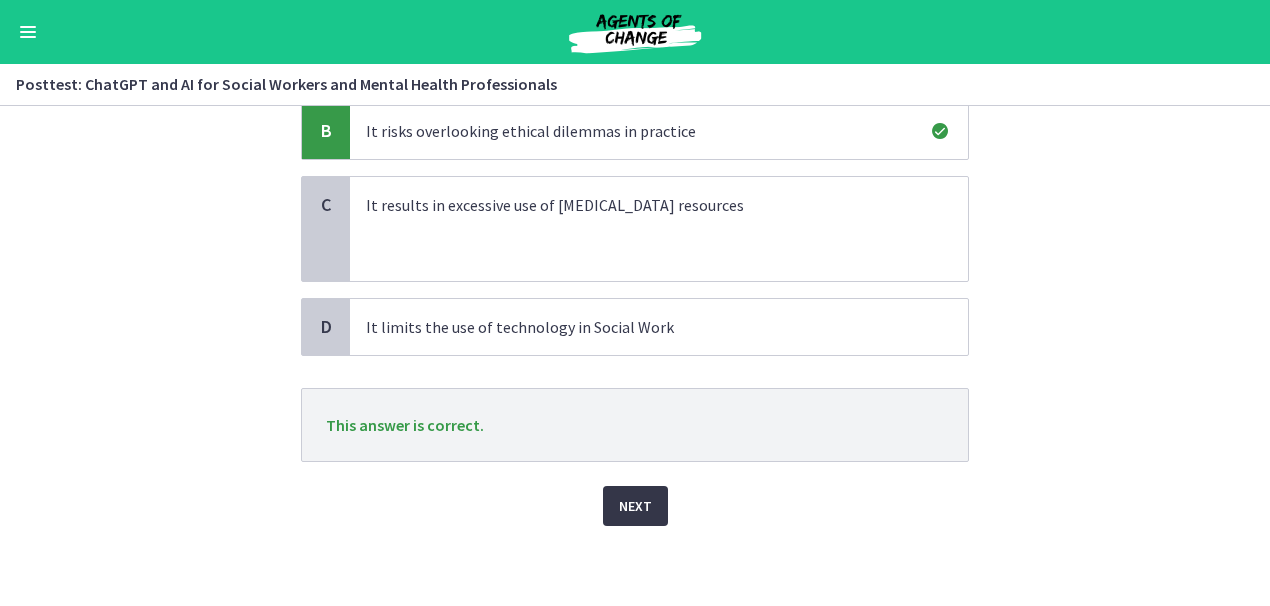 click on "Next" at bounding box center [635, 506] 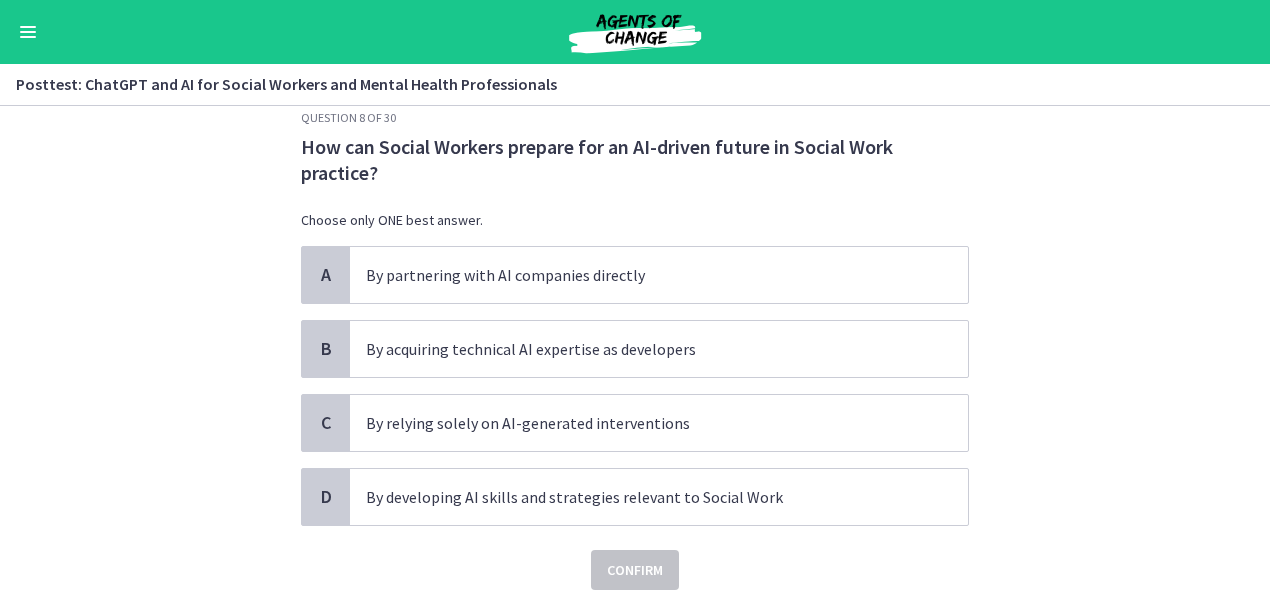 scroll, scrollTop: 37, scrollLeft: 0, axis: vertical 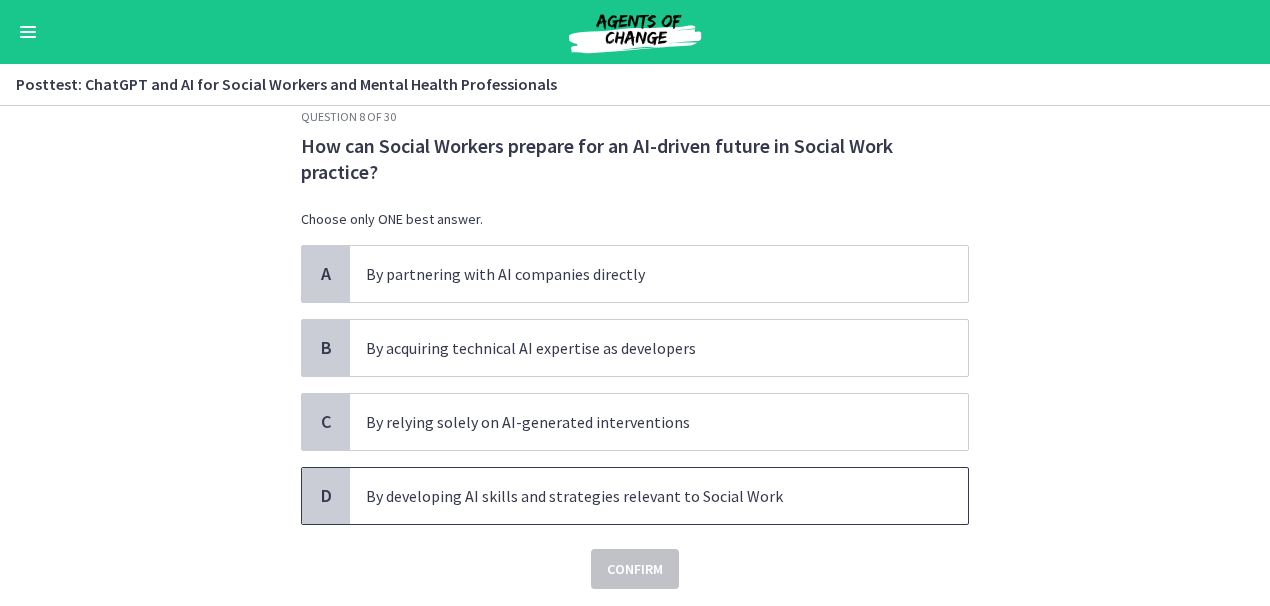click on "By developing AI skills and strategies relevant to Social Work" at bounding box center (659, 496) 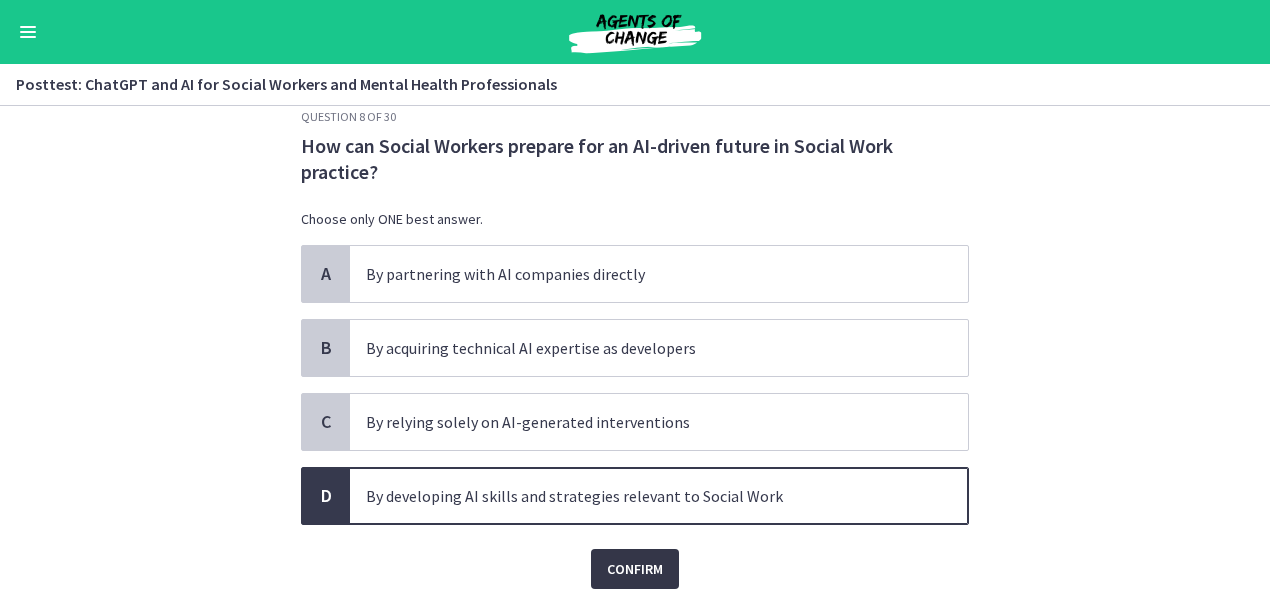 click on "Confirm" at bounding box center (635, 569) 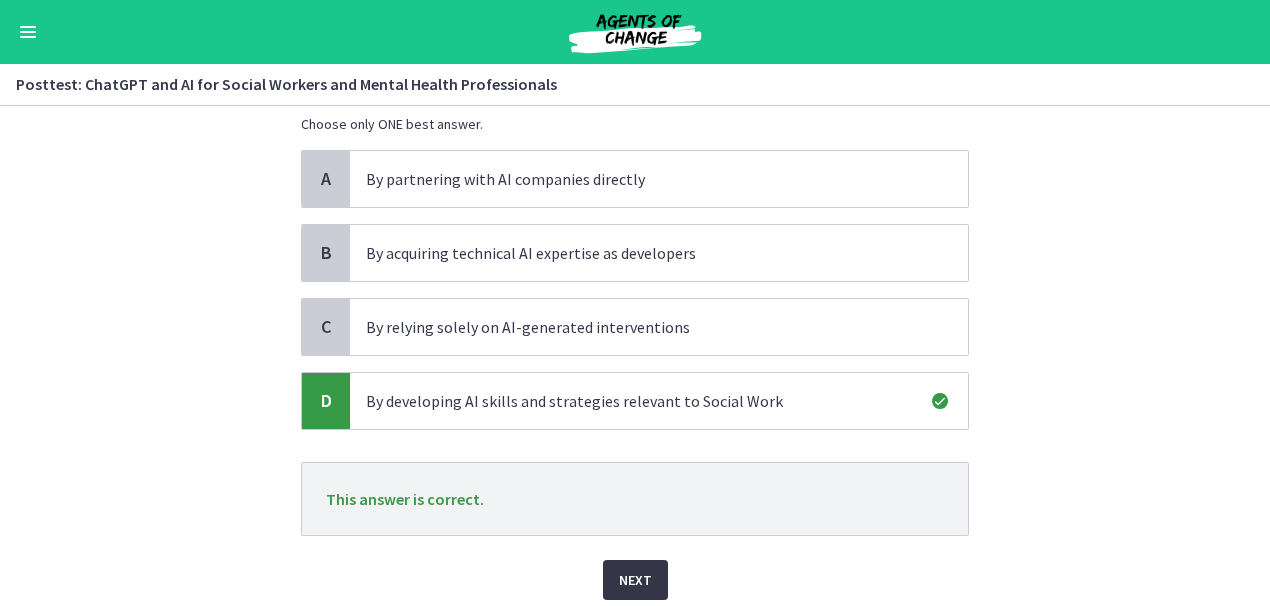 scroll, scrollTop: 206, scrollLeft: 0, axis: vertical 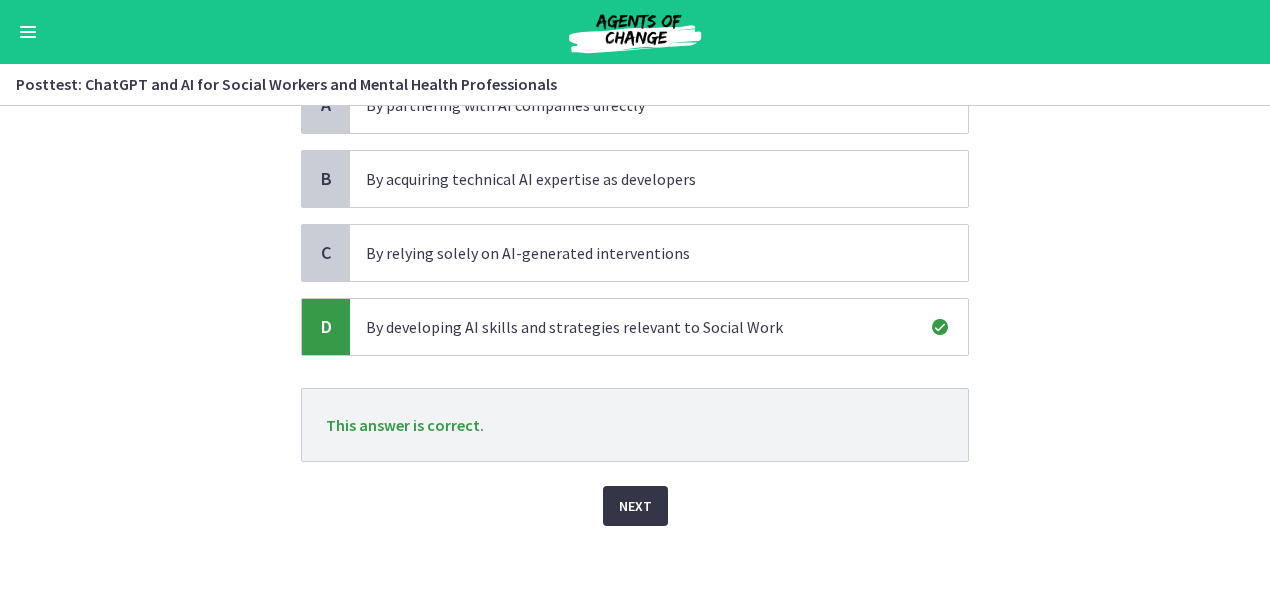 click on "Next" at bounding box center (635, 506) 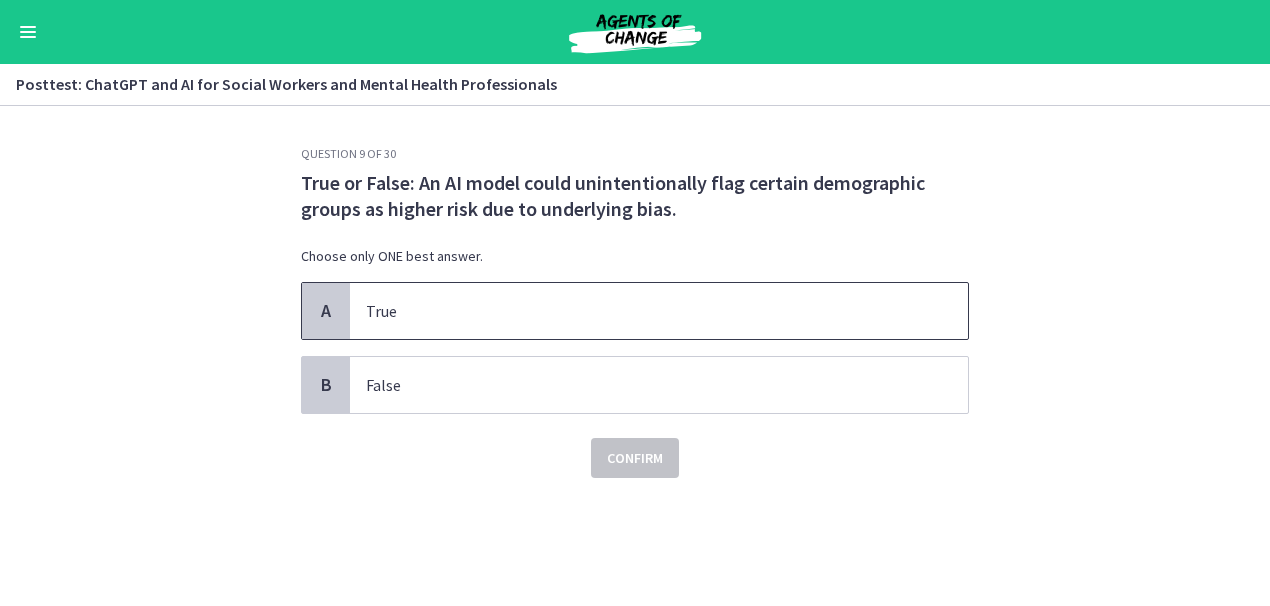 drag, startPoint x: 427, startPoint y: 295, endPoint x: 413, endPoint y: 301, distance: 15.231546 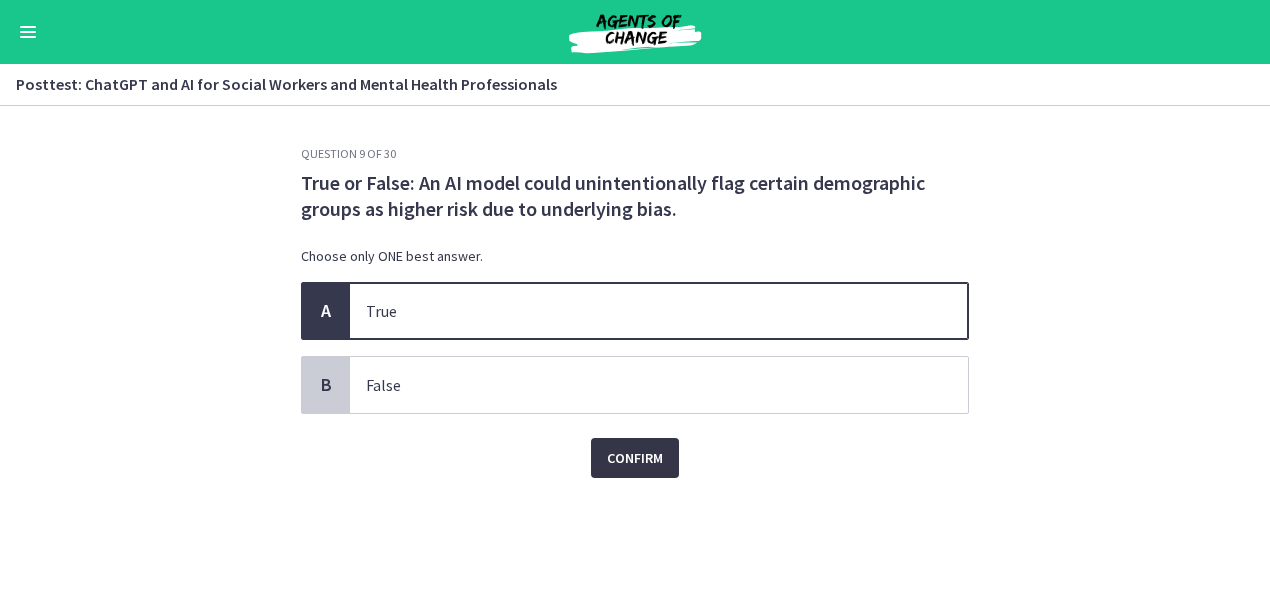 click on "Confirm" at bounding box center [635, 458] 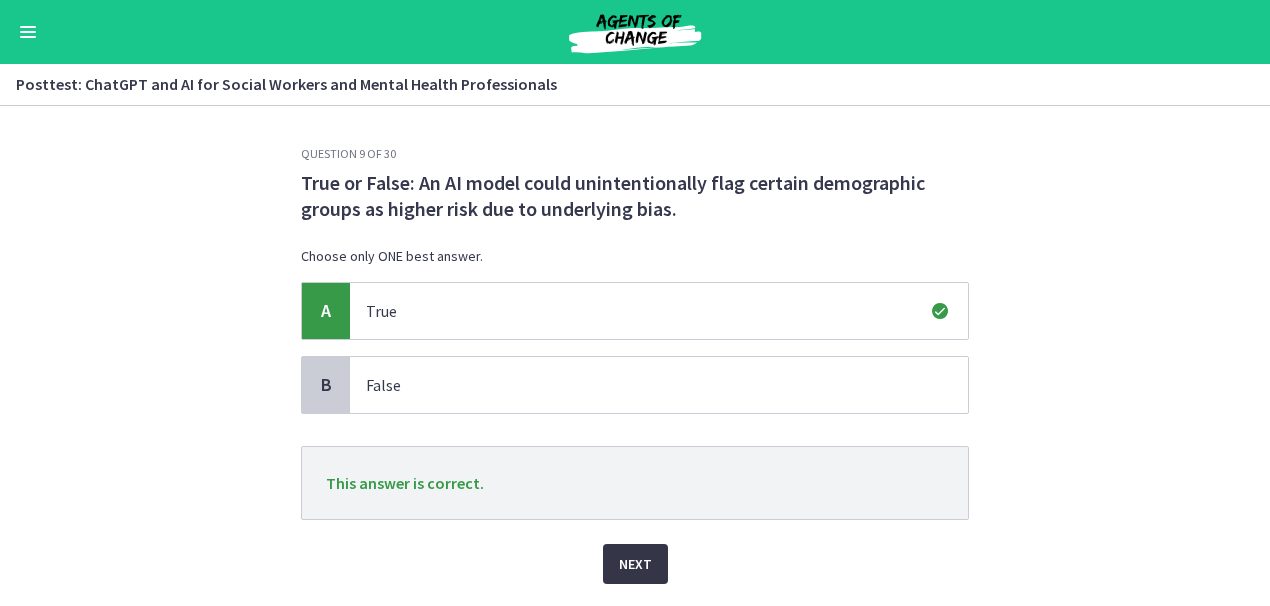 click on "Next" at bounding box center [635, 564] 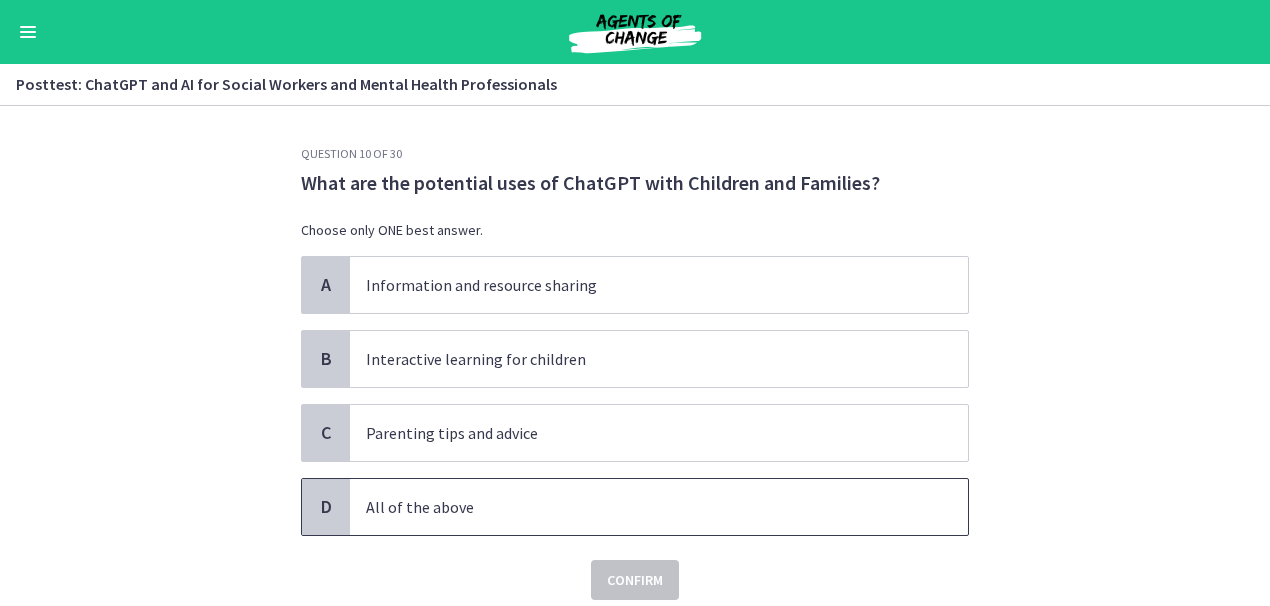 click on "All of the above" at bounding box center (639, 507) 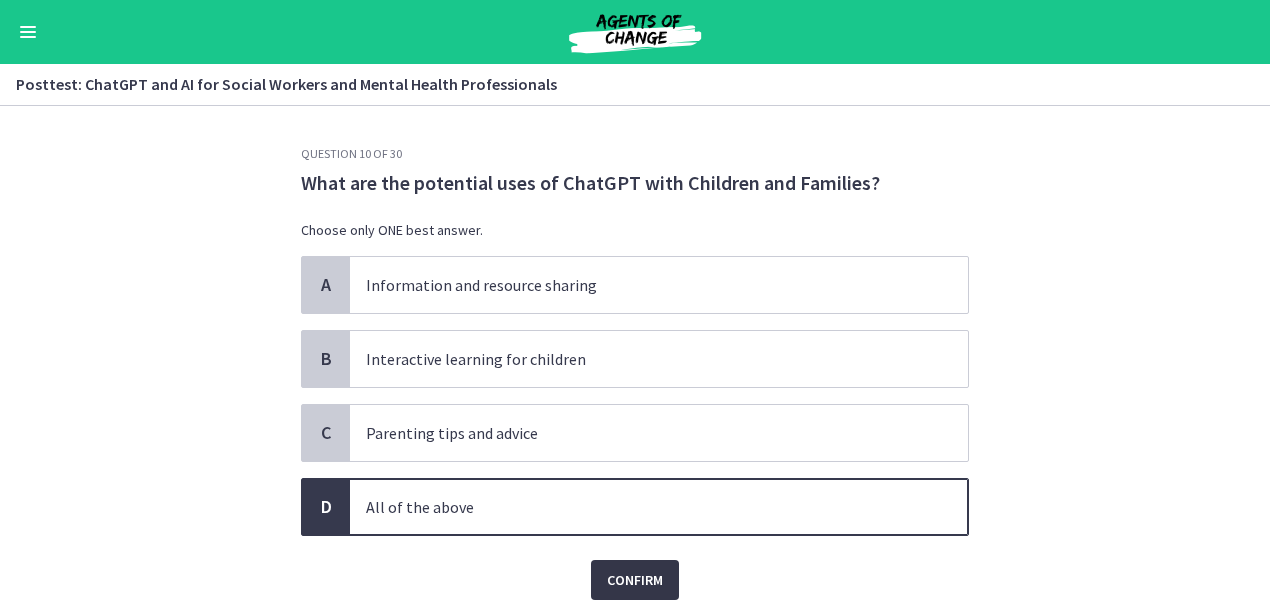 click on "Confirm" at bounding box center [635, 580] 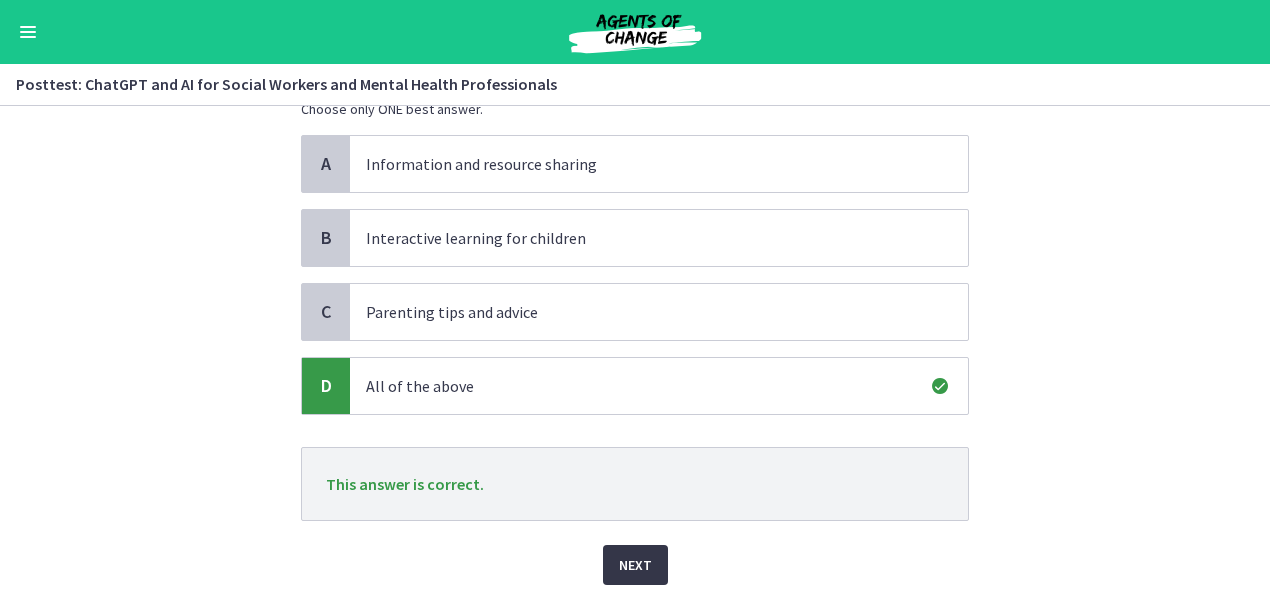scroll, scrollTop: 180, scrollLeft: 0, axis: vertical 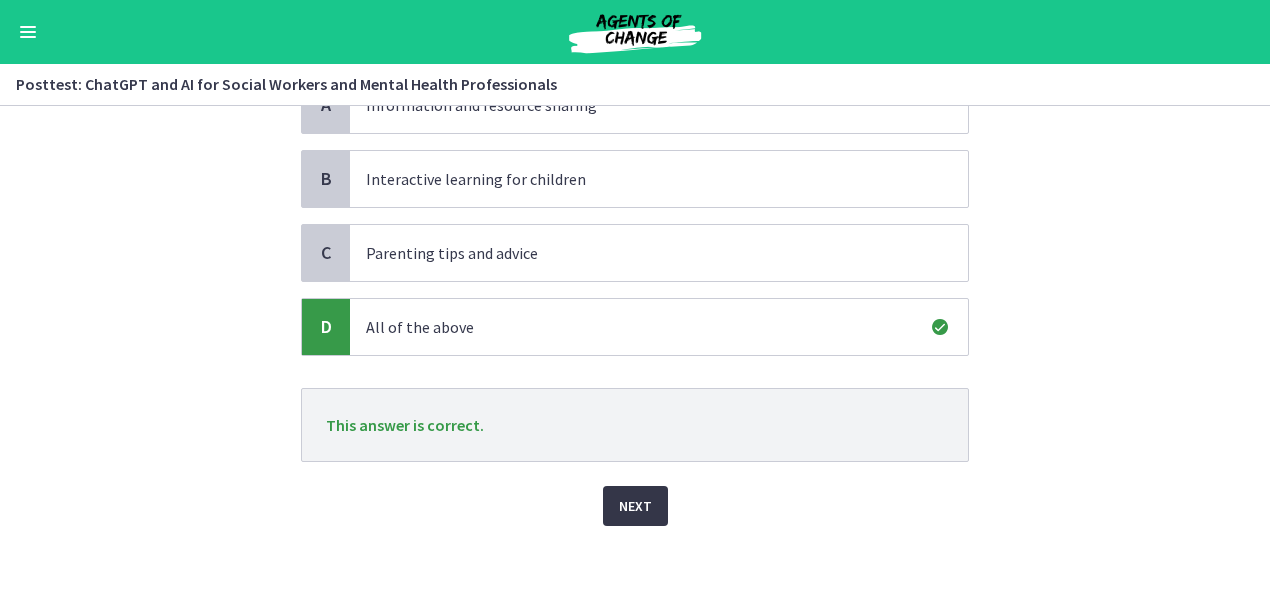 click on "Next" at bounding box center (635, 506) 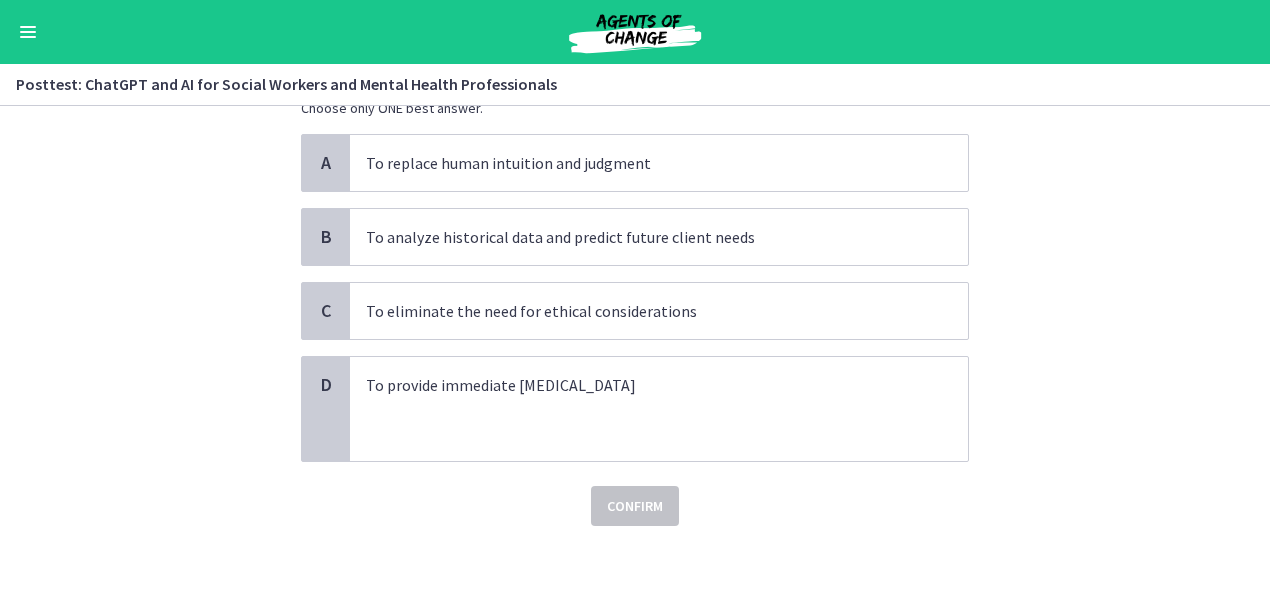 scroll, scrollTop: 0, scrollLeft: 0, axis: both 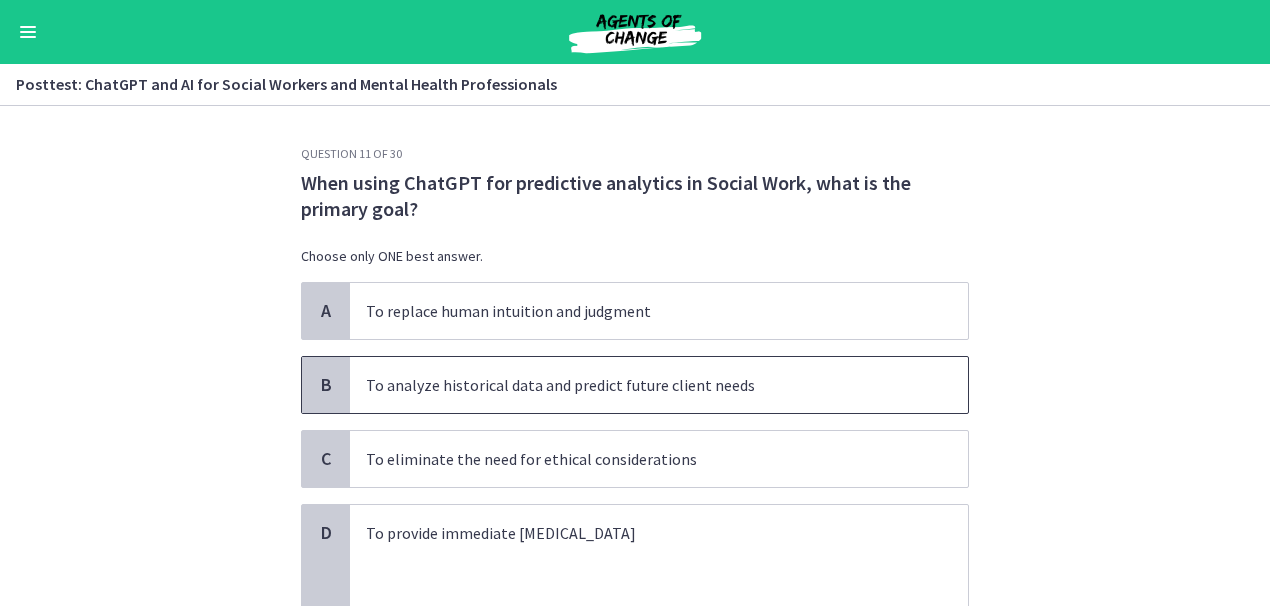 click on "To analyze historical data and predict future client needs" at bounding box center (639, 385) 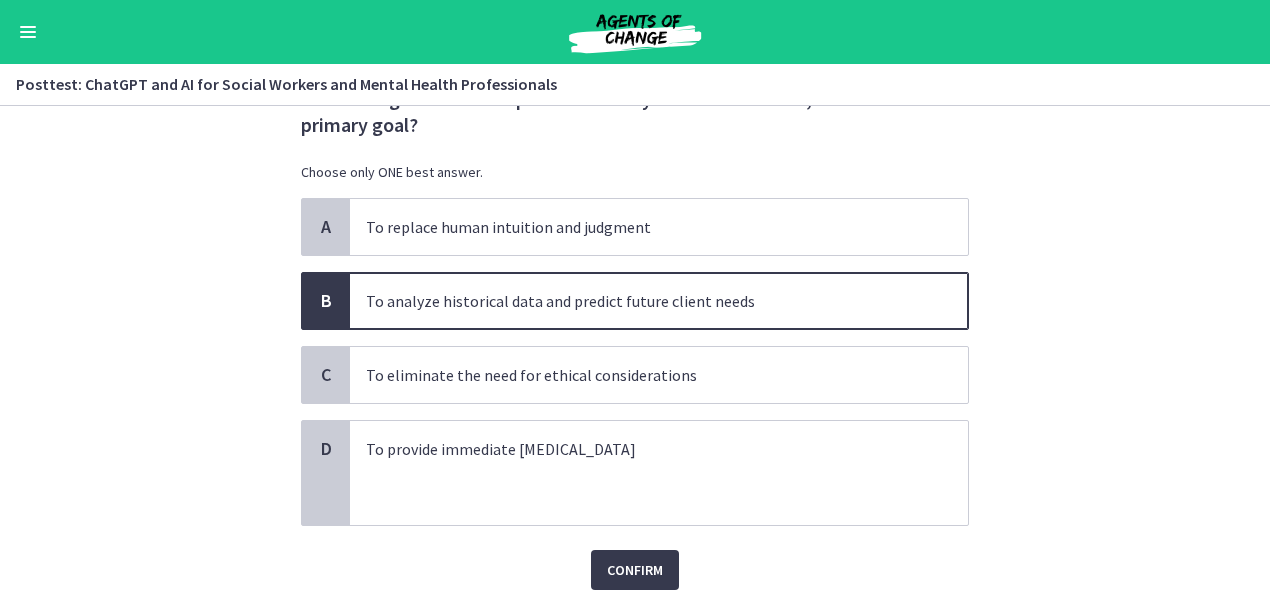 scroll, scrollTop: 148, scrollLeft: 0, axis: vertical 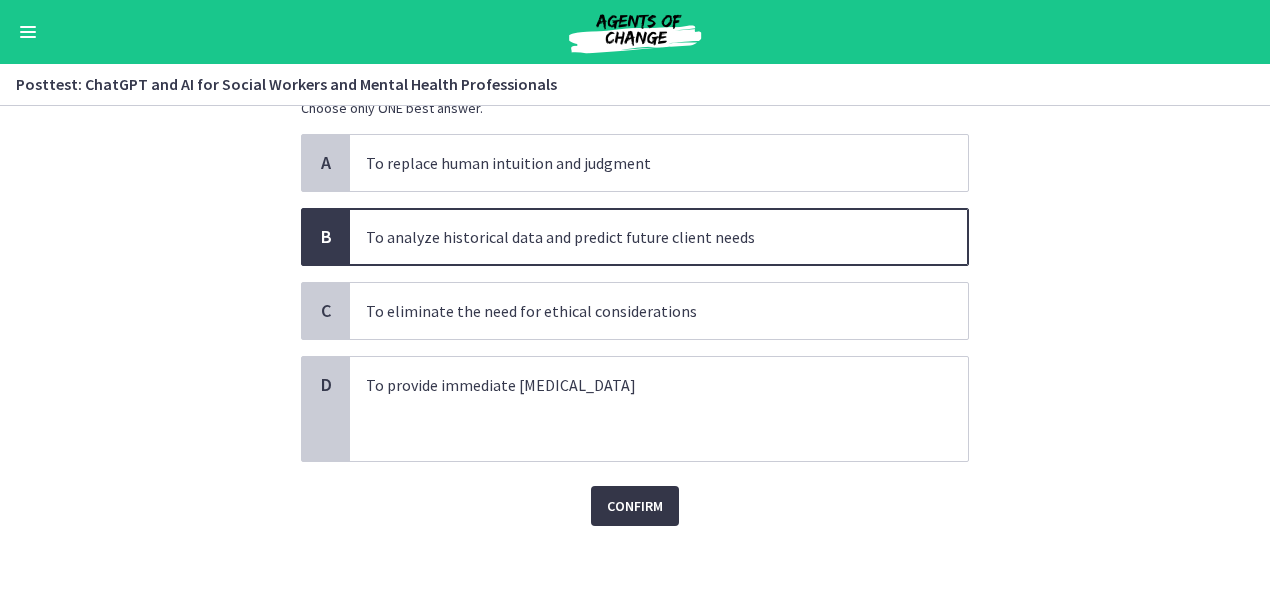 click on "Confirm" at bounding box center (635, 506) 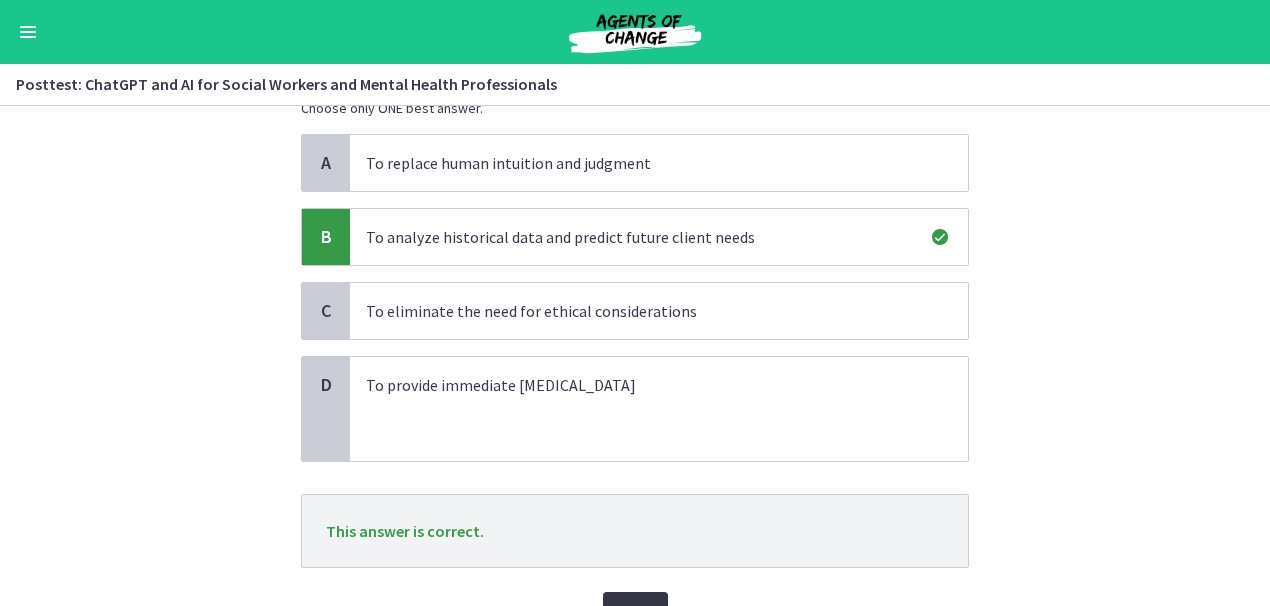 click on "Next" at bounding box center (635, 612) 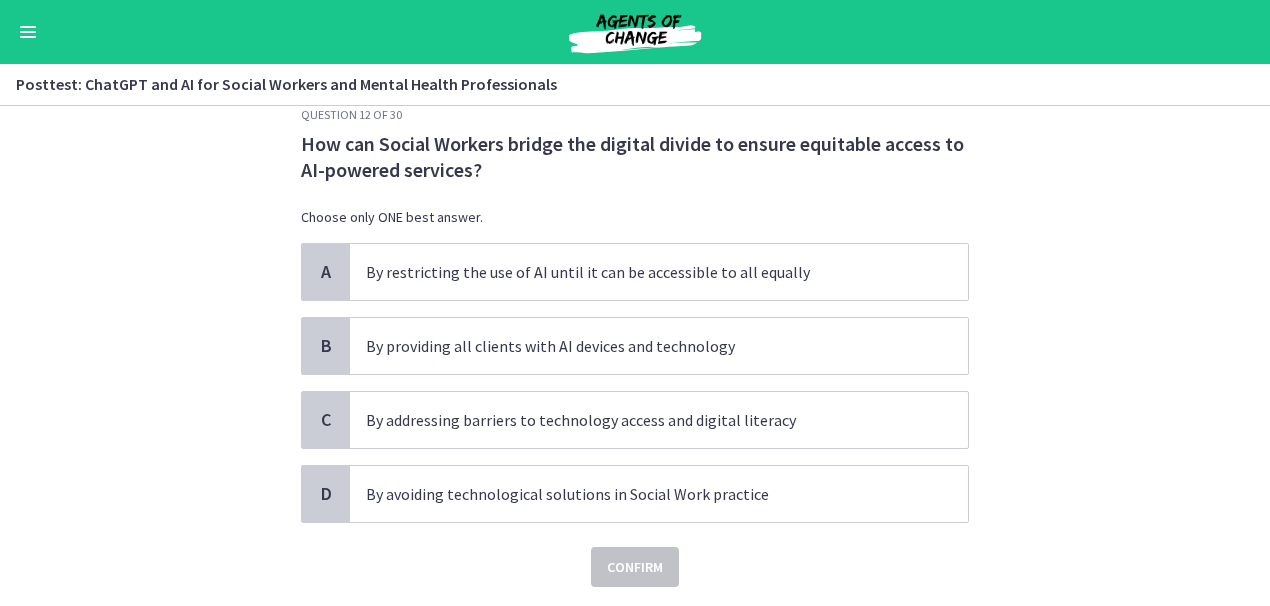 scroll, scrollTop: 41, scrollLeft: 0, axis: vertical 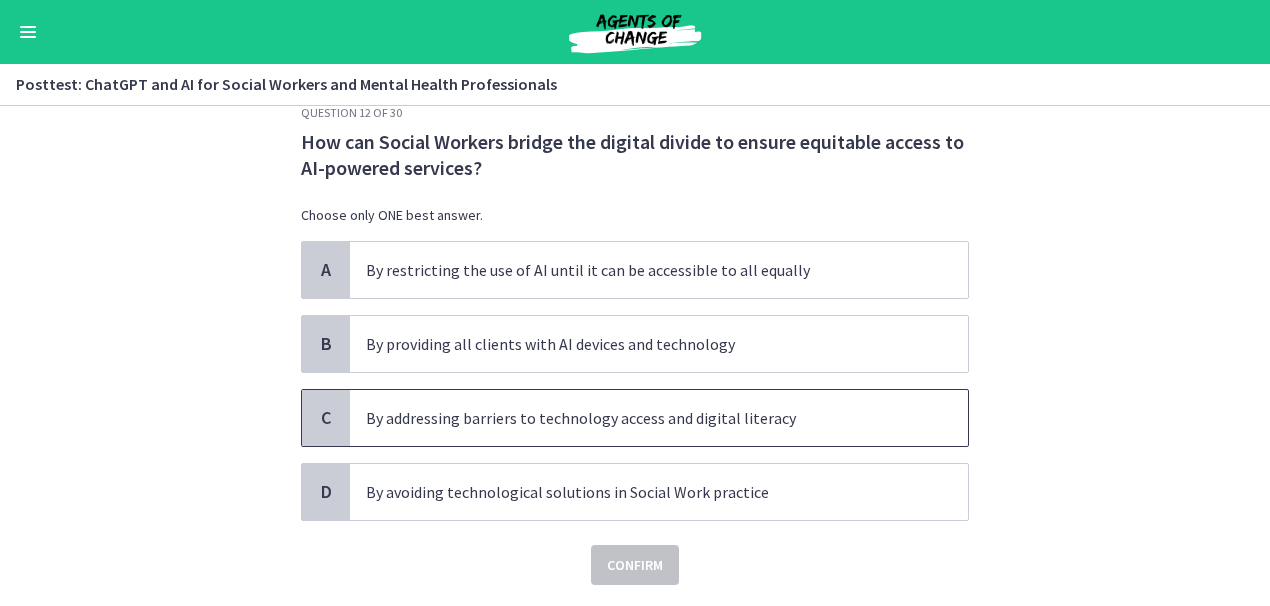 click on "By addressing barriers to technology access and digital literacy" at bounding box center (639, 418) 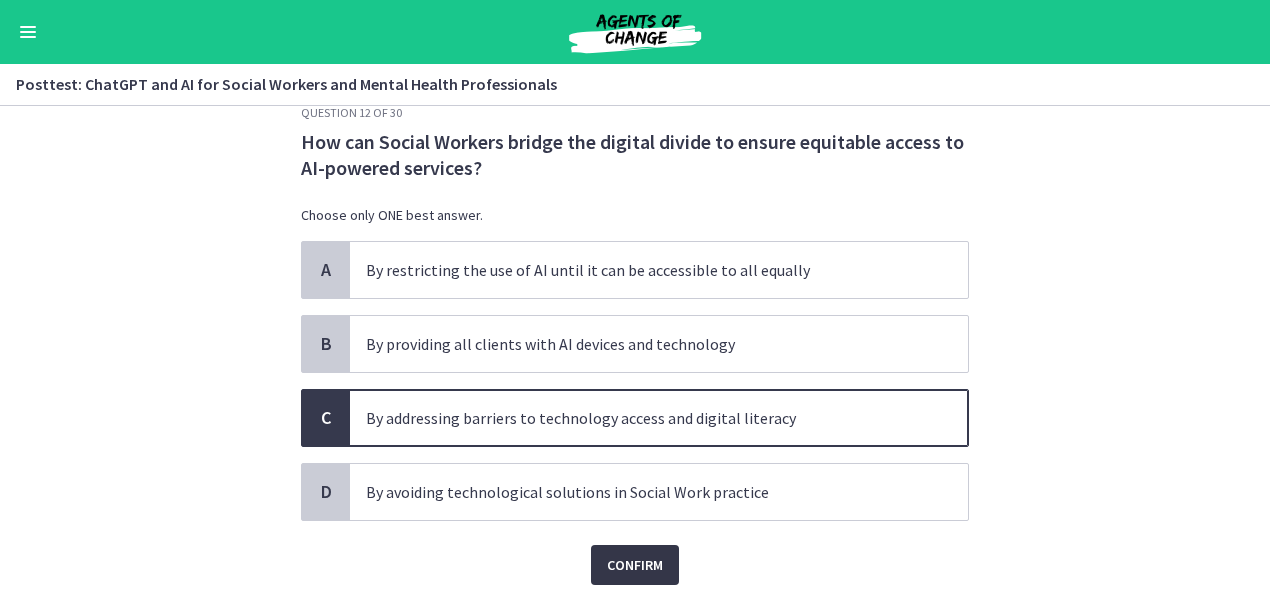 click on "Confirm" at bounding box center [635, 565] 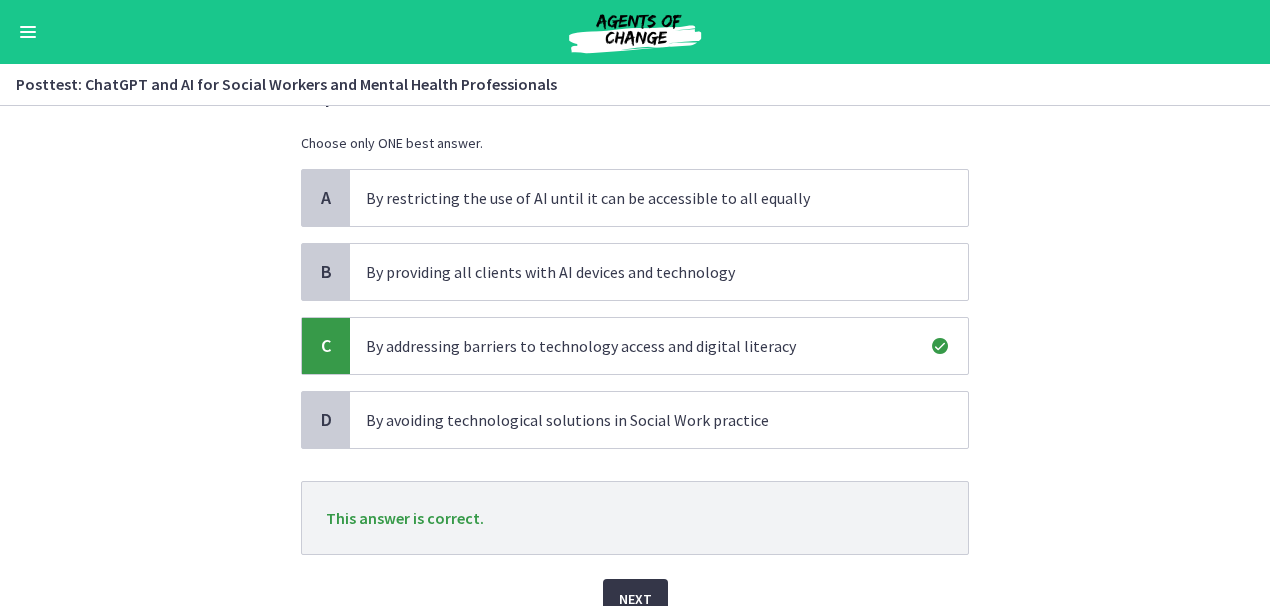 scroll, scrollTop: 206, scrollLeft: 0, axis: vertical 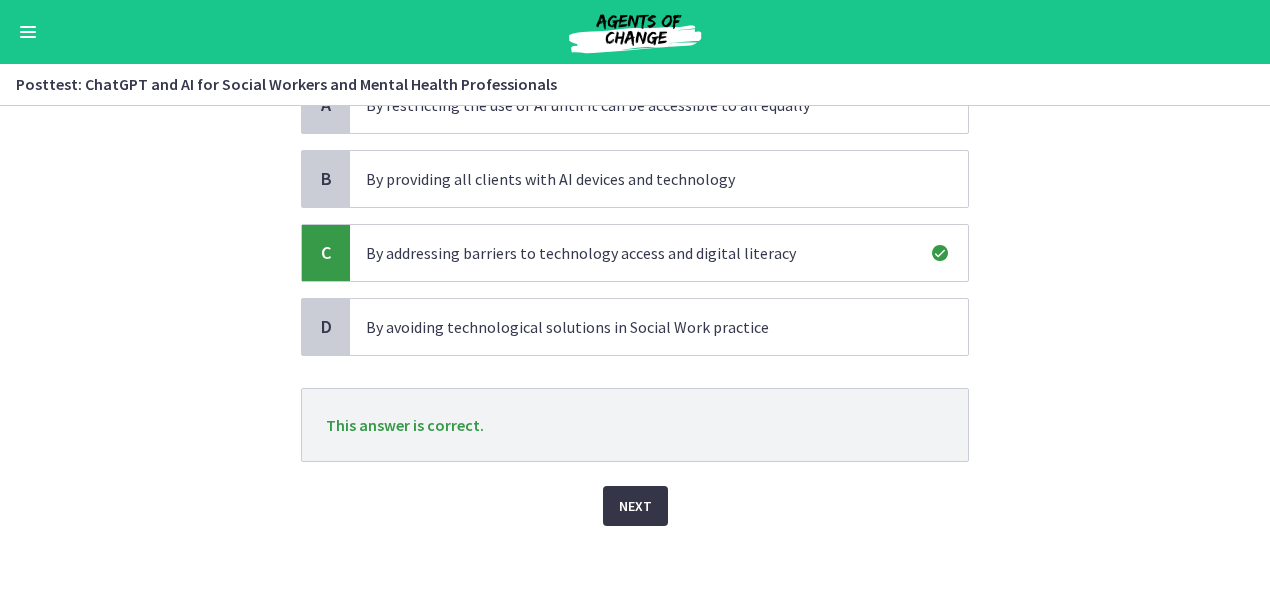 click on "Next" at bounding box center [635, 506] 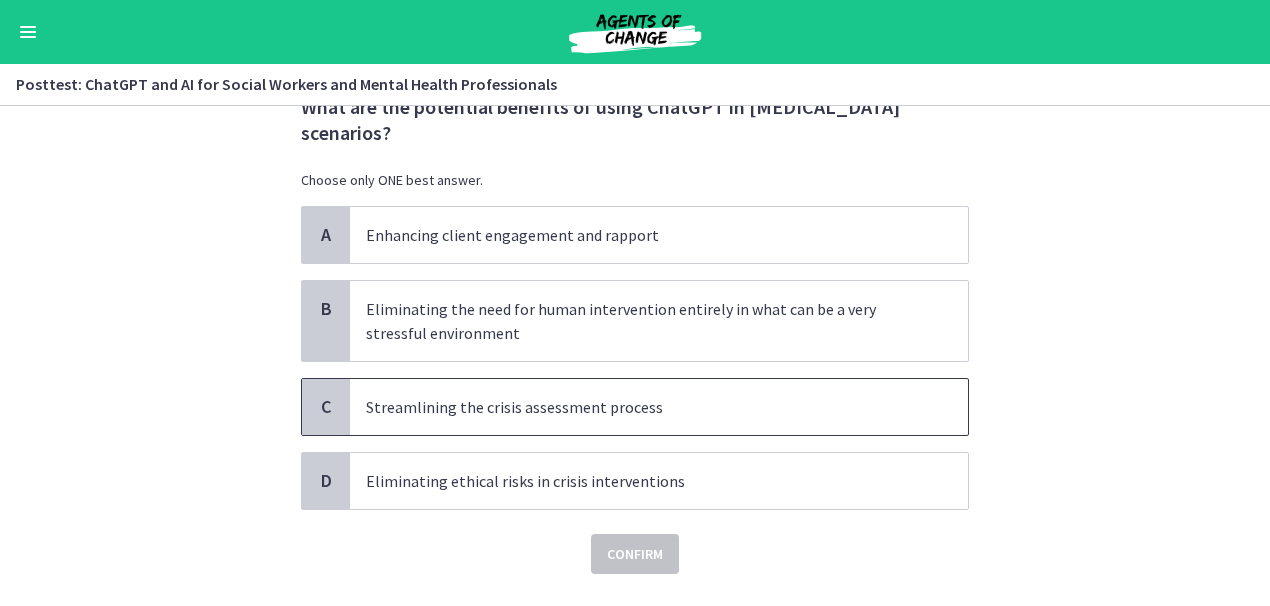 scroll, scrollTop: 124, scrollLeft: 0, axis: vertical 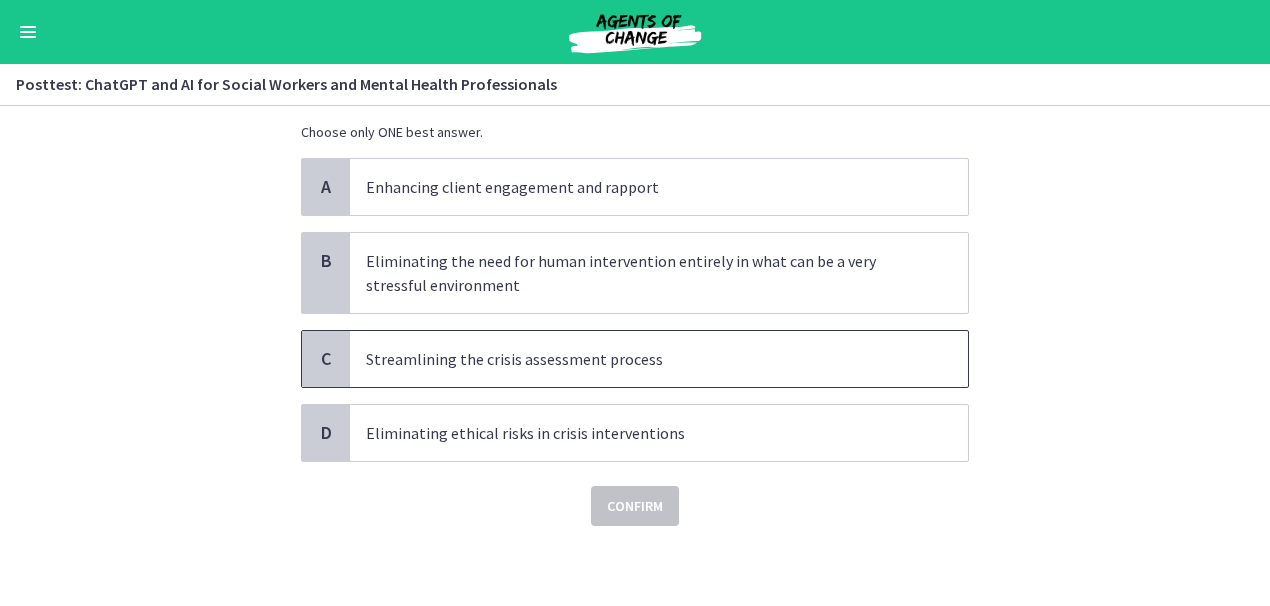 click on "Streamlining the crisis assessment process" at bounding box center (639, 359) 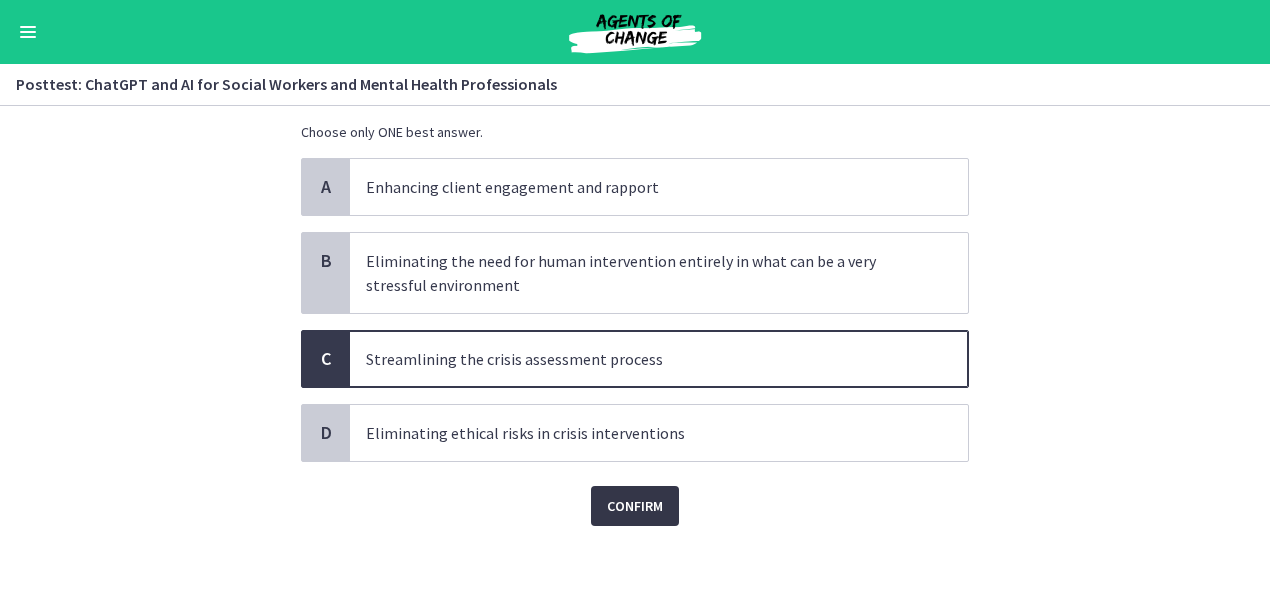 click on "Confirm" at bounding box center (635, 506) 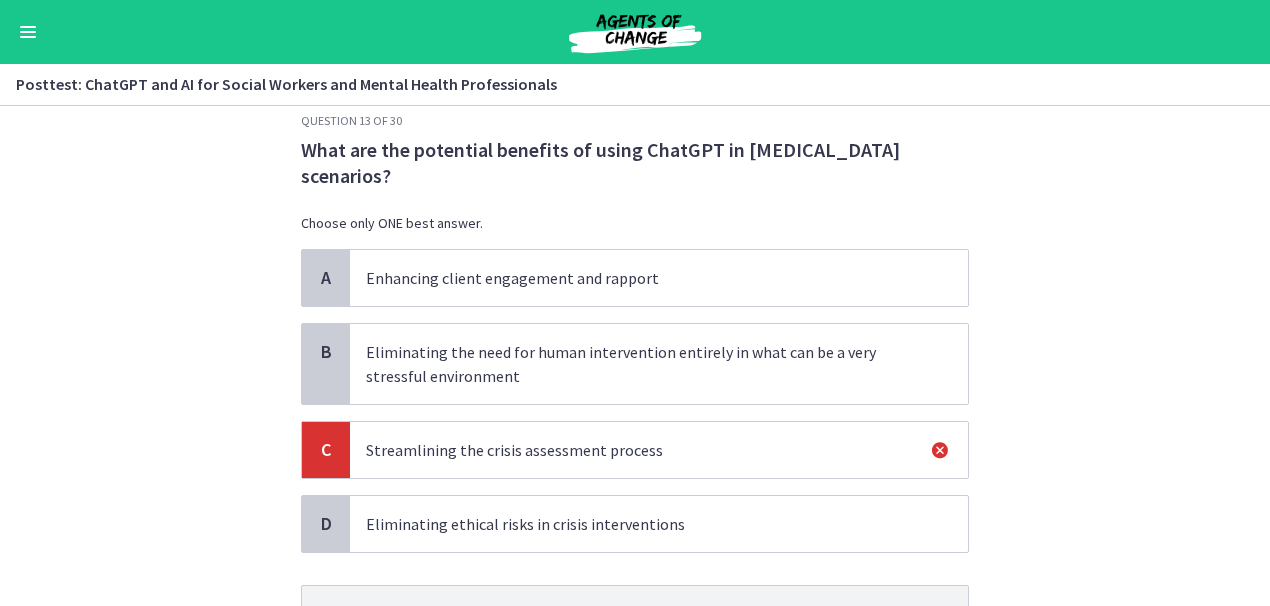 scroll, scrollTop: 33, scrollLeft: 0, axis: vertical 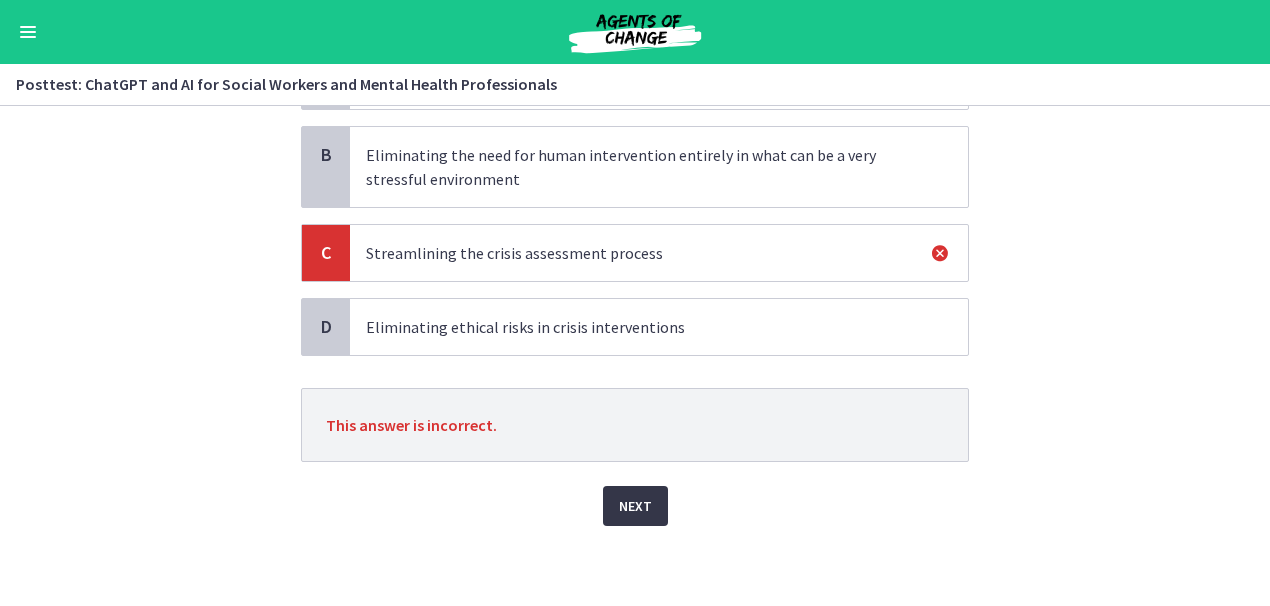 click on "Next" at bounding box center (635, 506) 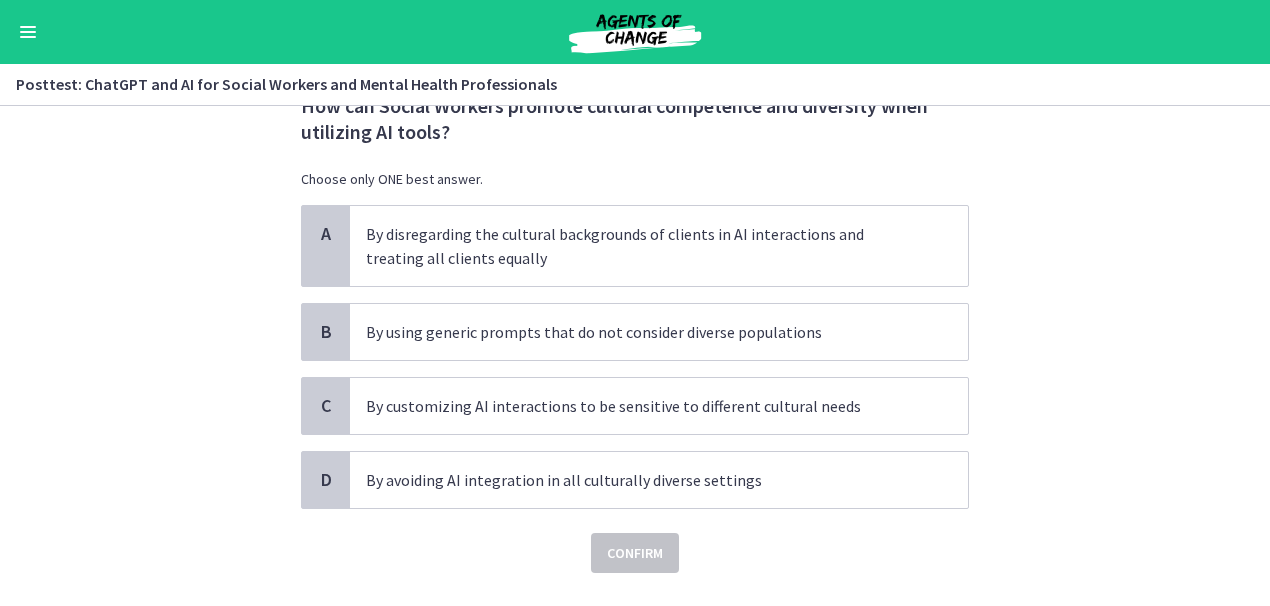 scroll, scrollTop: 78, scrollLeft: 0, axis: vertical 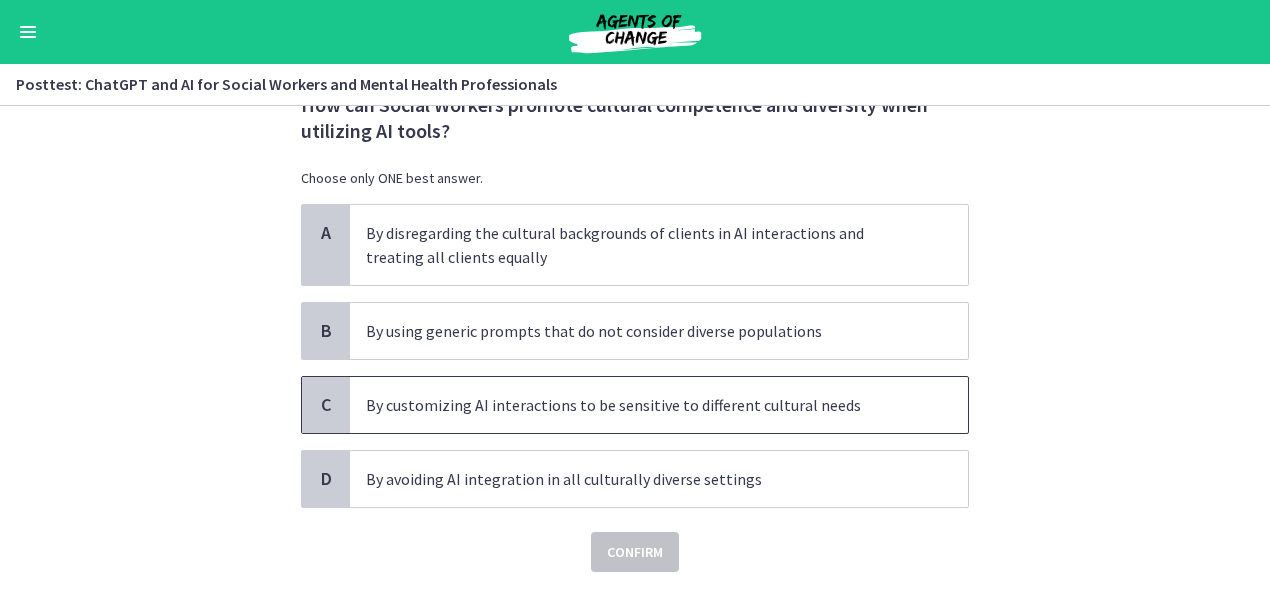 click on "By customizing AI interactions to be sensitive to different cultural needs" at bounding box center [659, 405] 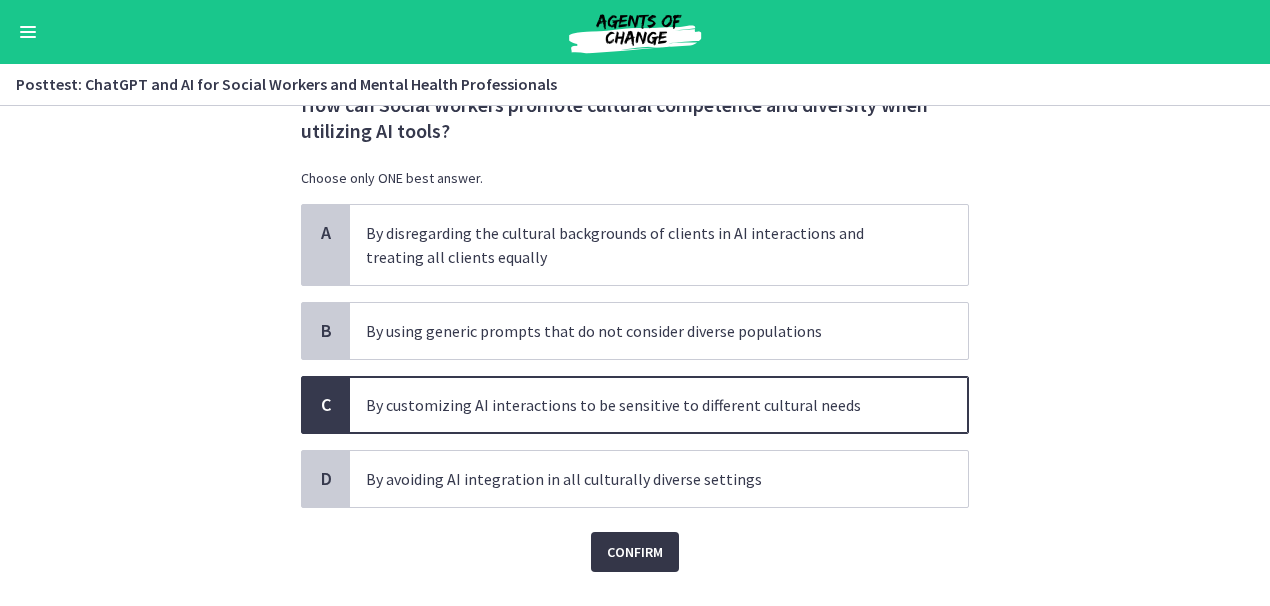 click on "Confirm" at bounding box center [635, 552] 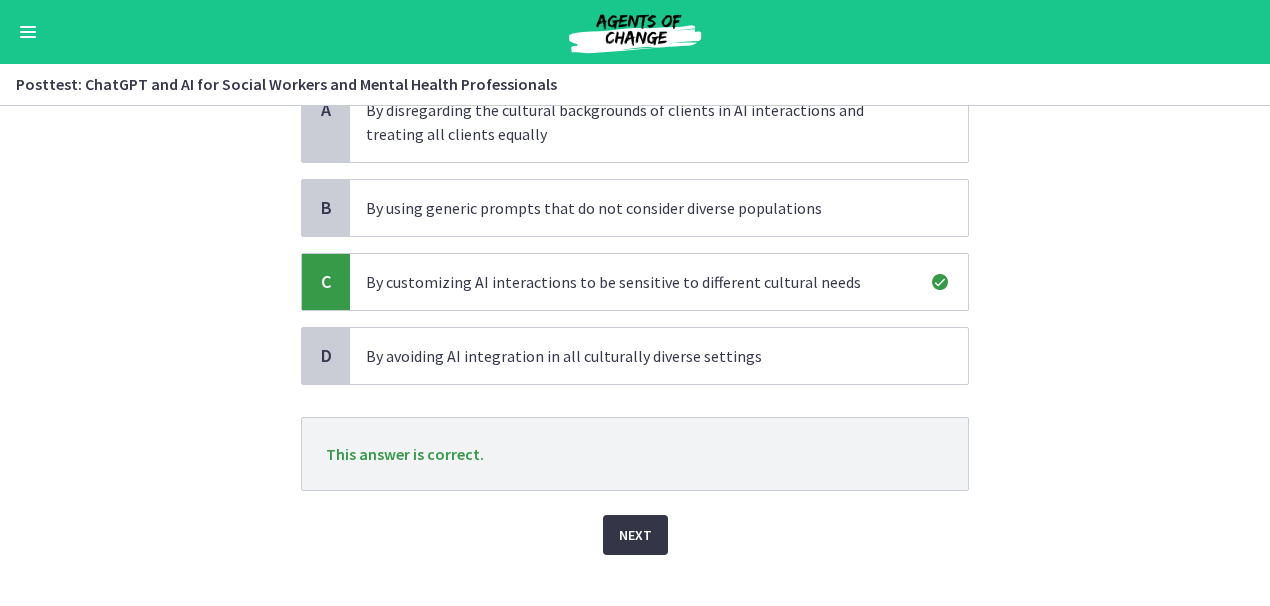 scroll, scrollTop: 230, scrollLeft: 0, axis: vertical 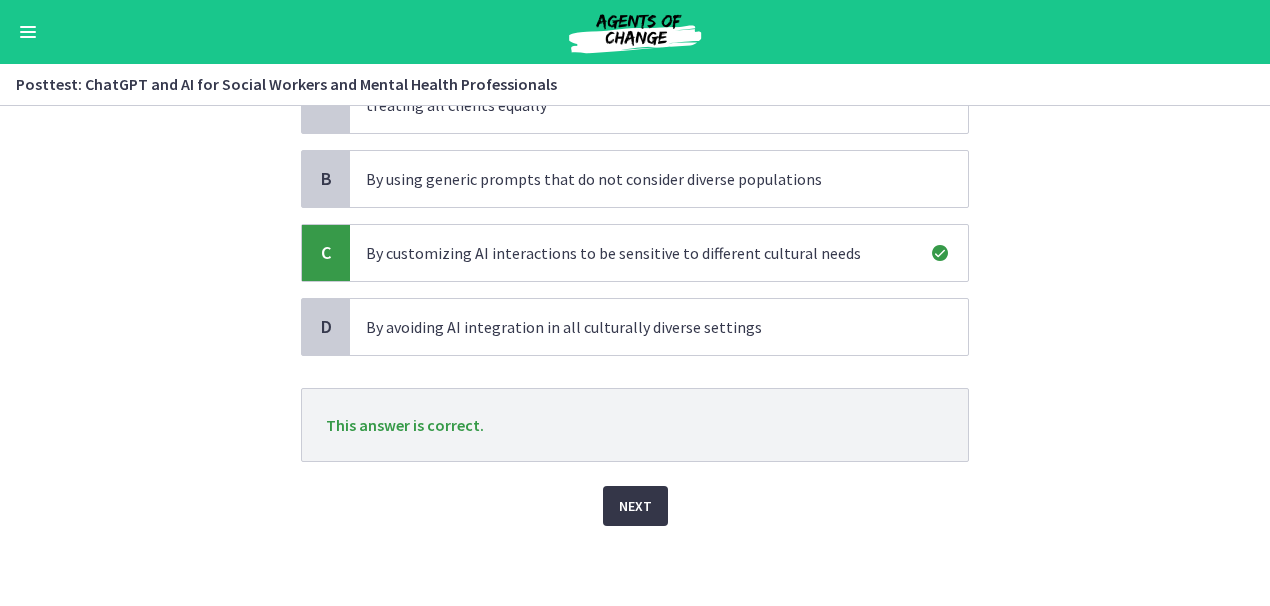click on "Next" at bounding box center (635, 506) 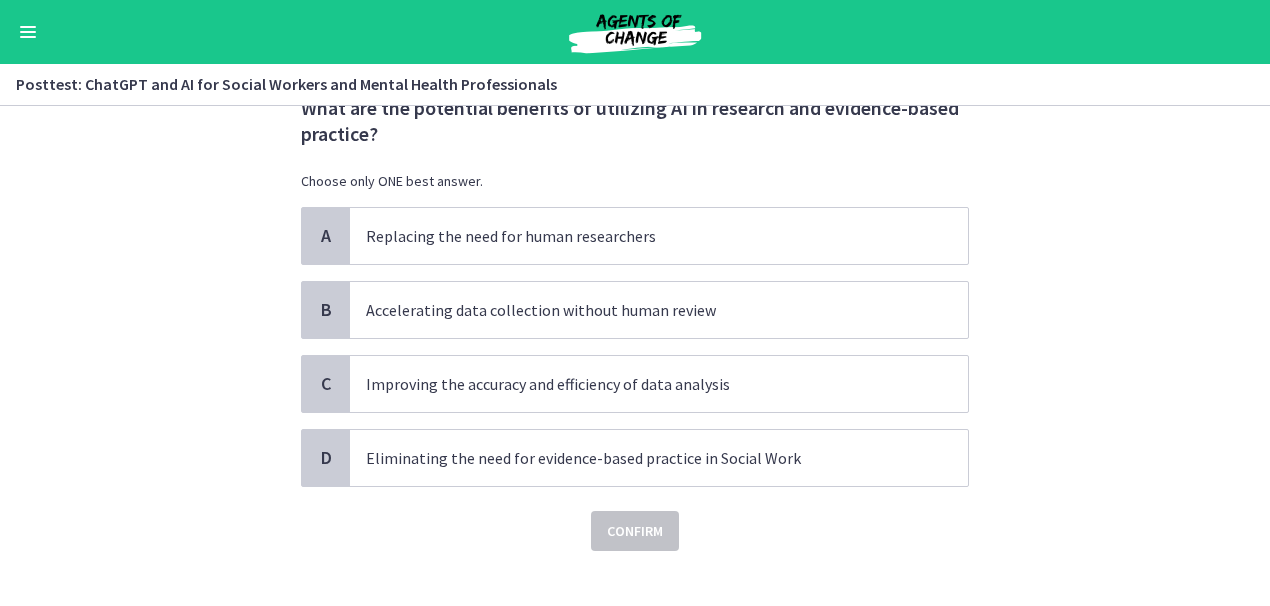 scroll, scrollTop: 79, scrollLeft: 0, axis: vertical 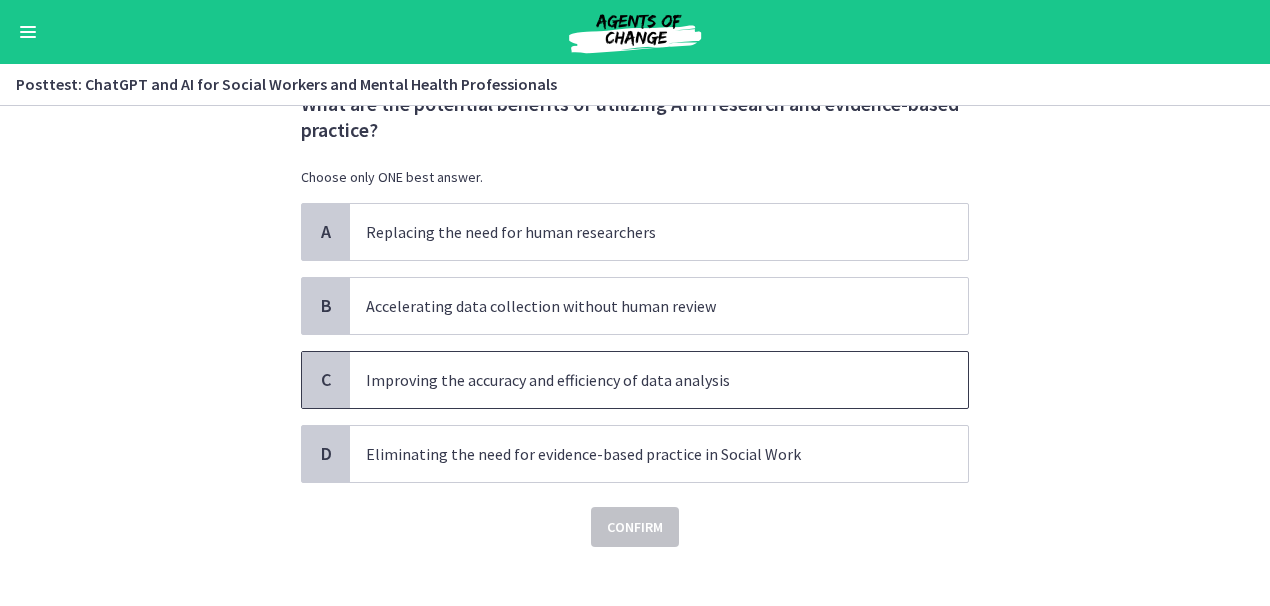 click on "Improving the accuracy and efficiency of data analysis" at bounding box center [639, 380] 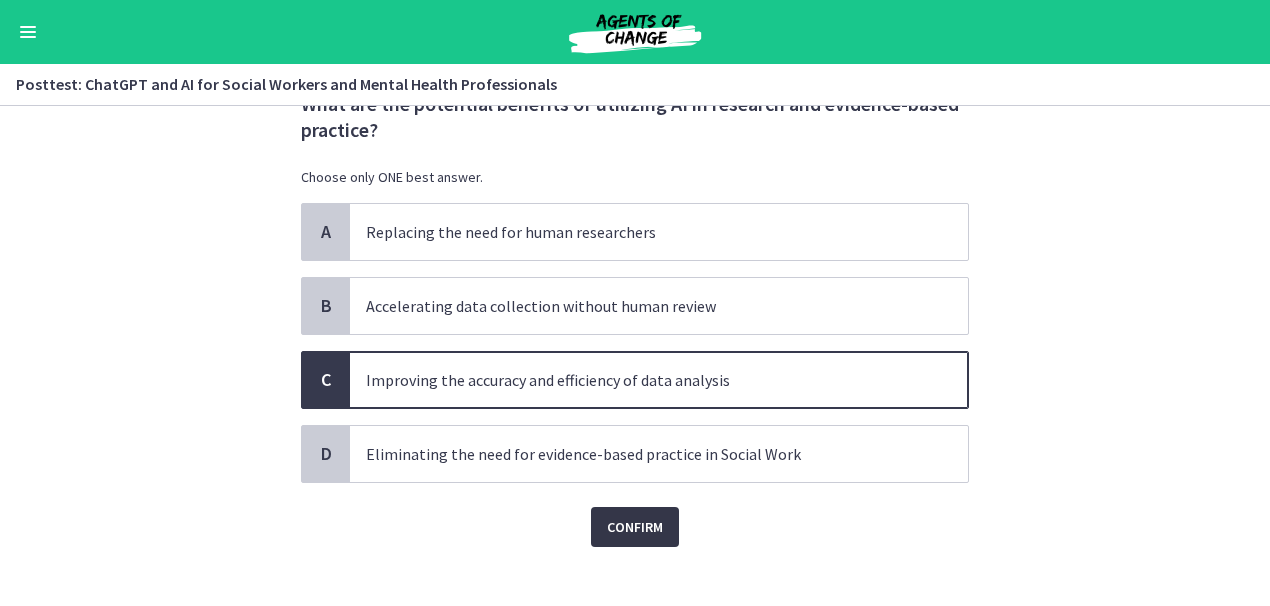 click on "Confirm" at bounding box center (635, 527) 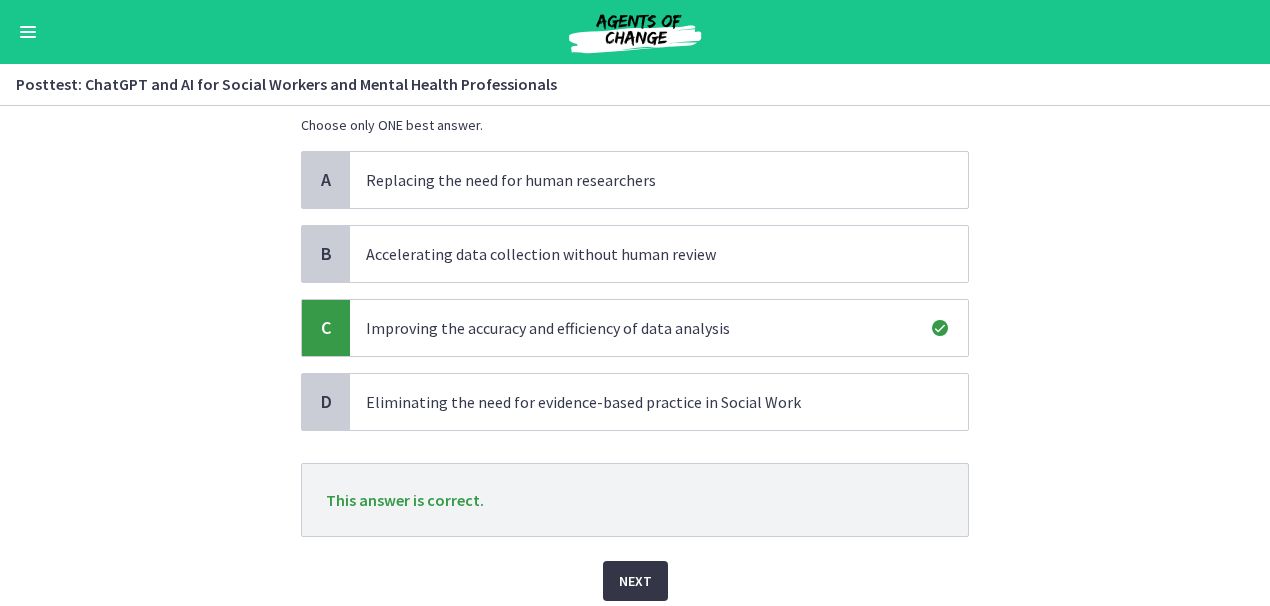 scroll, scrollTop: 206, scrollLeft: 0, axis: vertical 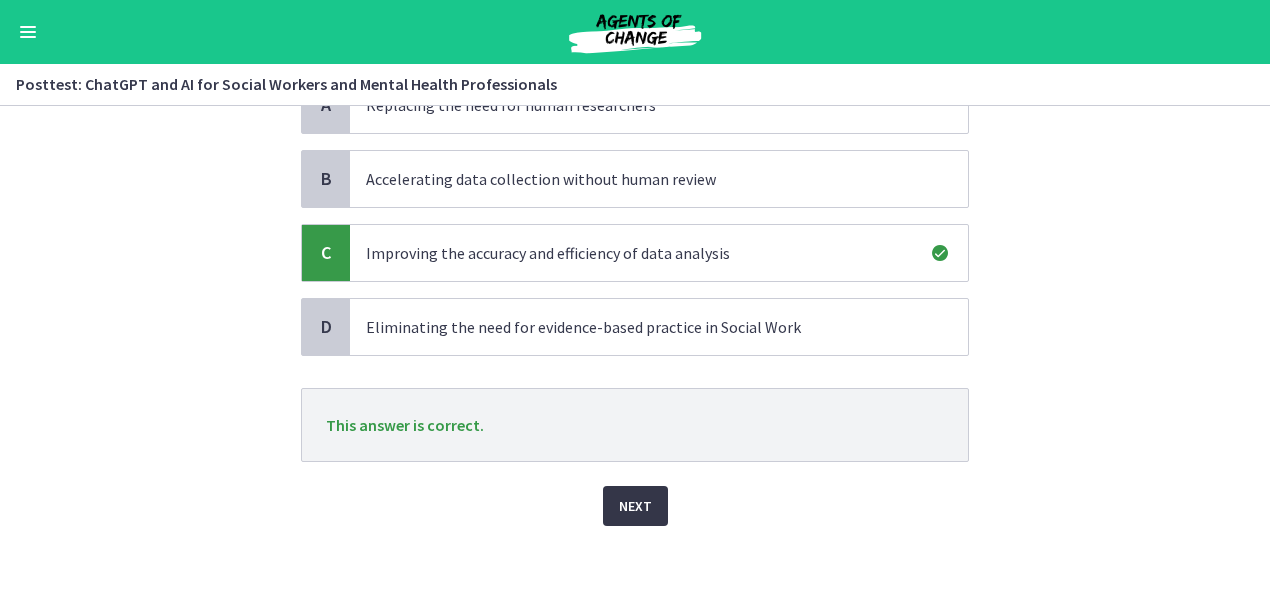 click on "Next" at bounding box center [635, 506] 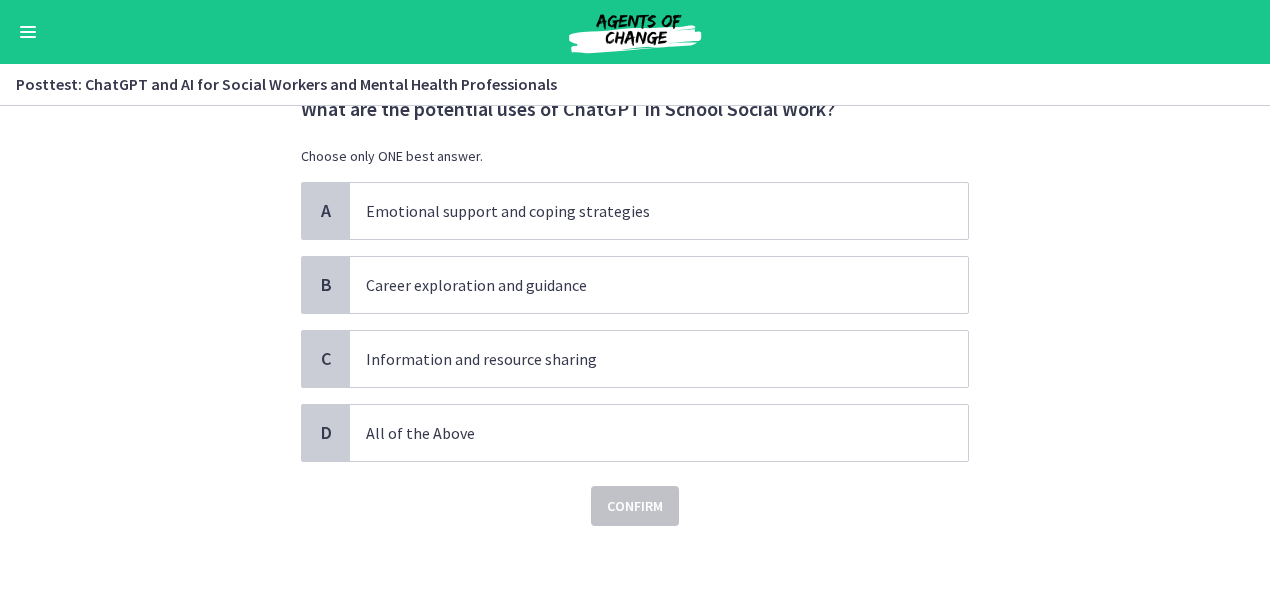 scroll, scrollTop: 0, scrollLeft: 0, axis: both 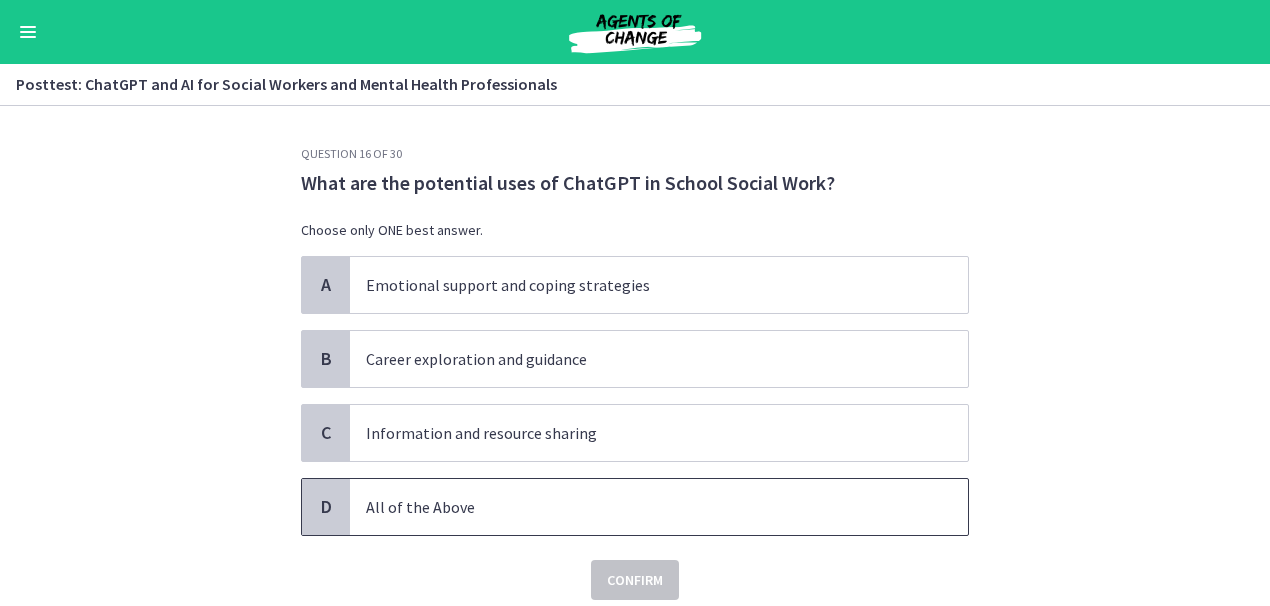 click on "All of the Above" at bounding box center [639, 507] 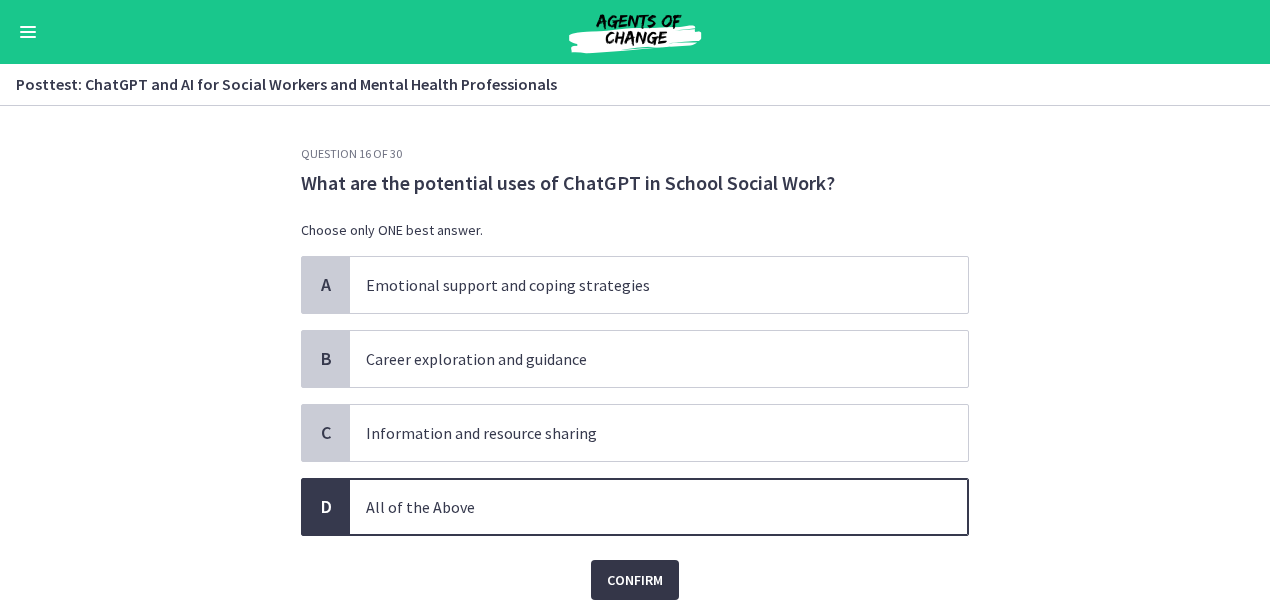 click on "Confirm" at bounding box center (635, 580) 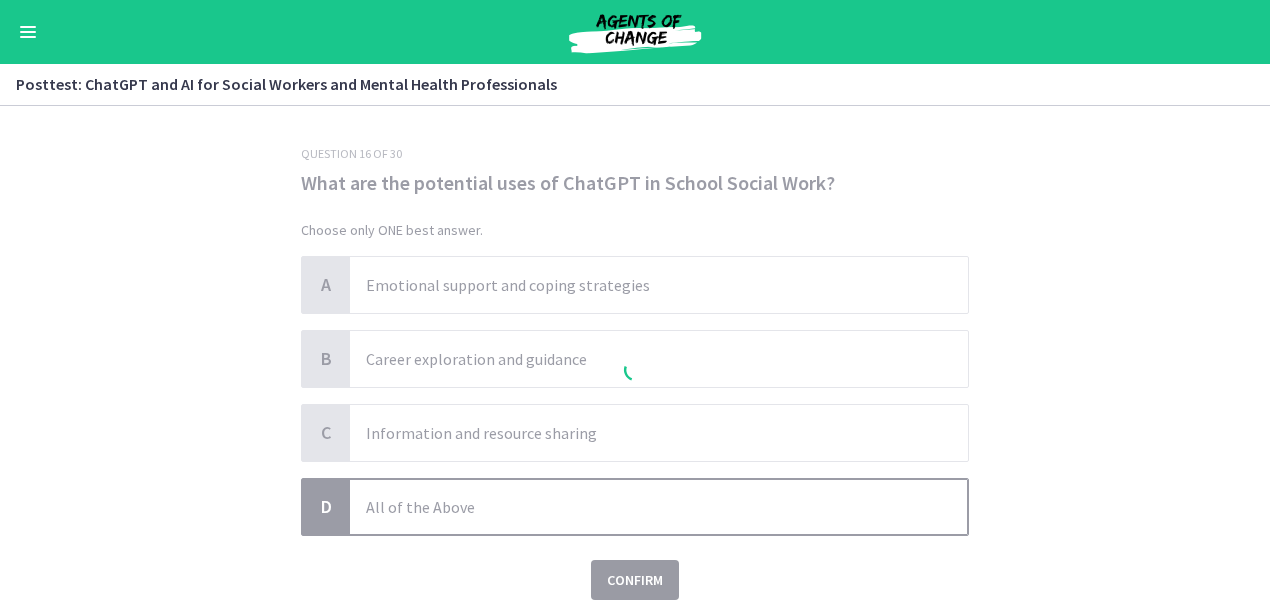 click at bounding box center (635, 373) 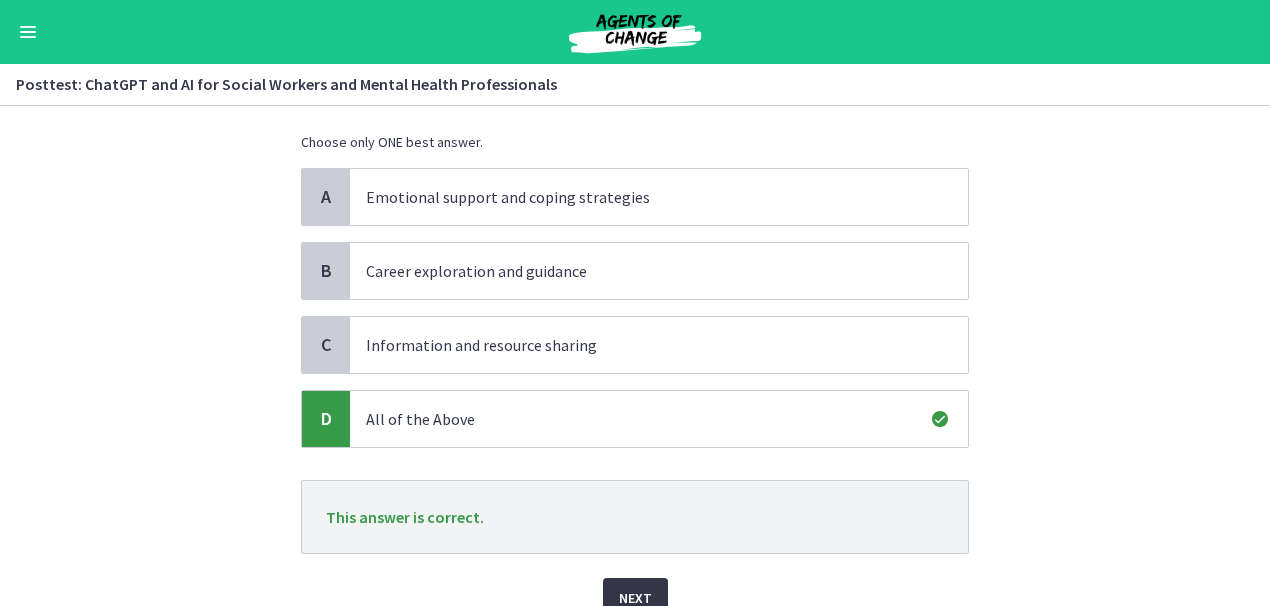 scroll, scrollTop: 180, scrollLeft: 0, axis: vertical 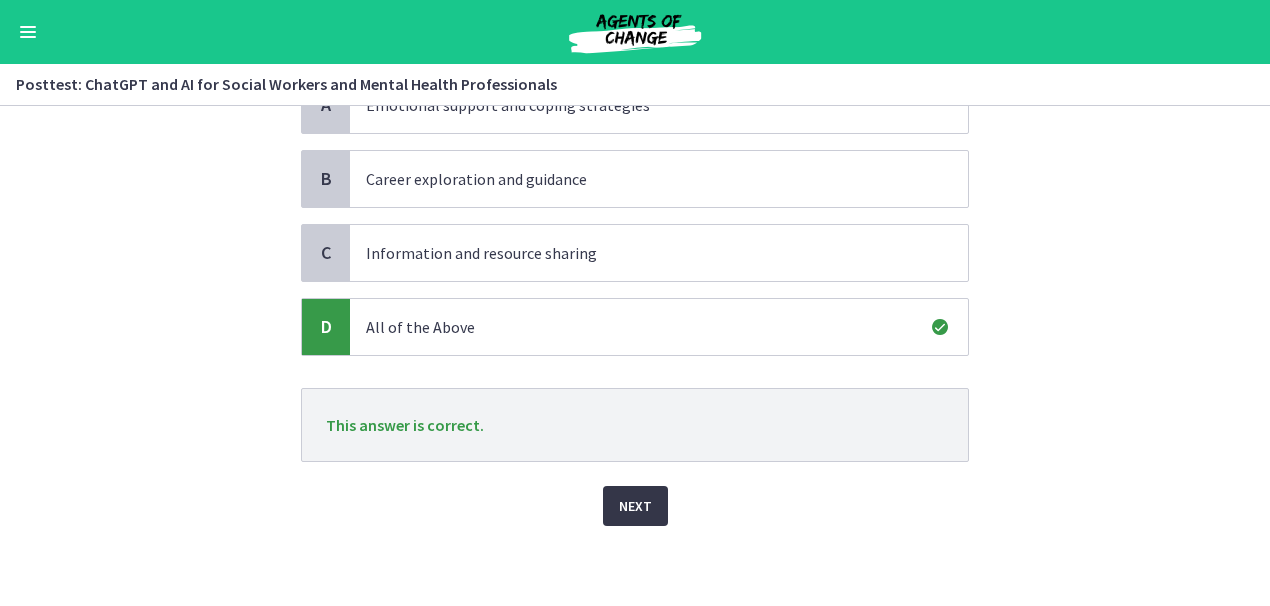 click on "Next" at bounding box center (635, 506) 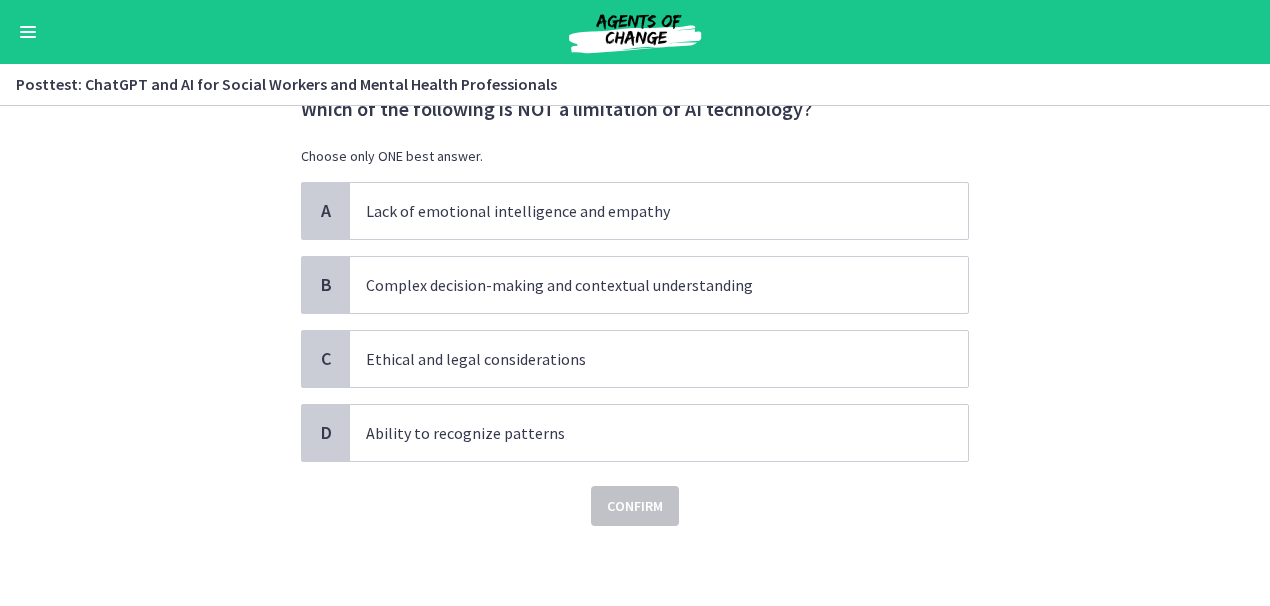 scroll, scrollTop: 0, scrollLeft: 0, axis: both 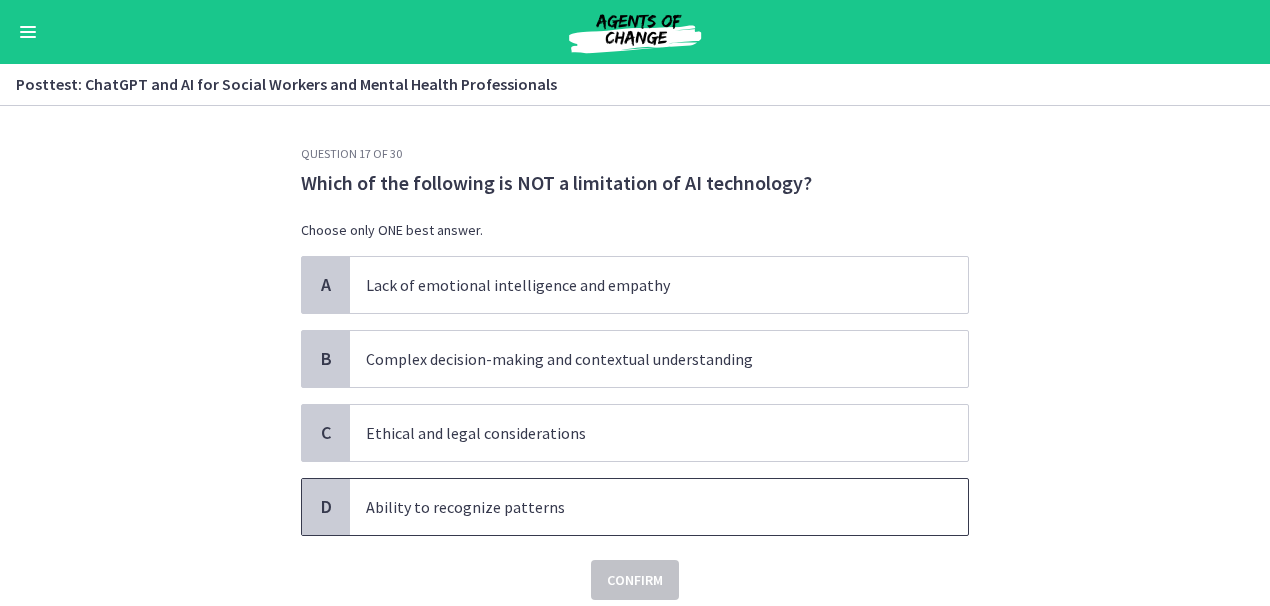 click on "Ability to recognize patterns" at bounding box center [639, 507] 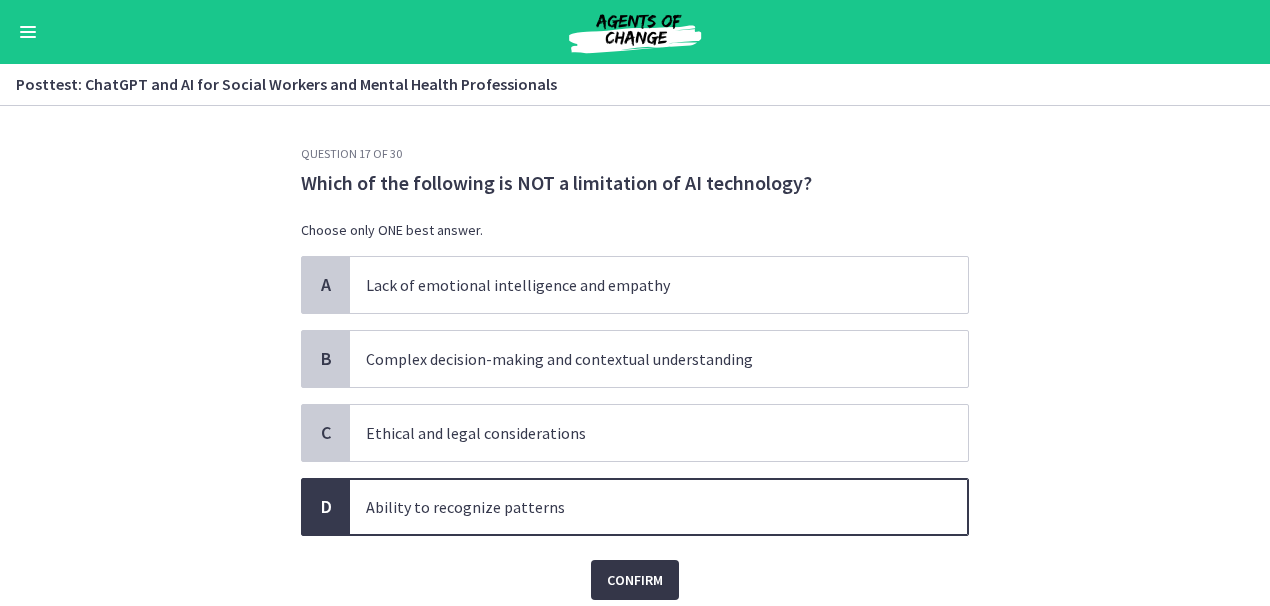click on "Confirm" at bounding box center (635, 580) 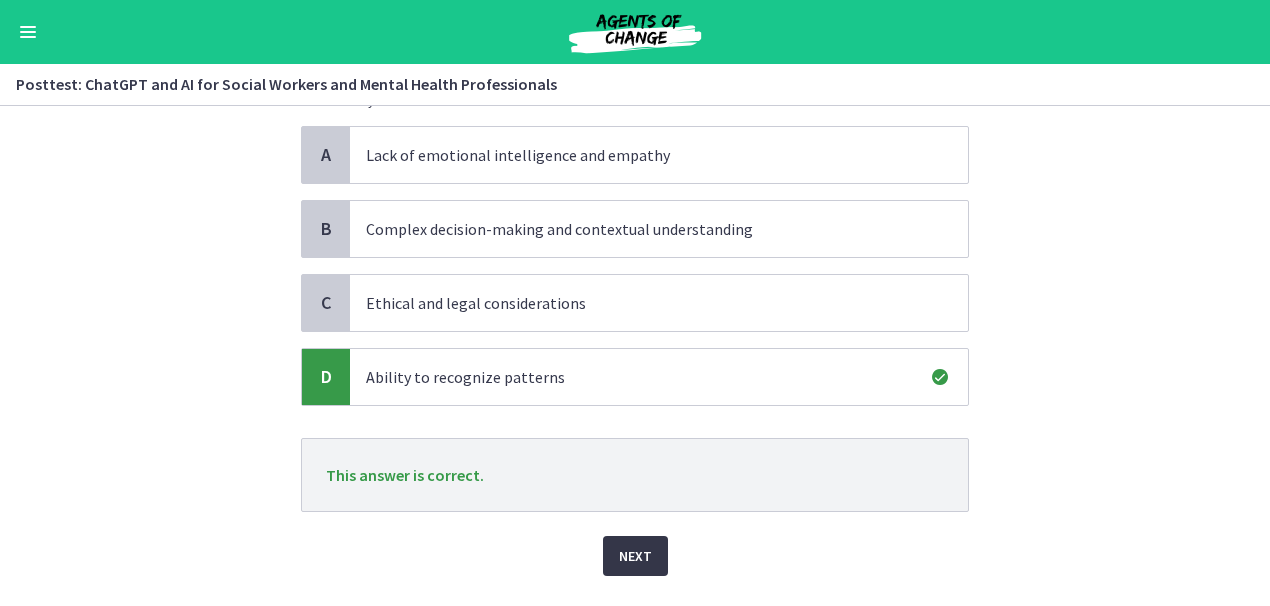 scroll, scrollTop: 177, scrollLeft: 0, axis: vertical 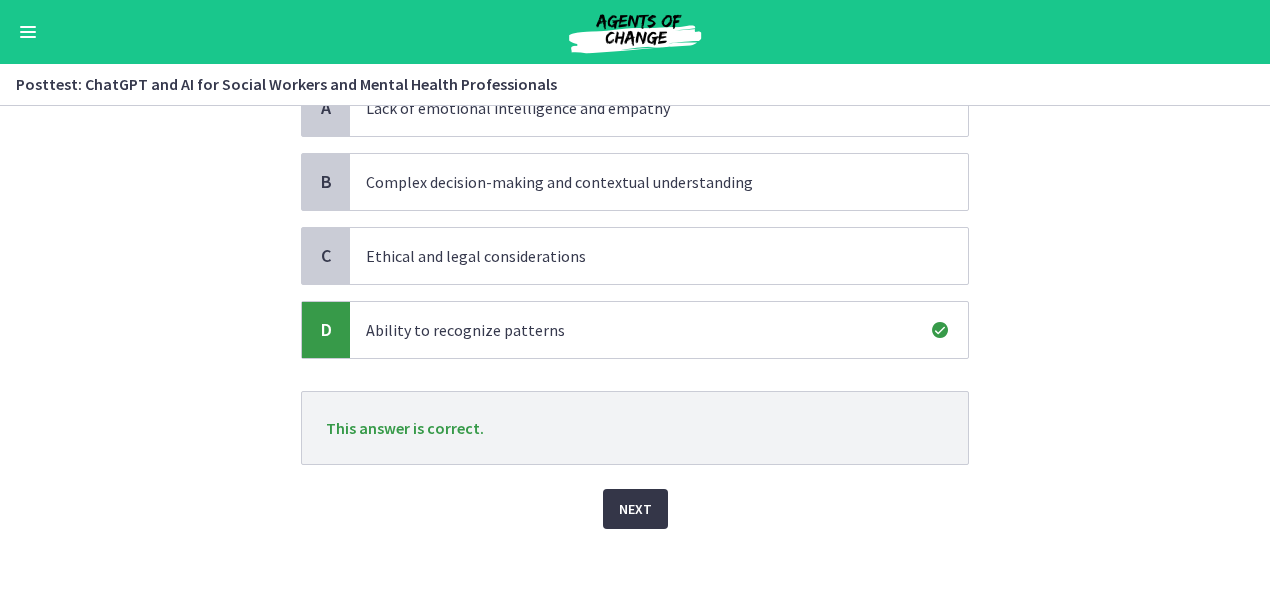 click on "Next" at bounding box center (635, 509) 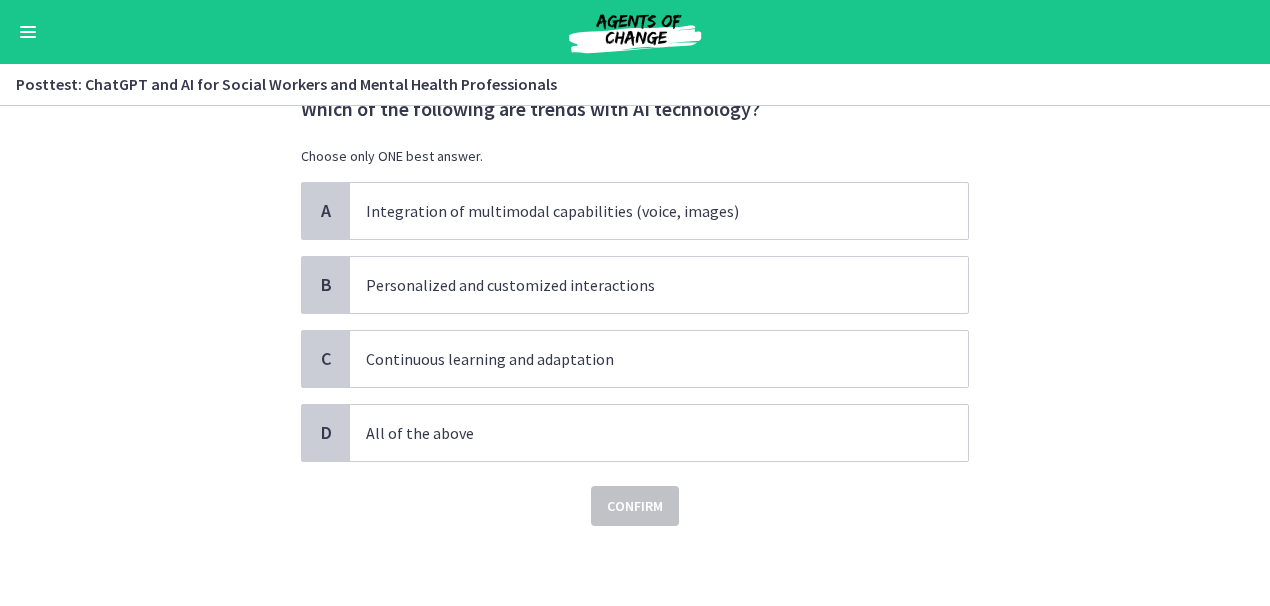 scroll, scrollTop: 0, scrollLeft: 0, axis: both 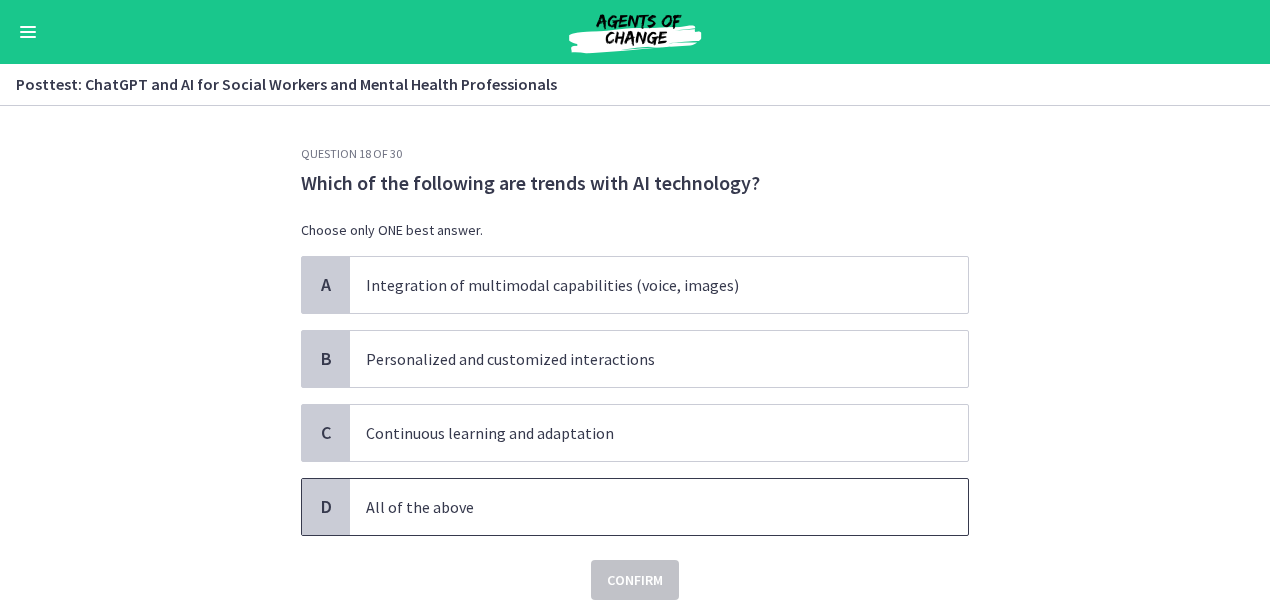 click on "All of the above" at bounding box center (639, 507) 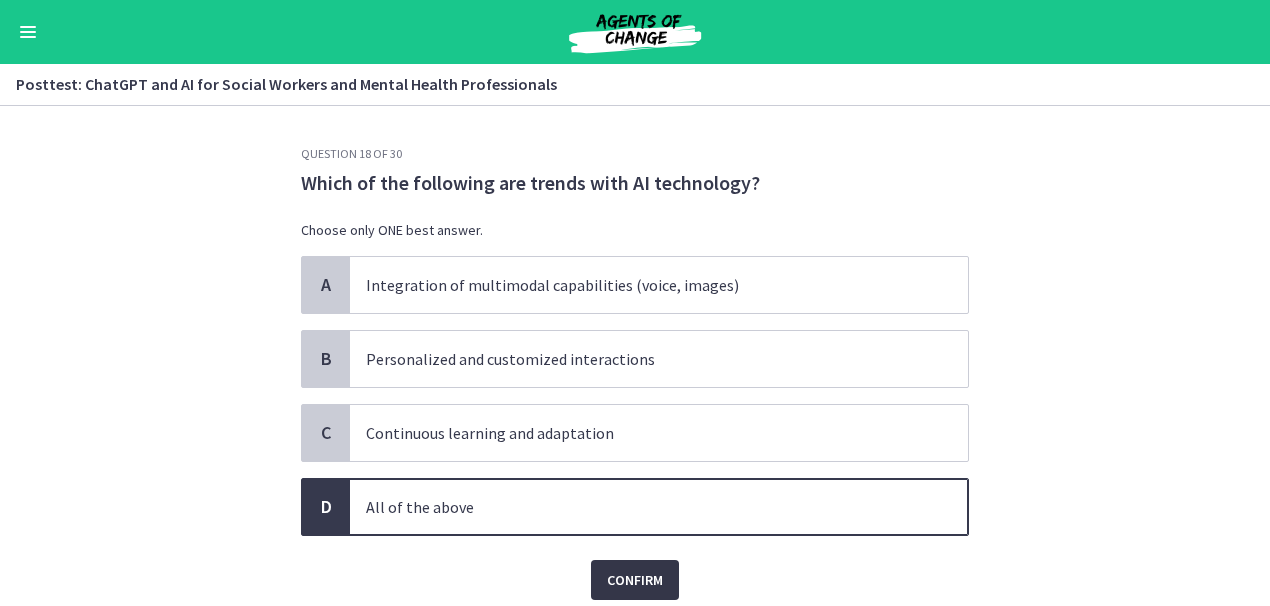 click on "Confirm" at bounding box center (635, 580) 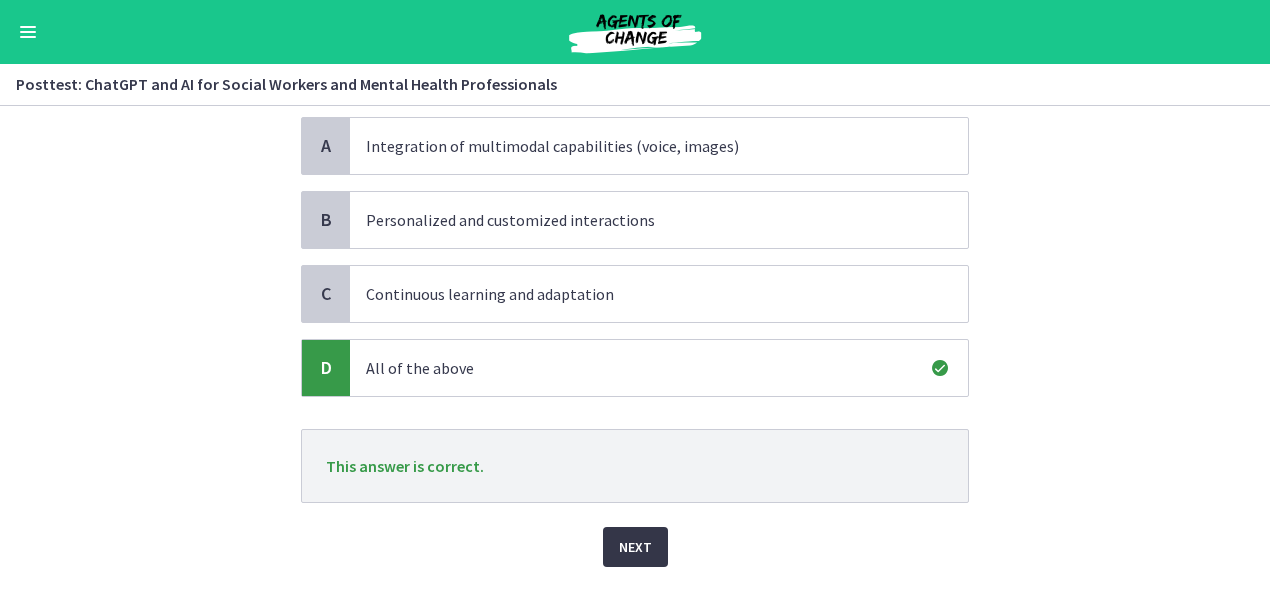scroll, scrollTop: 180, scrollLeft: 0, axis: vertical 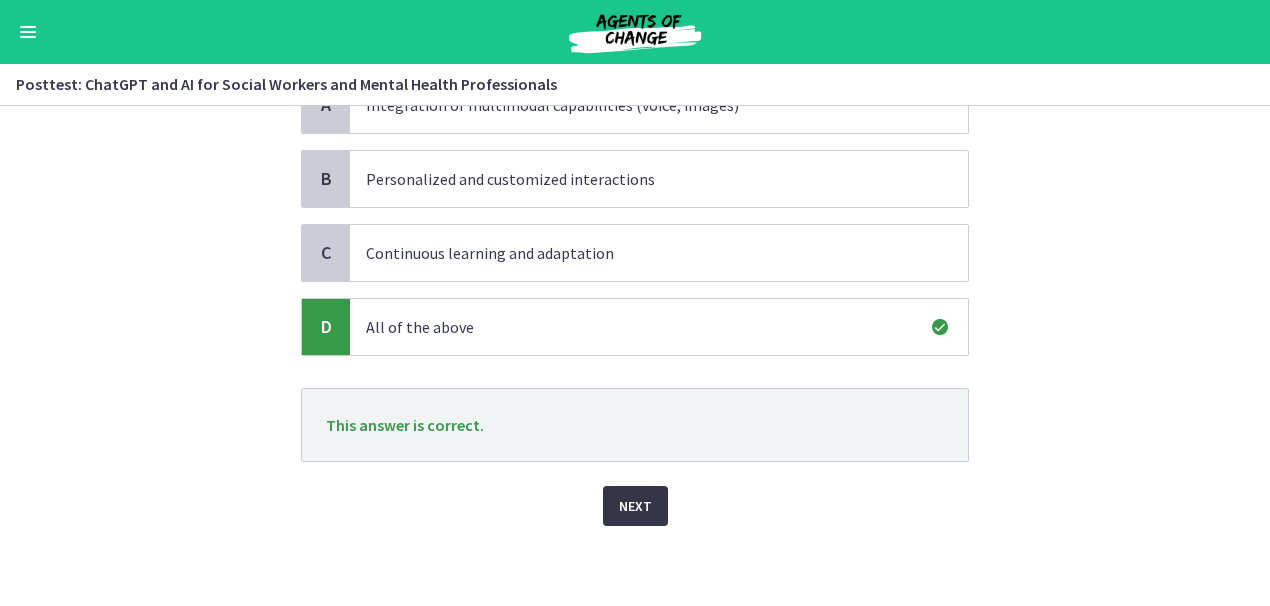click on "Next" at bounding box center [635, 506] 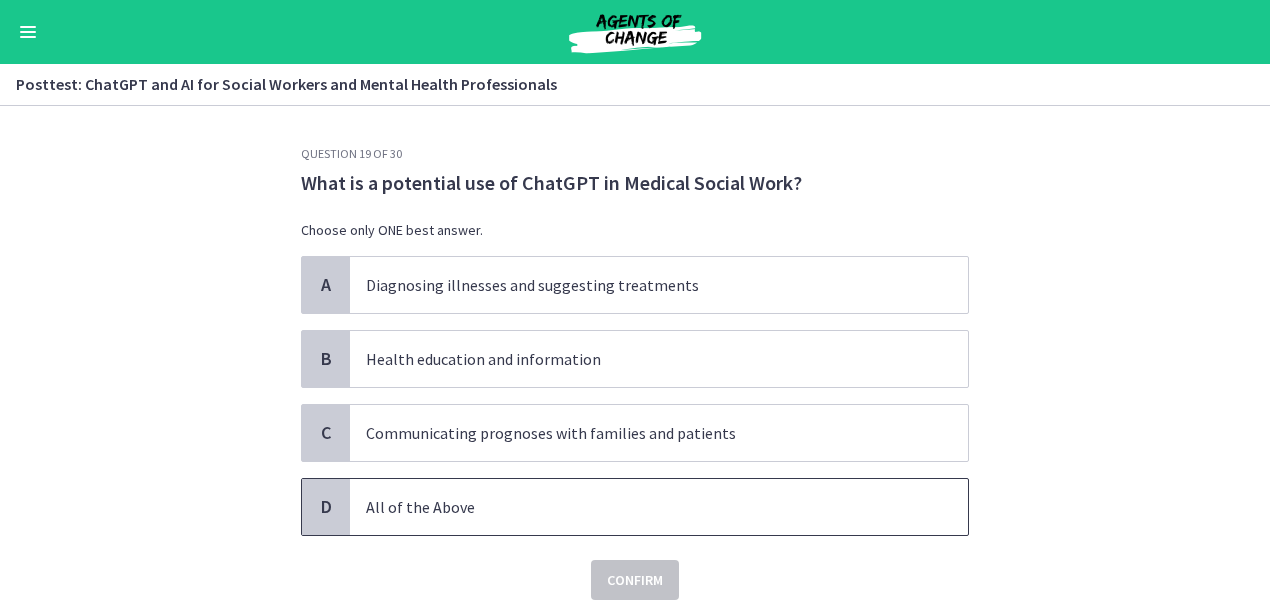 click on "All of the Above" at bounding box center [639, 507] 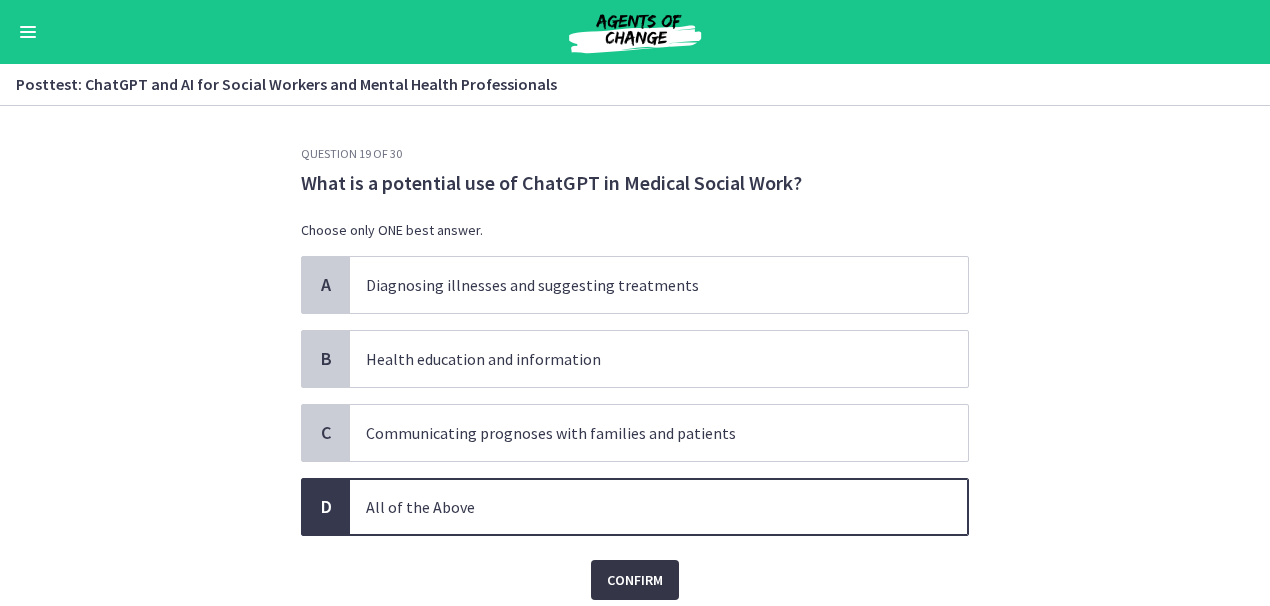 click on "Confirm" at bounding box center (635, 580) 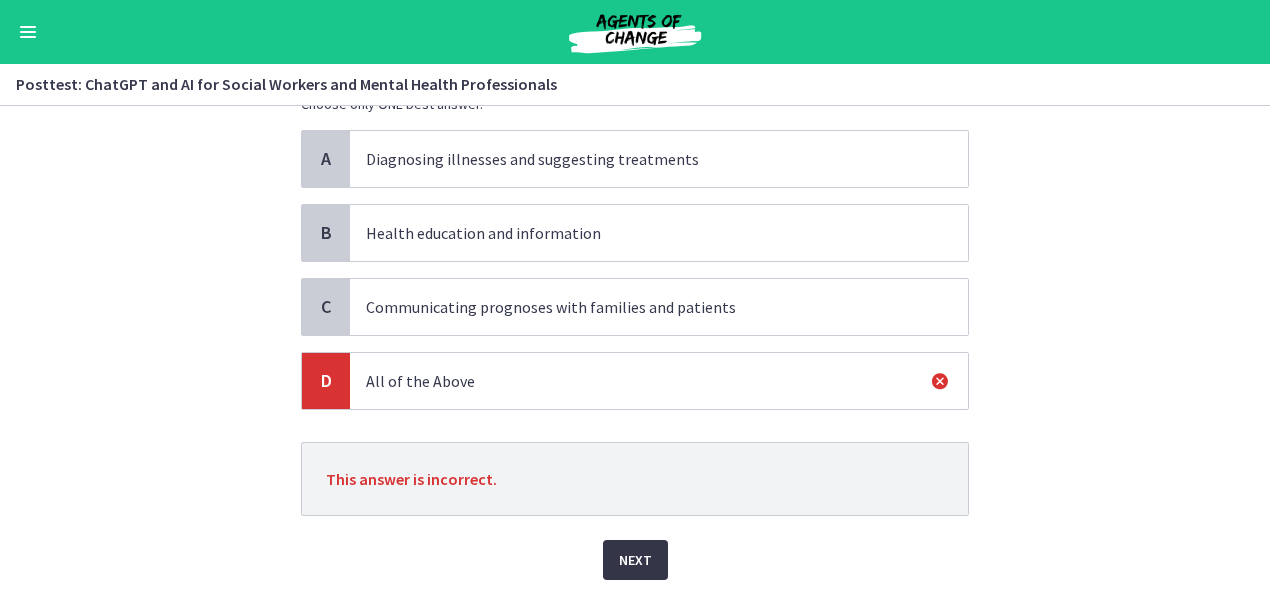 scroll, scrollTop: 125, scrollLeft: 0, axis: vertical 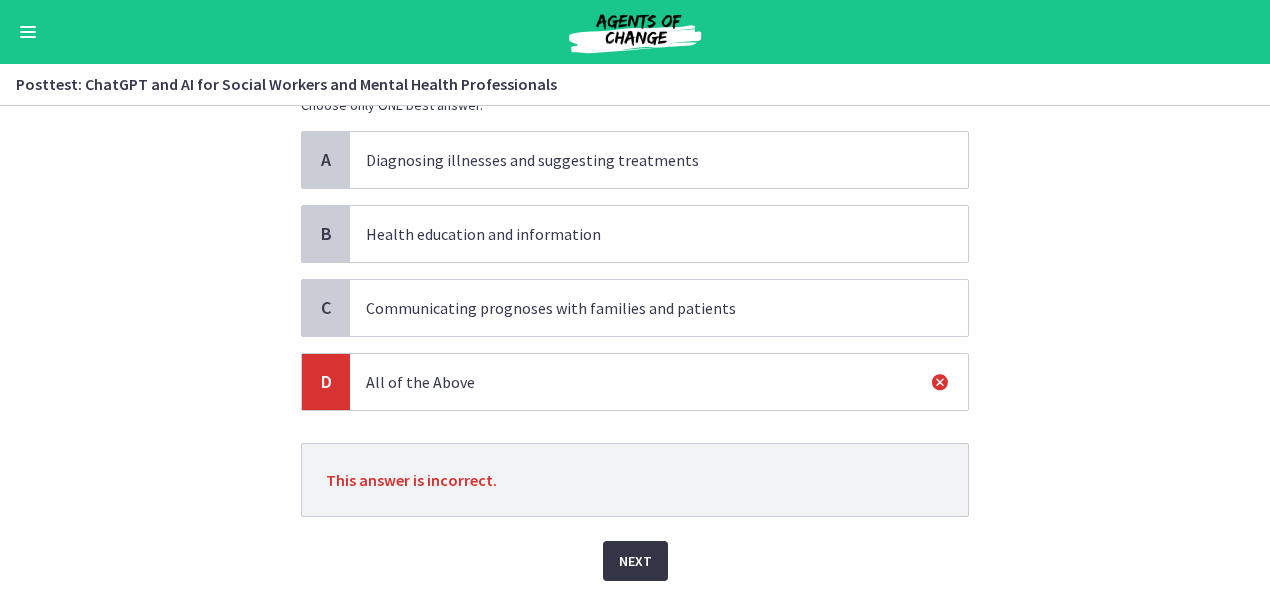 click on "Next" at bounding box center [635, 561] 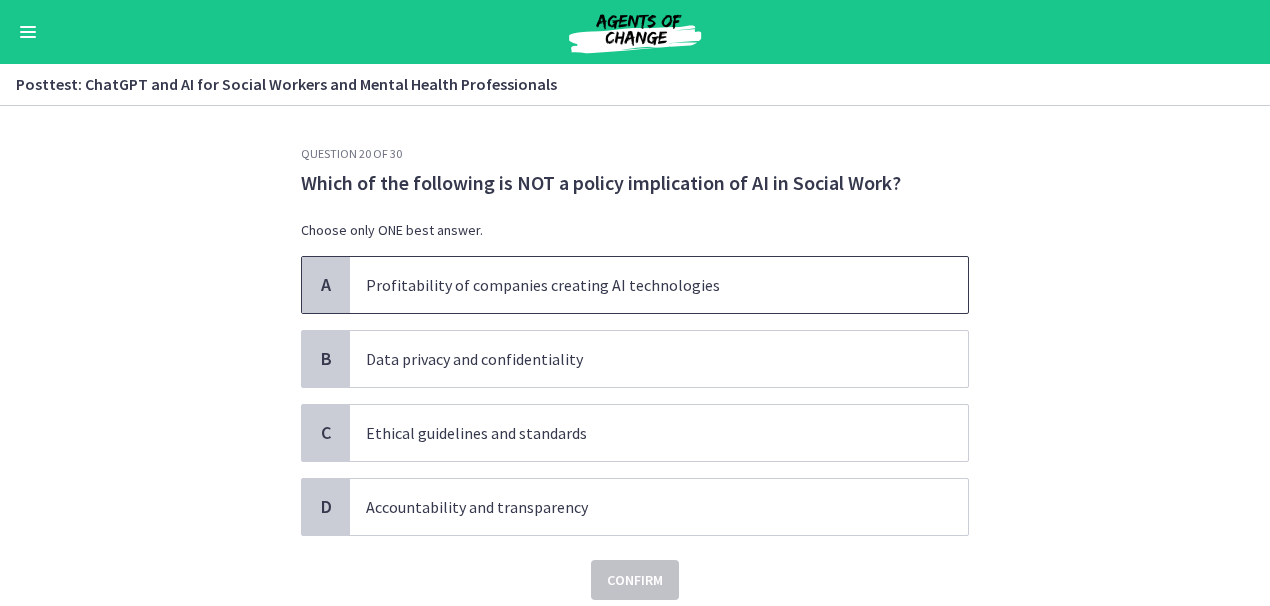 click on "Profitability of companies creating AI technologies" at bounding box center [639, 285] 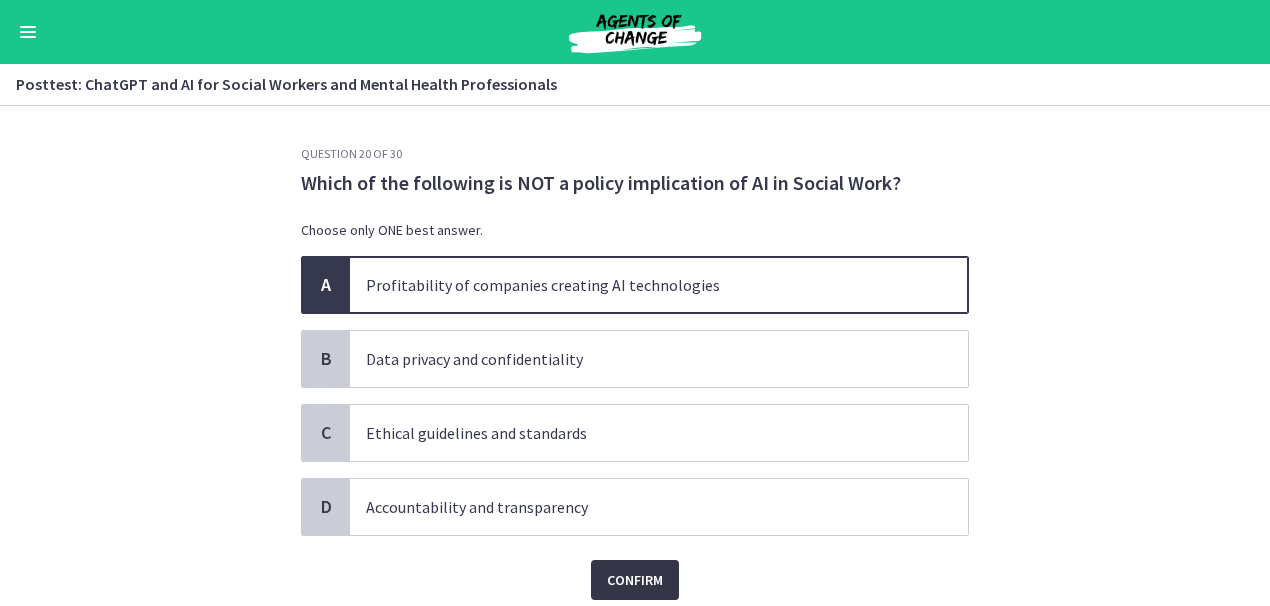 click on "Confirm" at bounding box center (635, 580) 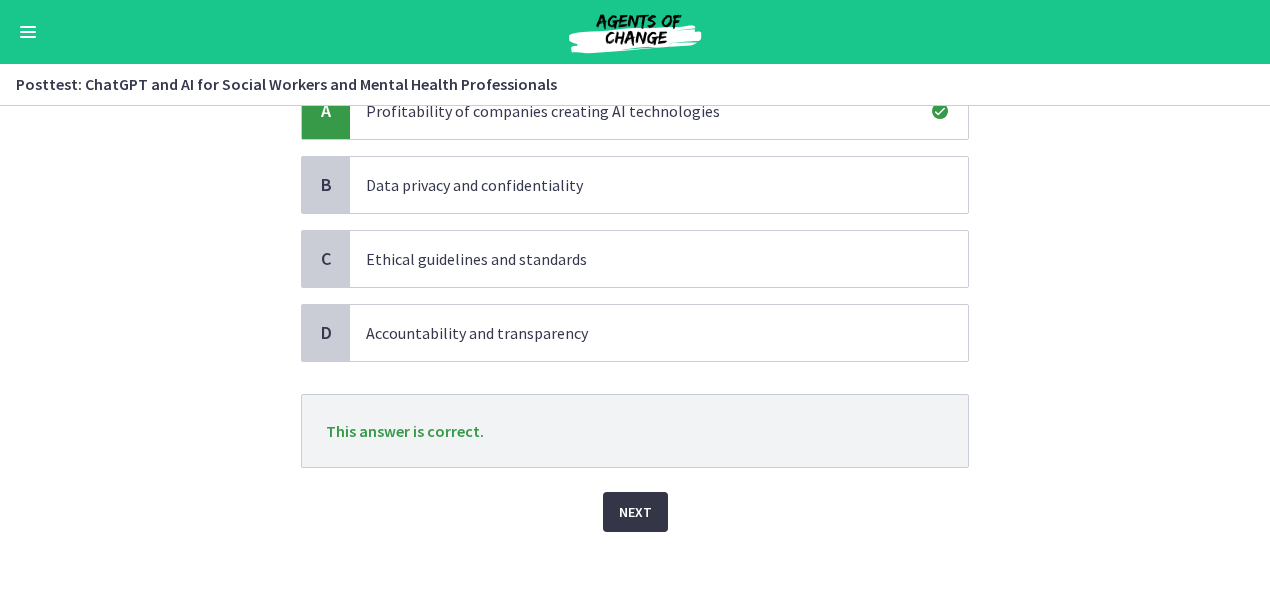 scroll, scrollTop: 180, scrollLeft: 0, axis: vertical 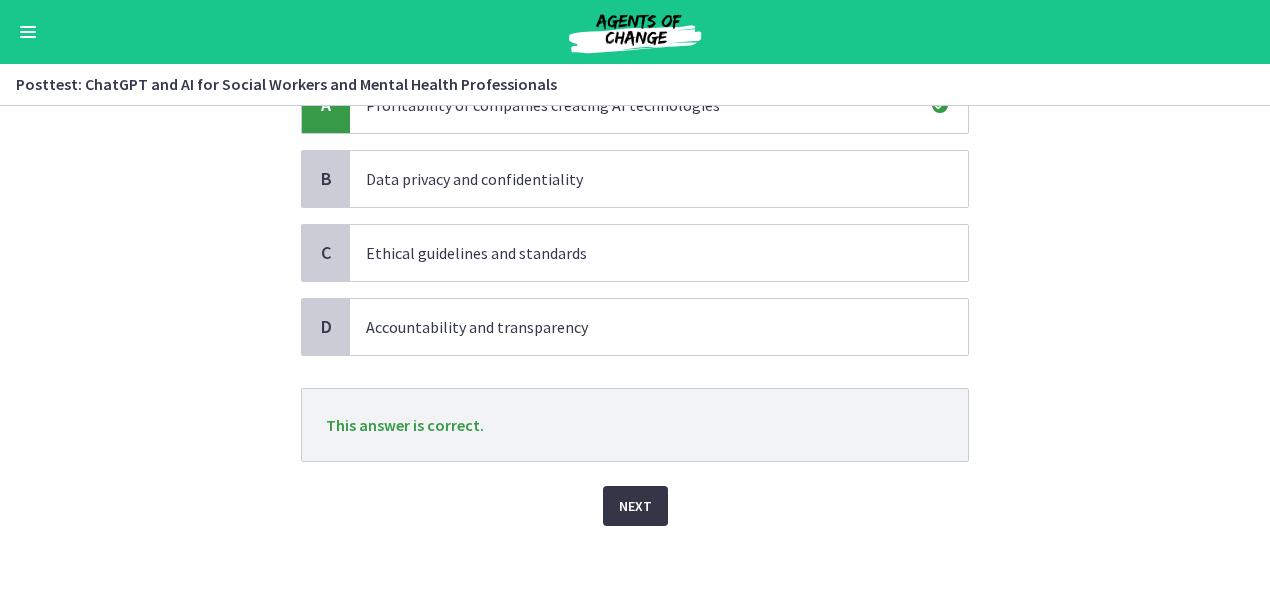 click on "Next" at bounding box center [635, 506] 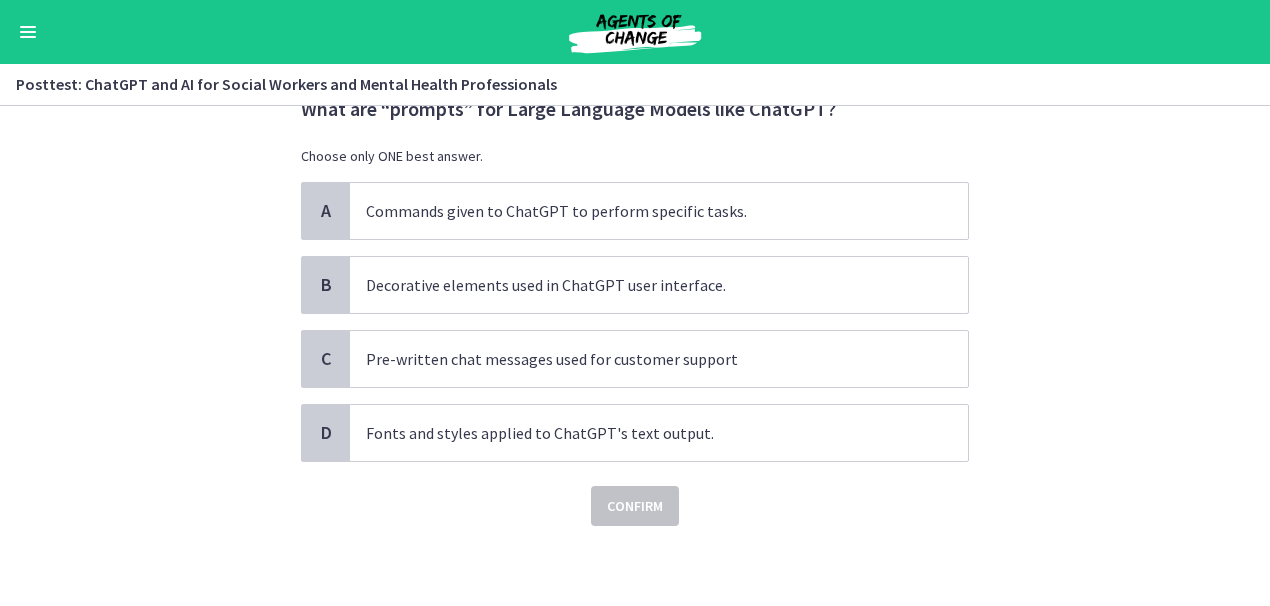 scroll, scrollTop: 0, scrollLeft: 0, axis: both 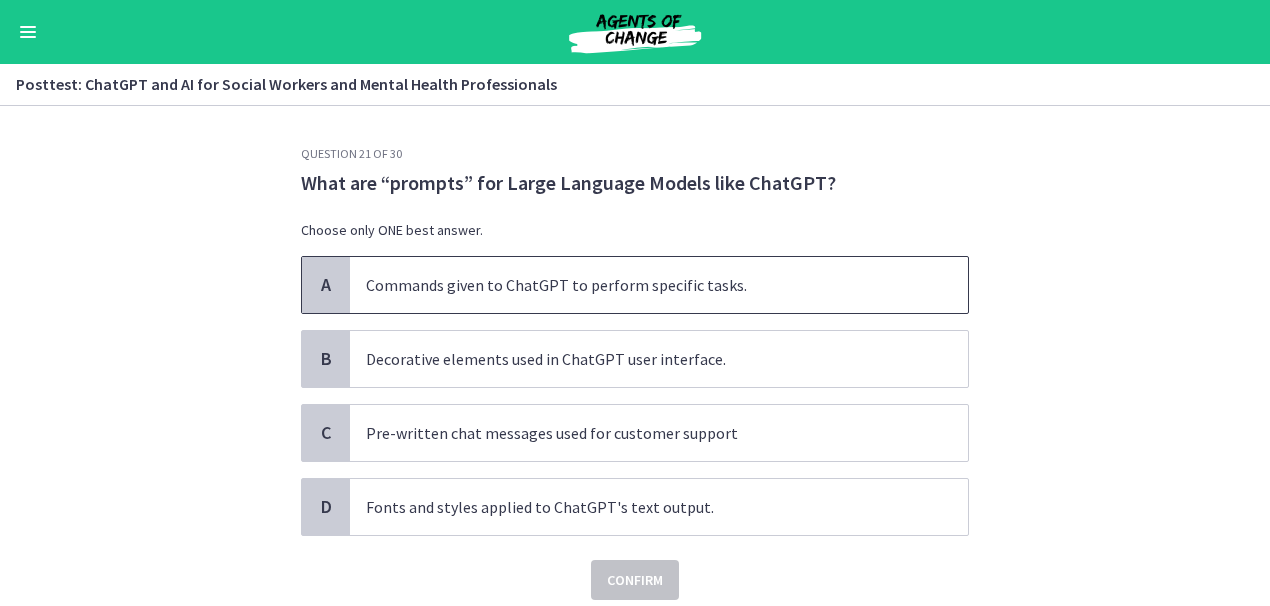 click on "Commands given to ChatGPT to perform specific tasks." at bounding box center [639, 285] 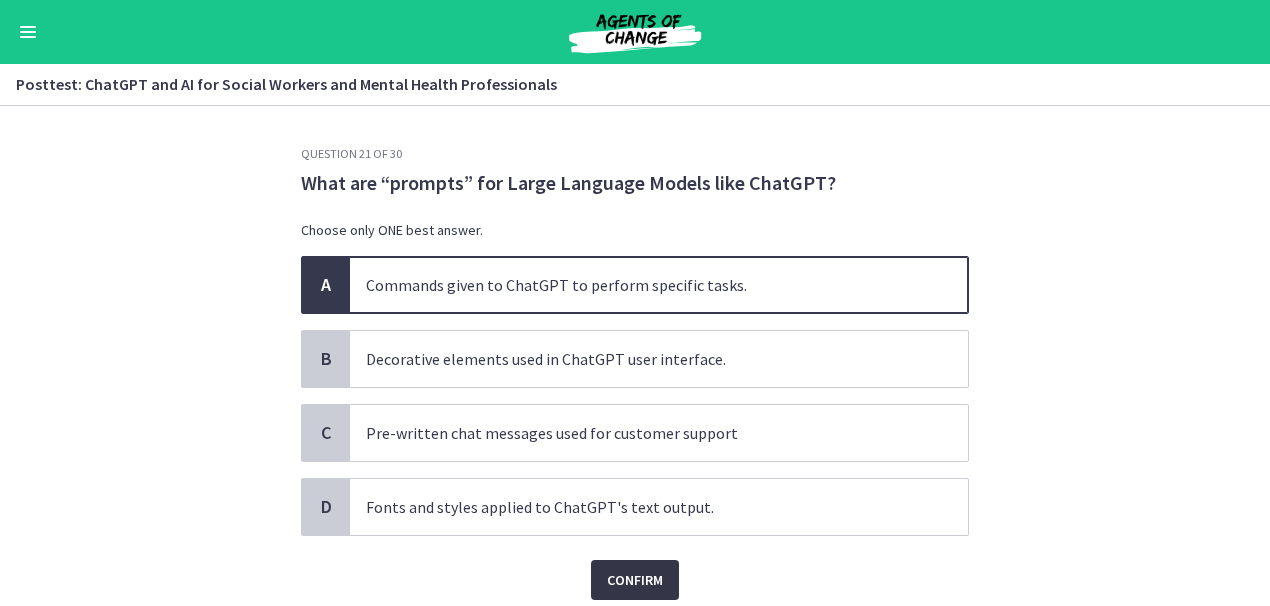 click on "Confirm" at bounding box center [635, 580] 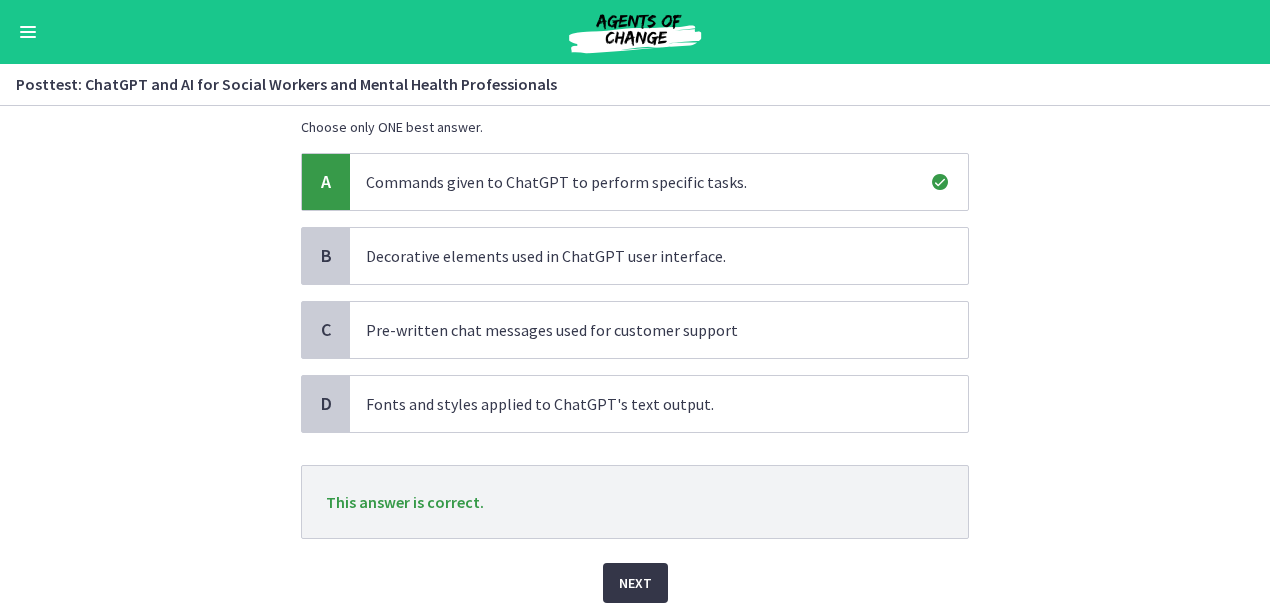scroll, scrollTop: 180, scrollLeft: 0, axis: vertical 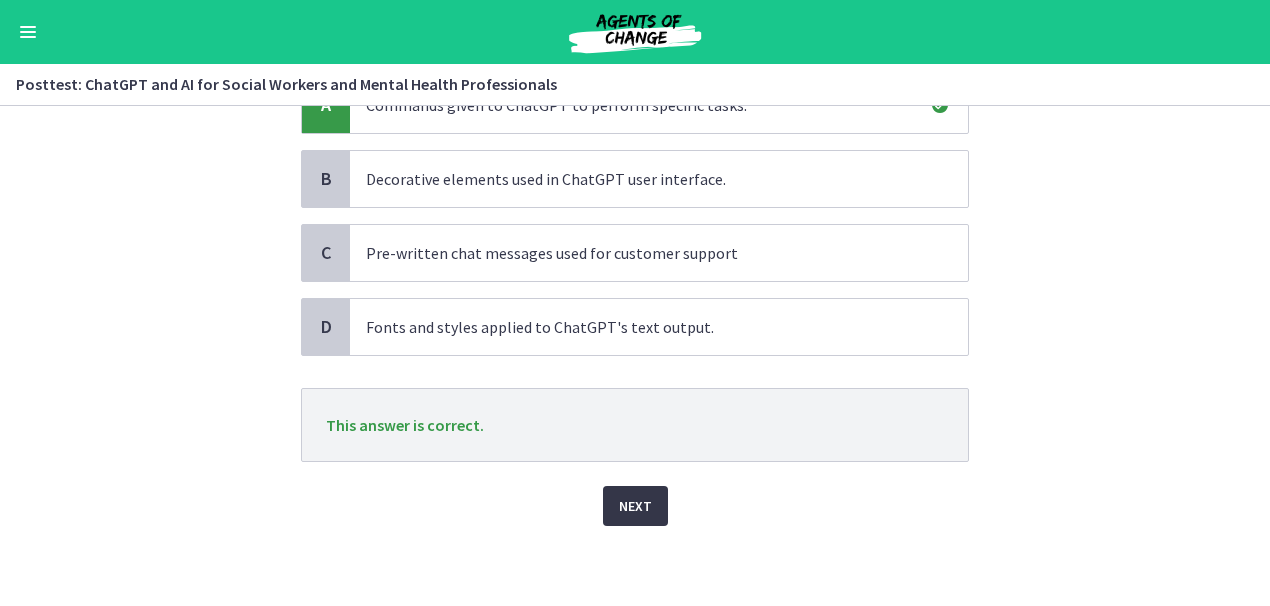 click on "Next" at bounding box center (635, 506) 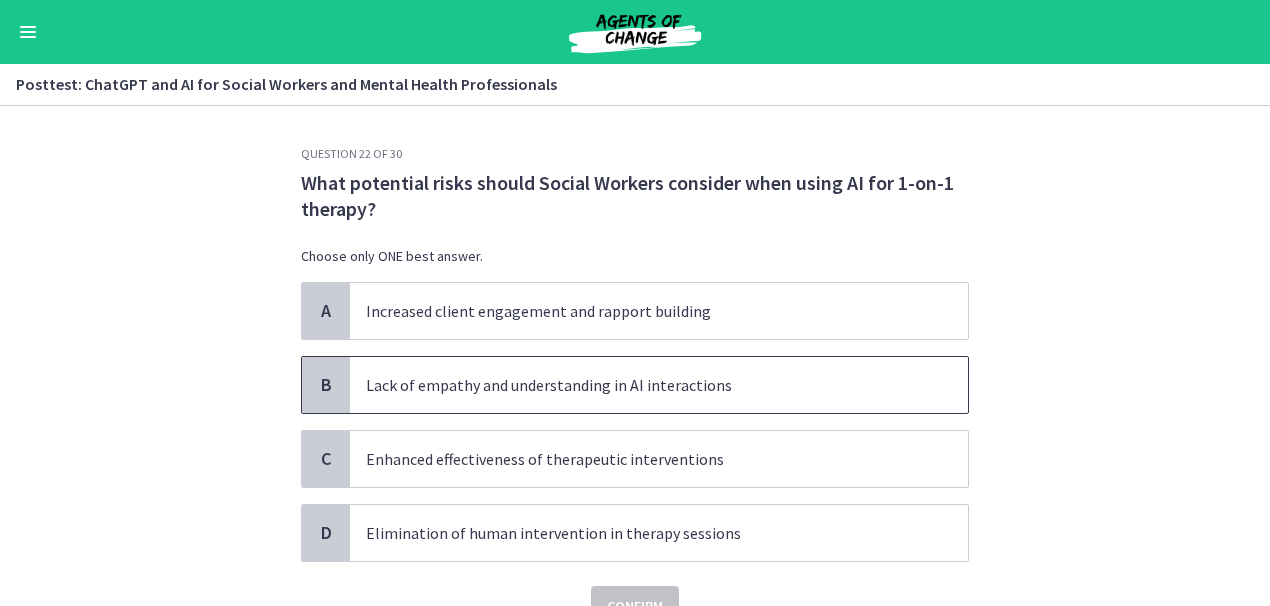 click on "Lack of empathy and understanding in AI interactions" at bounding box center [639, 385] 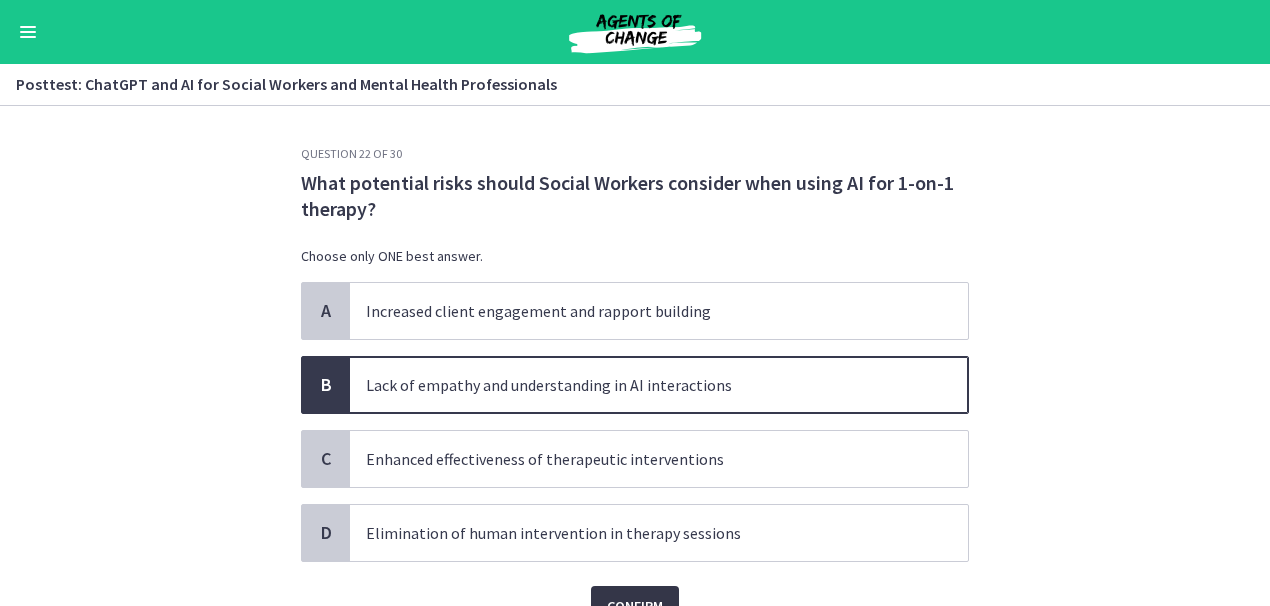 click on "Confirm" at bounding box center (635, 606) 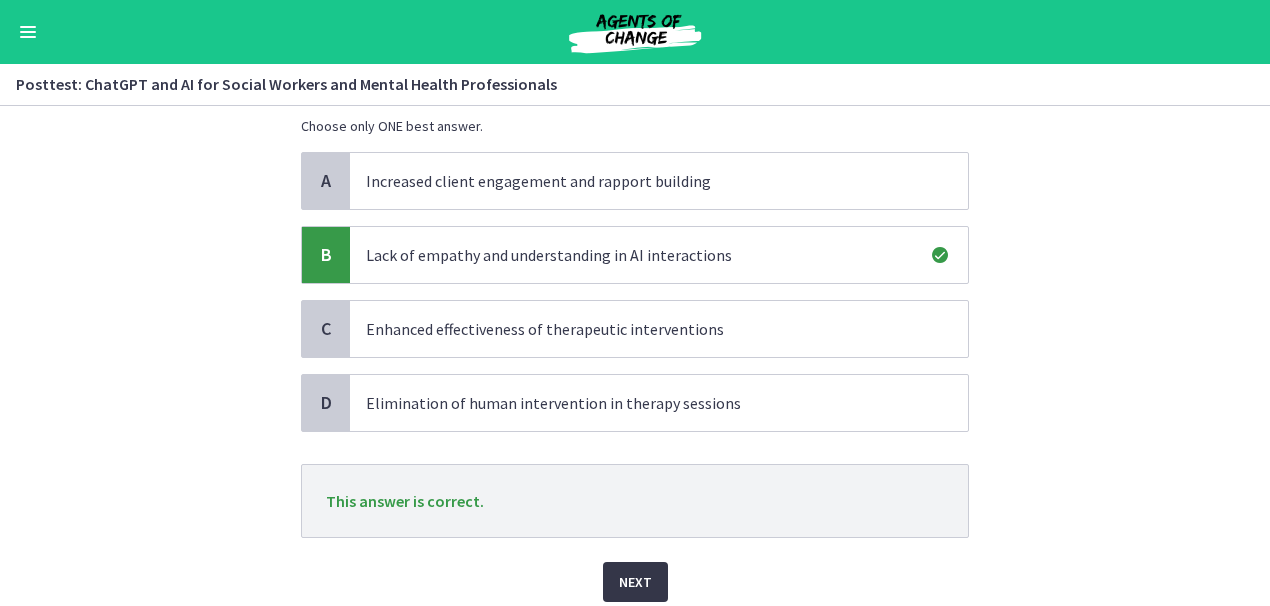 scroll, scrollTop: 206, scrollLeft: 0, axis: vertical 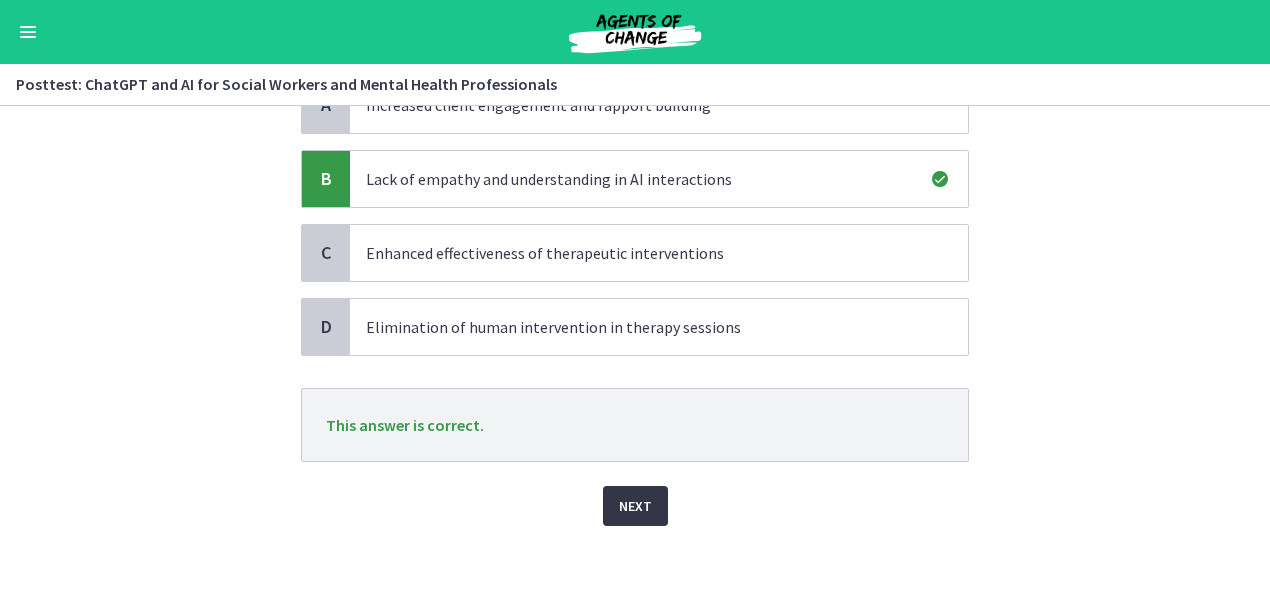 click on "Next" at bounding box center (635, 506) 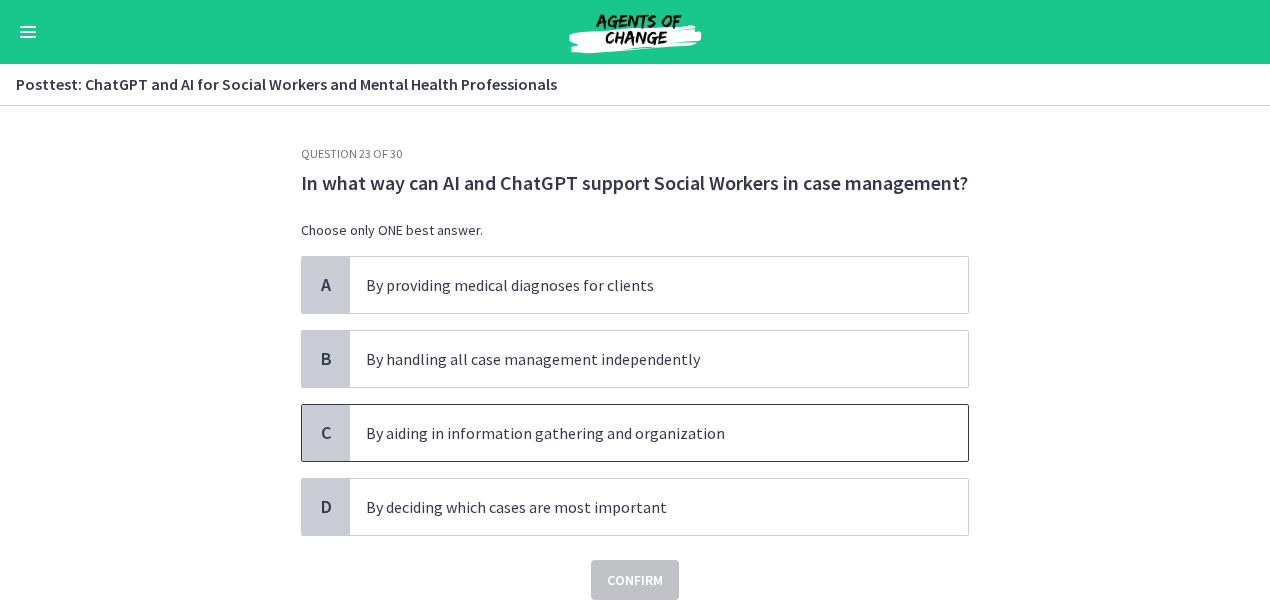 click on "By aiding in information gathering and organization" at bounding box center (639, 433) 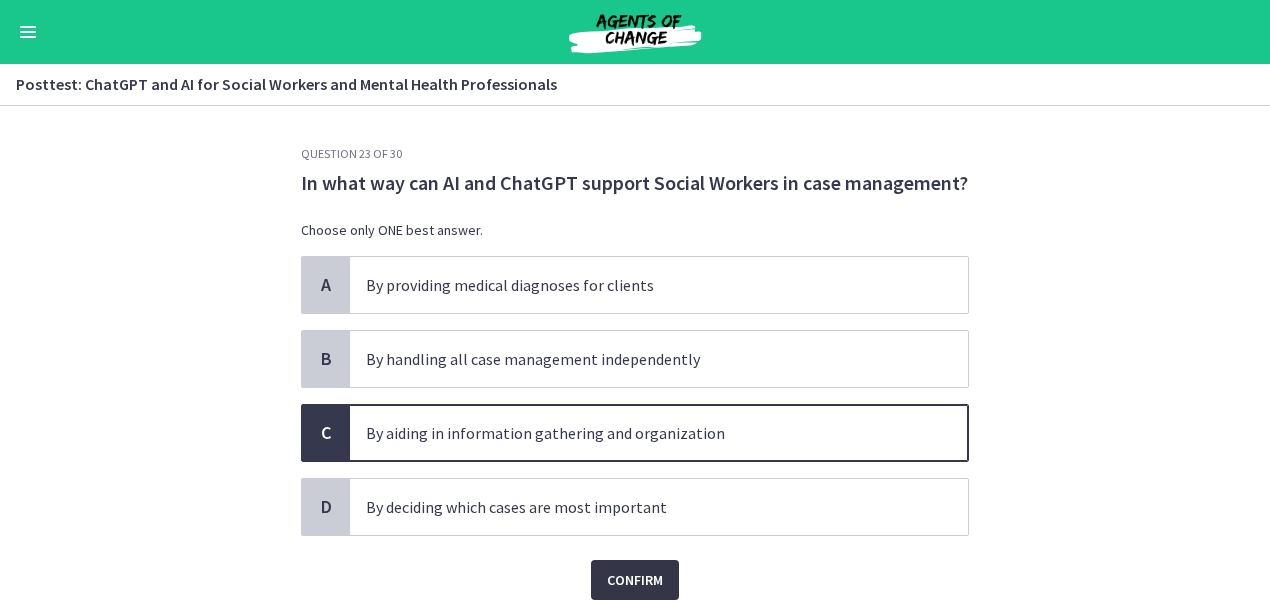click on "Confirm" at bounding box center (635, 580) 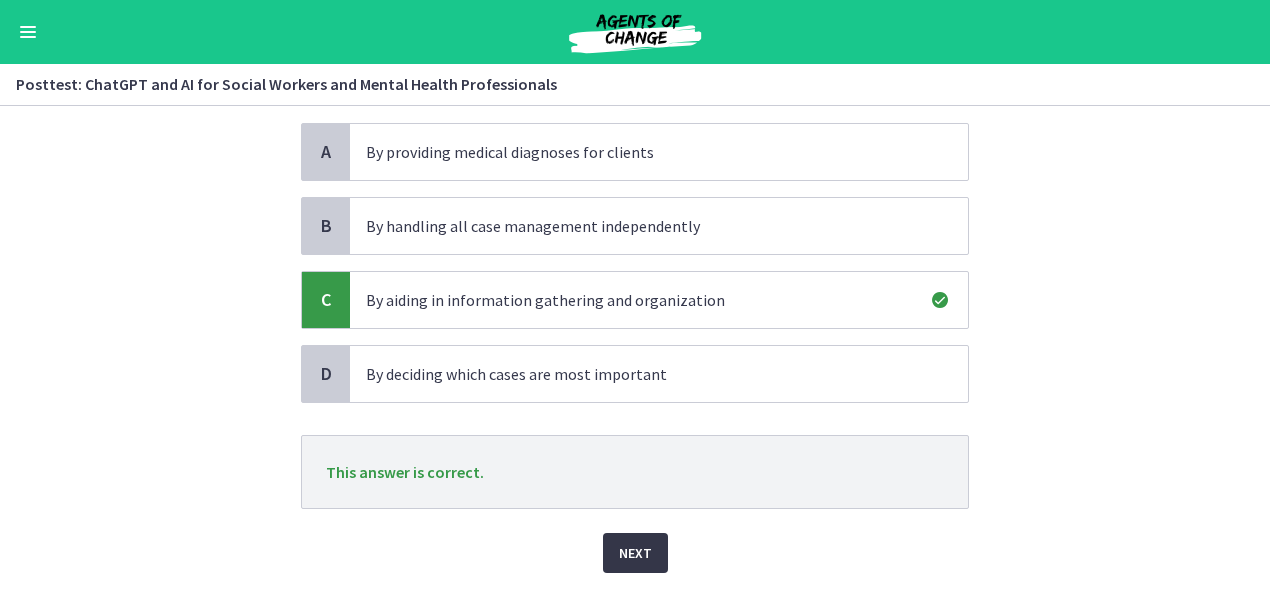 scroll, scrollTop: 180, scrollLeft: 0, axis: vertical 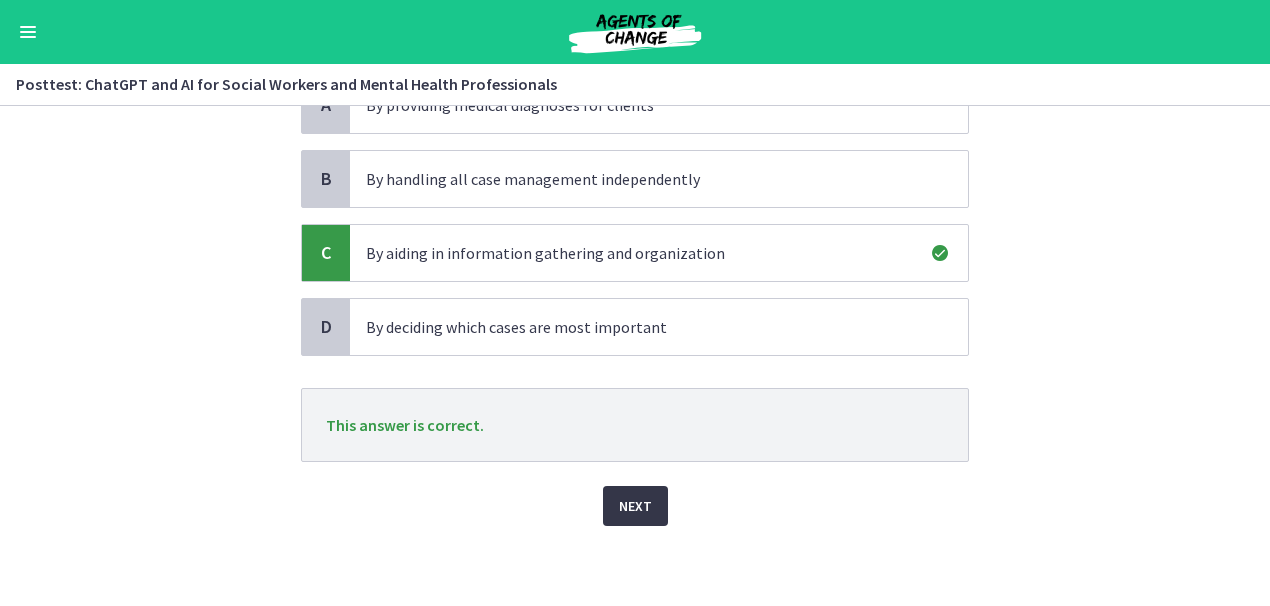 click on "Next" at bounding box center (635, 506) 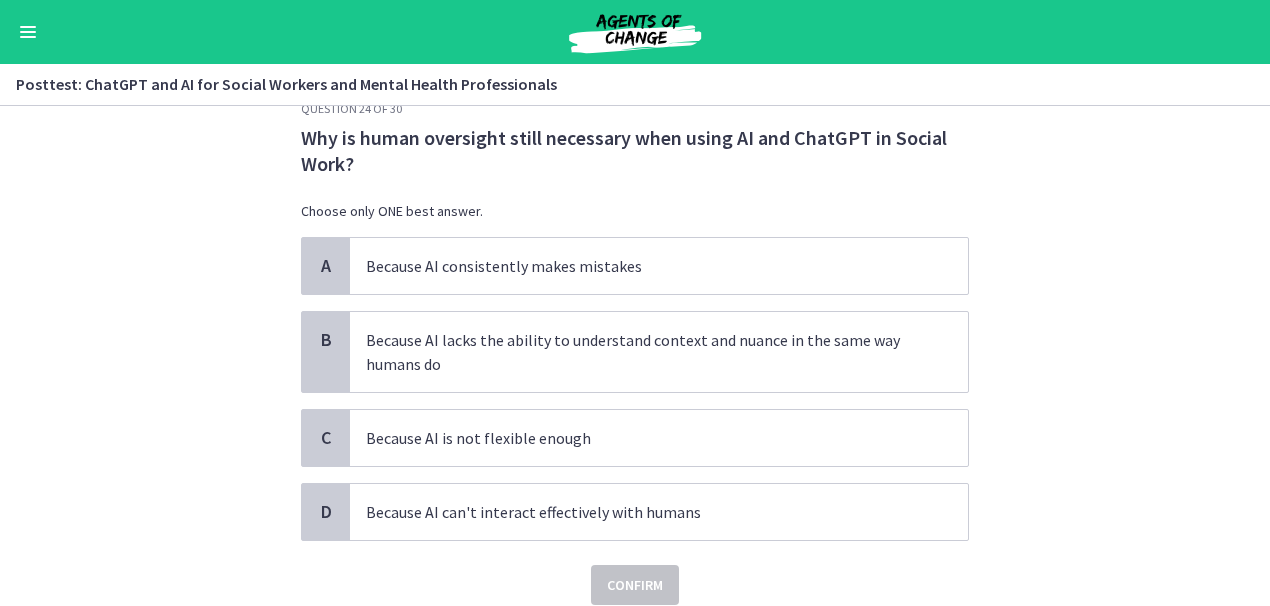 scroll, scrollTop: 45, scrollLeft: 0, axis: vertical 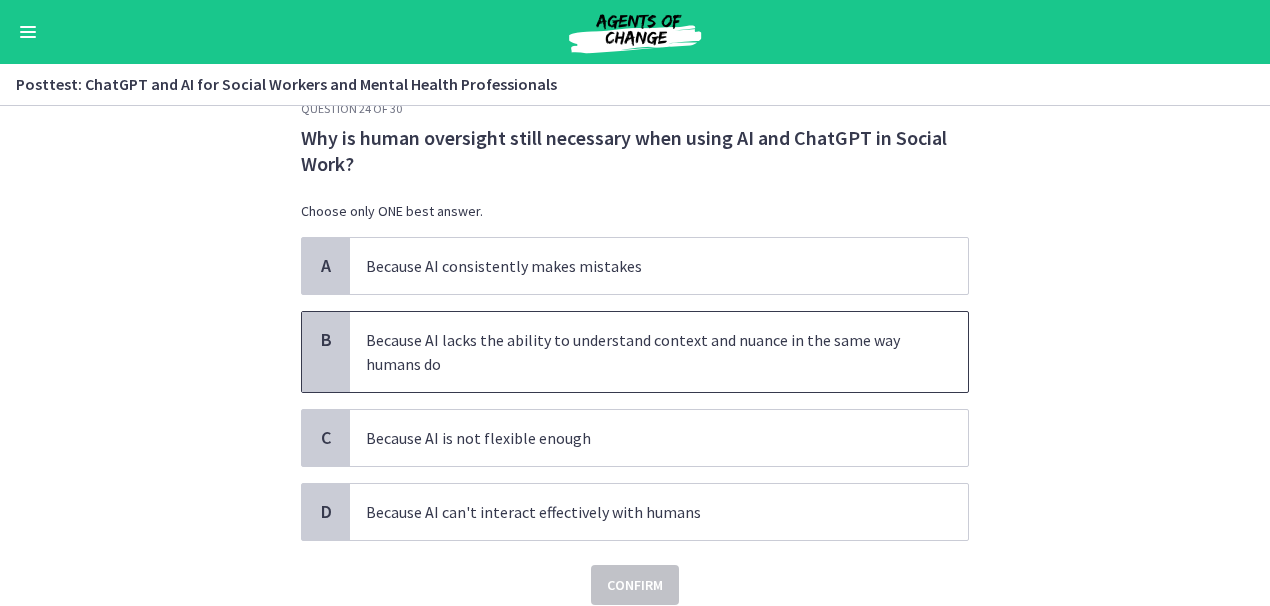 click on "Because AI lacks the ability to understand context and nuance in the same way humans do" at bounding box center [639, 352] 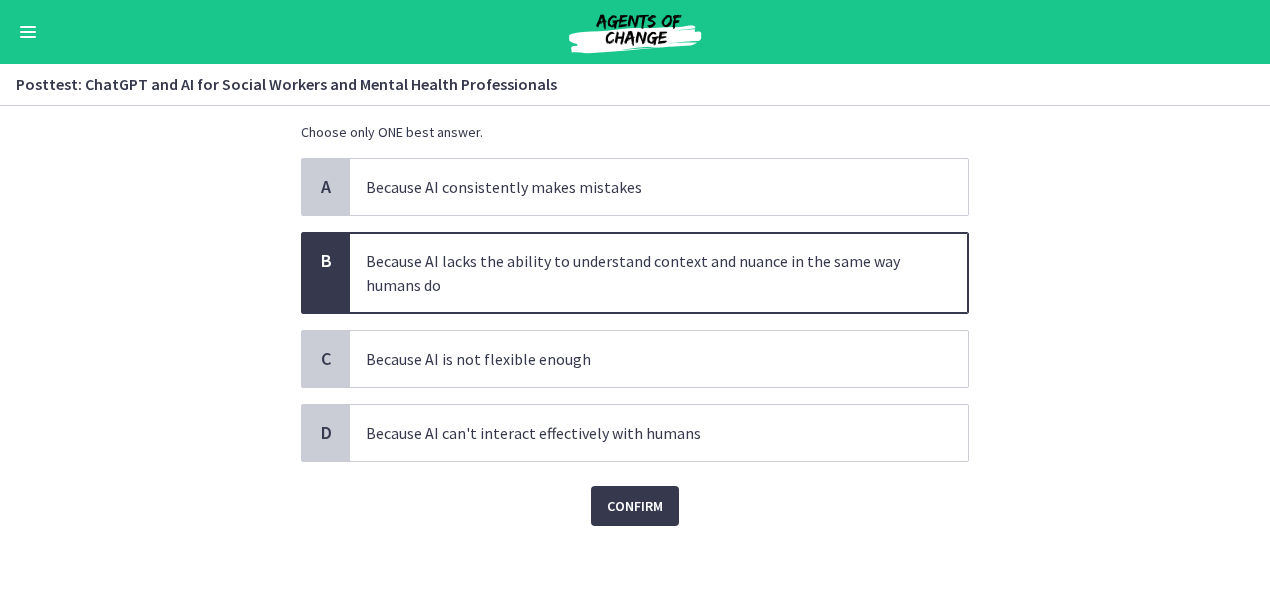 scroll, scrollTop: 123, scrollLeft: 0, axis: vertical 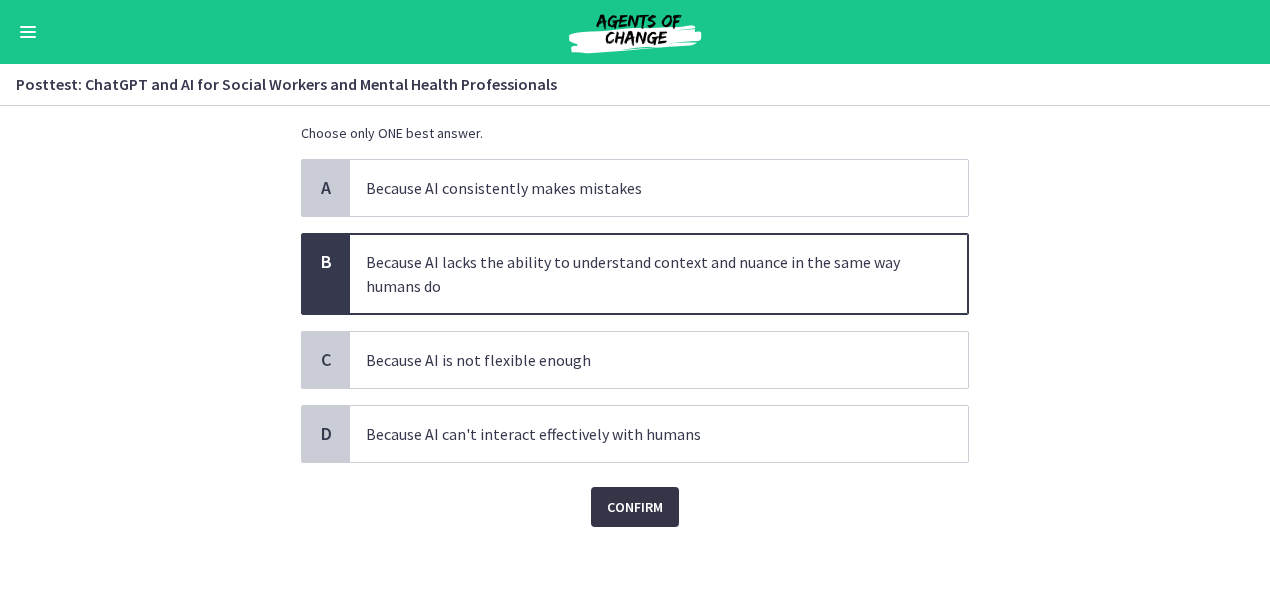 click on "Confirm" at bounding box center [635, 507] 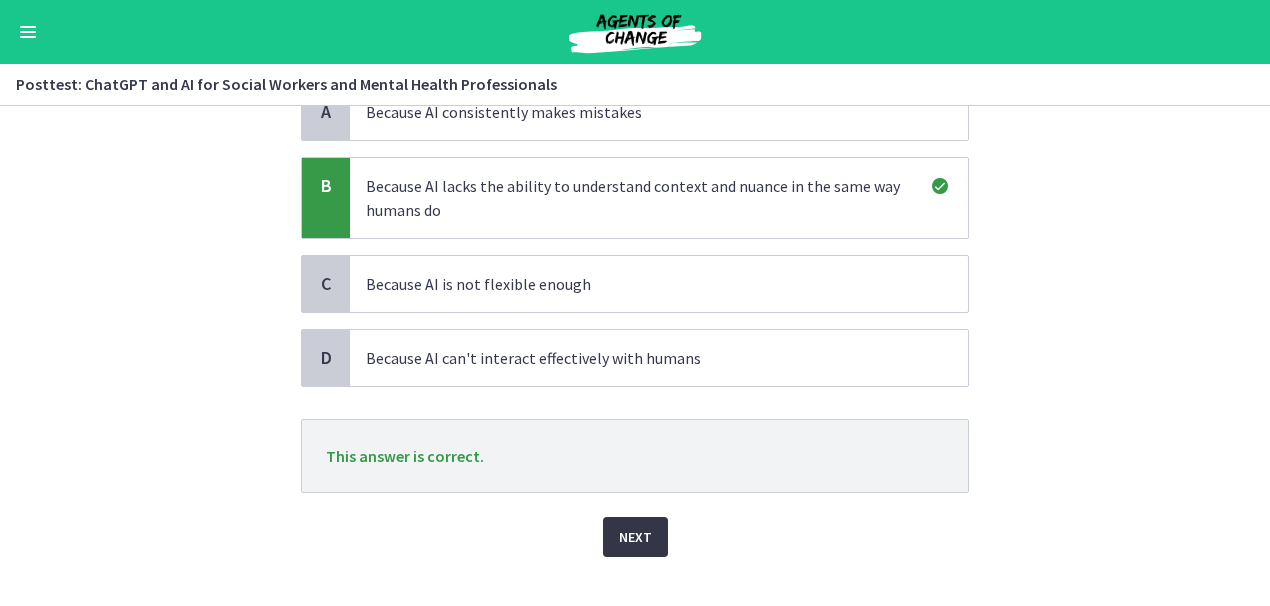 scroll, scrollTop: 230, scrollLeft: 0, axis: vertical 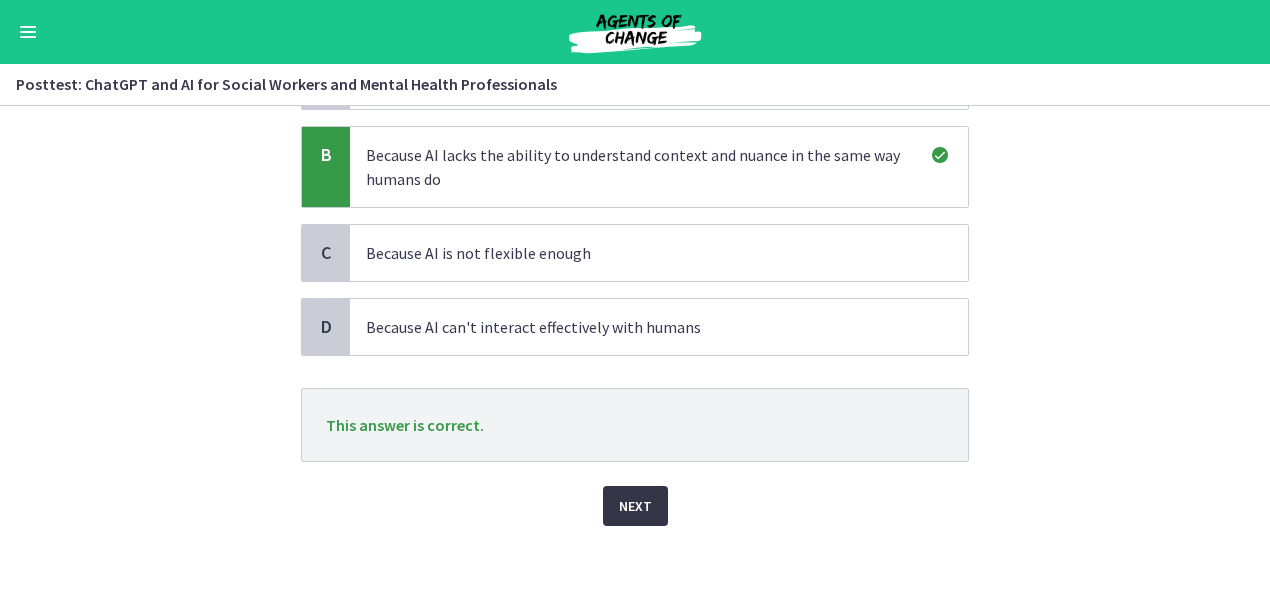 click on "Next" at bounding box center [635, 506] 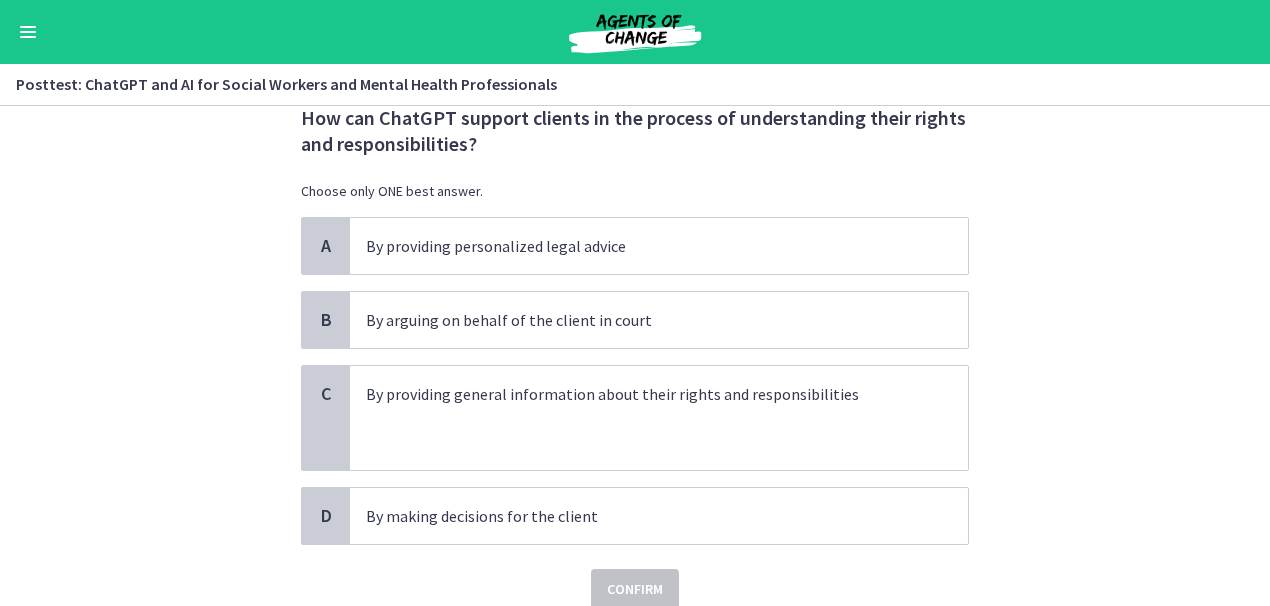 scroll, scrollTop: 66, scrollLeft: 0, axis: vertical 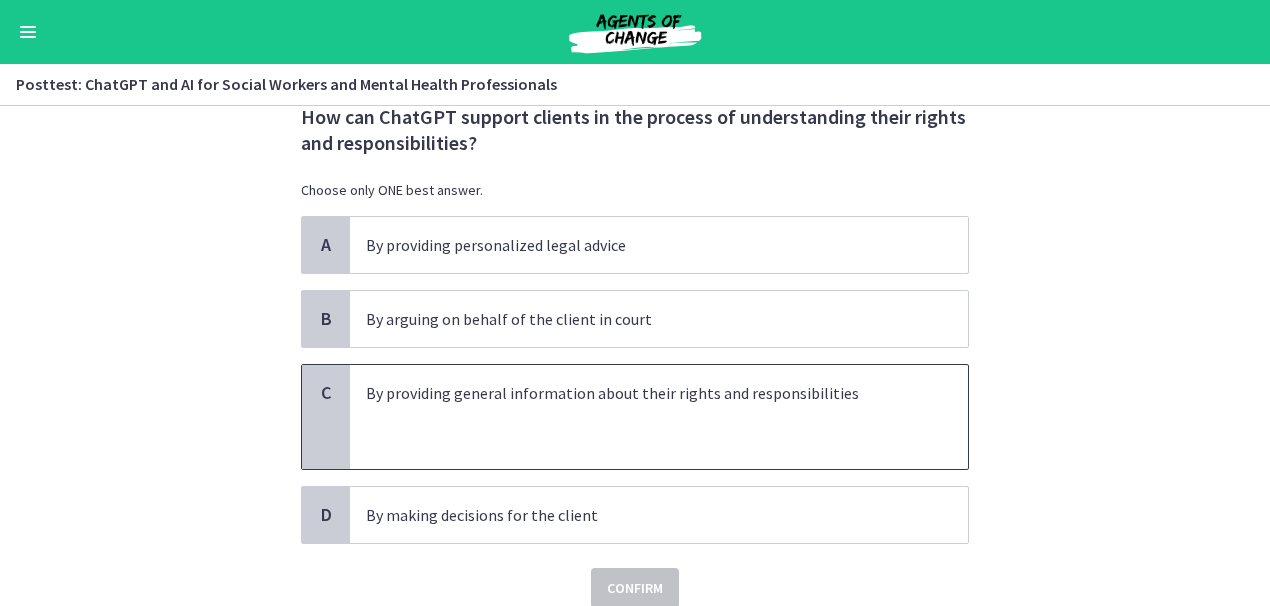 click at bounding box center [639, 441] 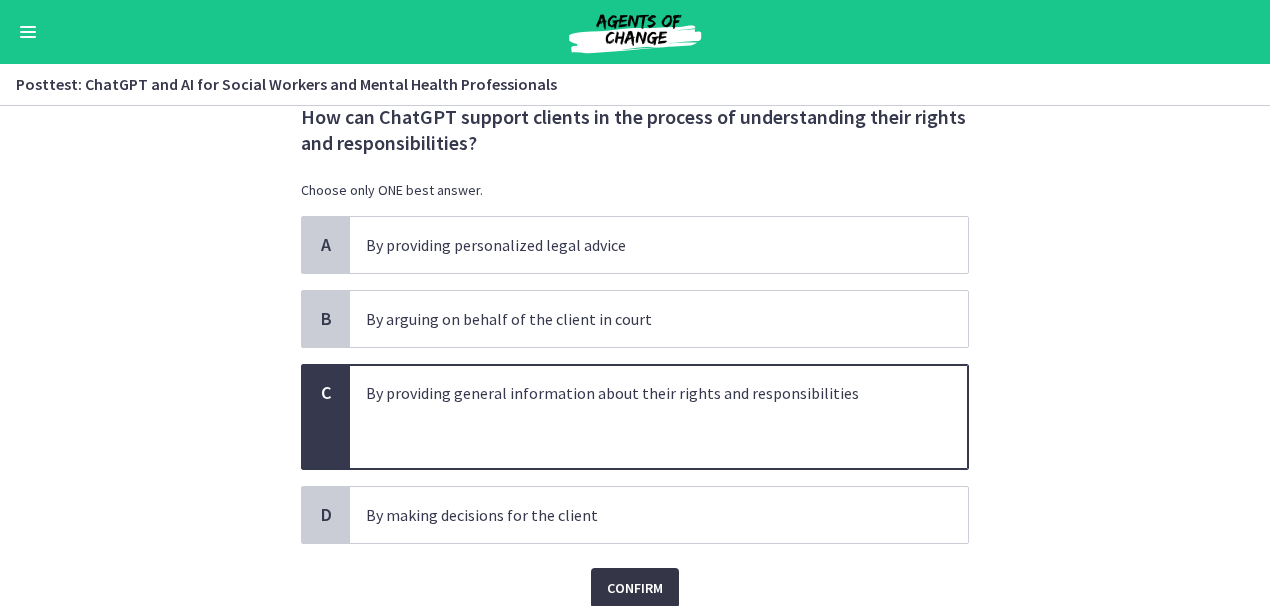 click on "Confirm" at bounding box center (635, 588) 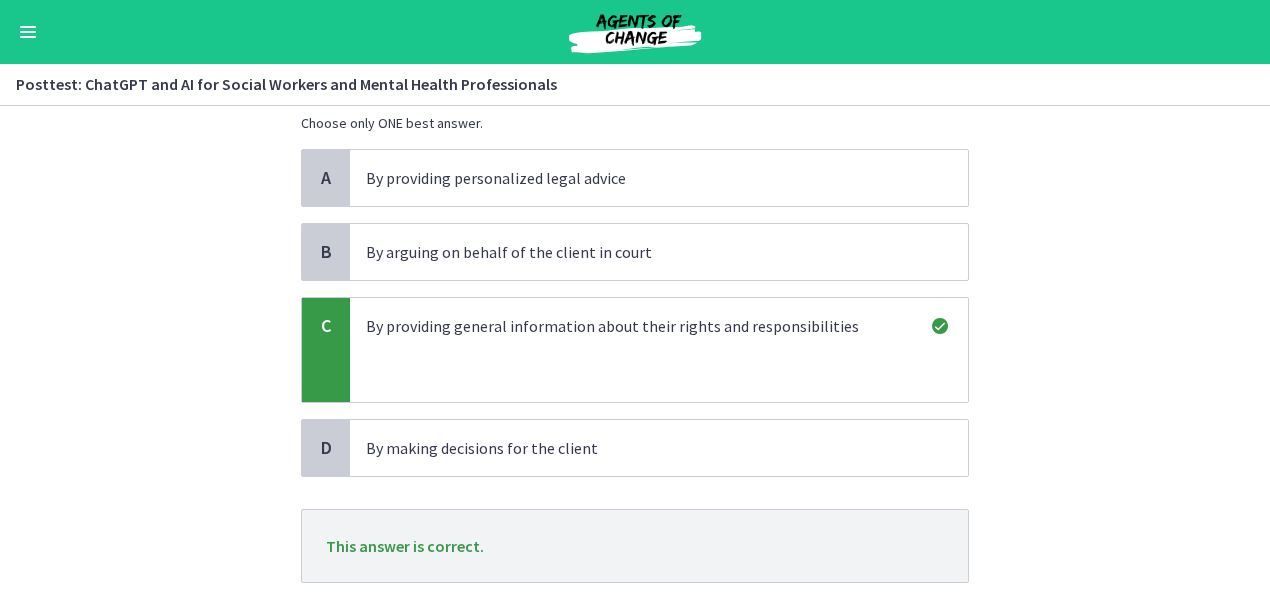 scroll, scrollTop: 254, scrollLeft: 0, axis: vertical 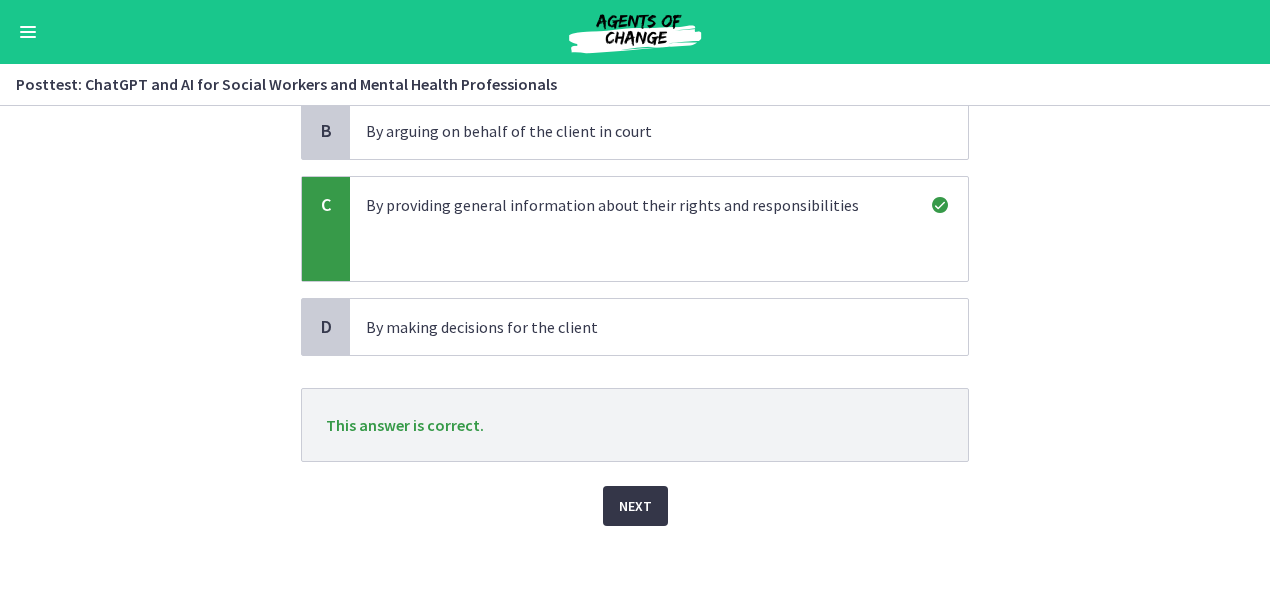 click on "Next" at bounding box center [635, 506] 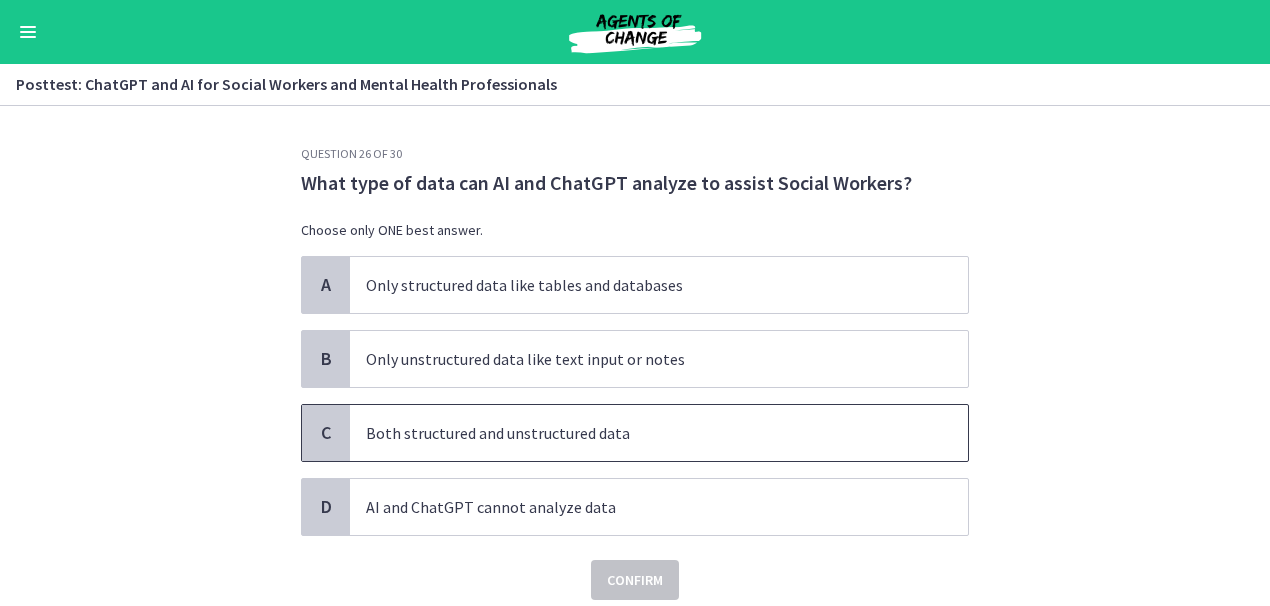 click on "Both structured and unstructured data" at bounding box center [639, 433] 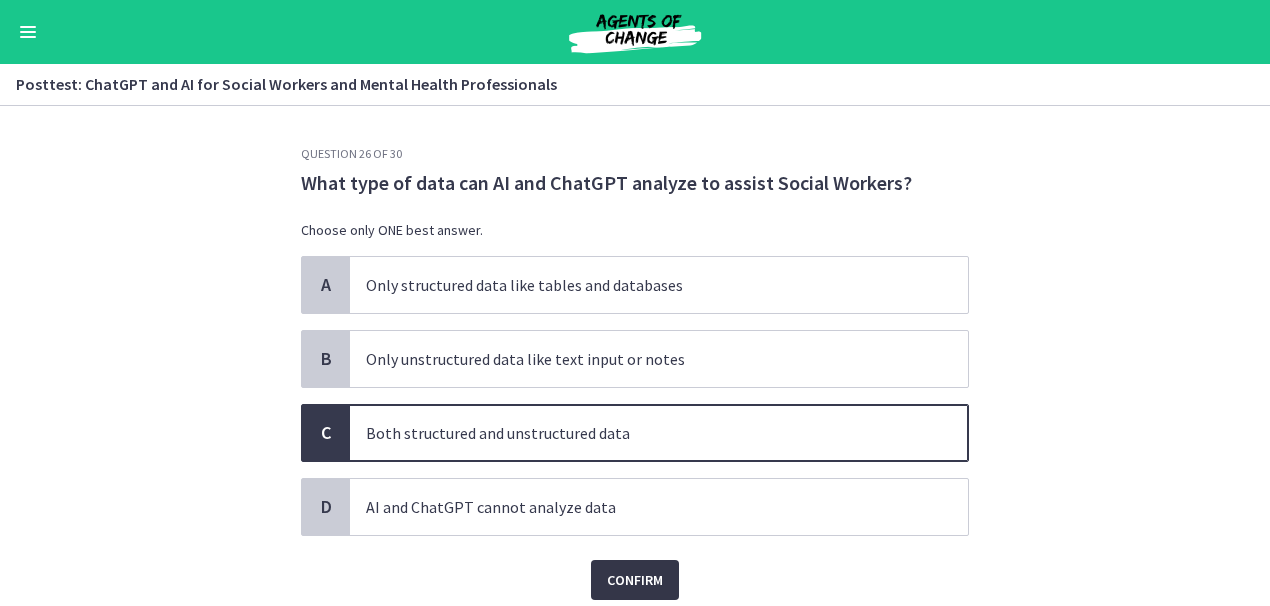 click on "Confirm" at bounding box center (635, 580) 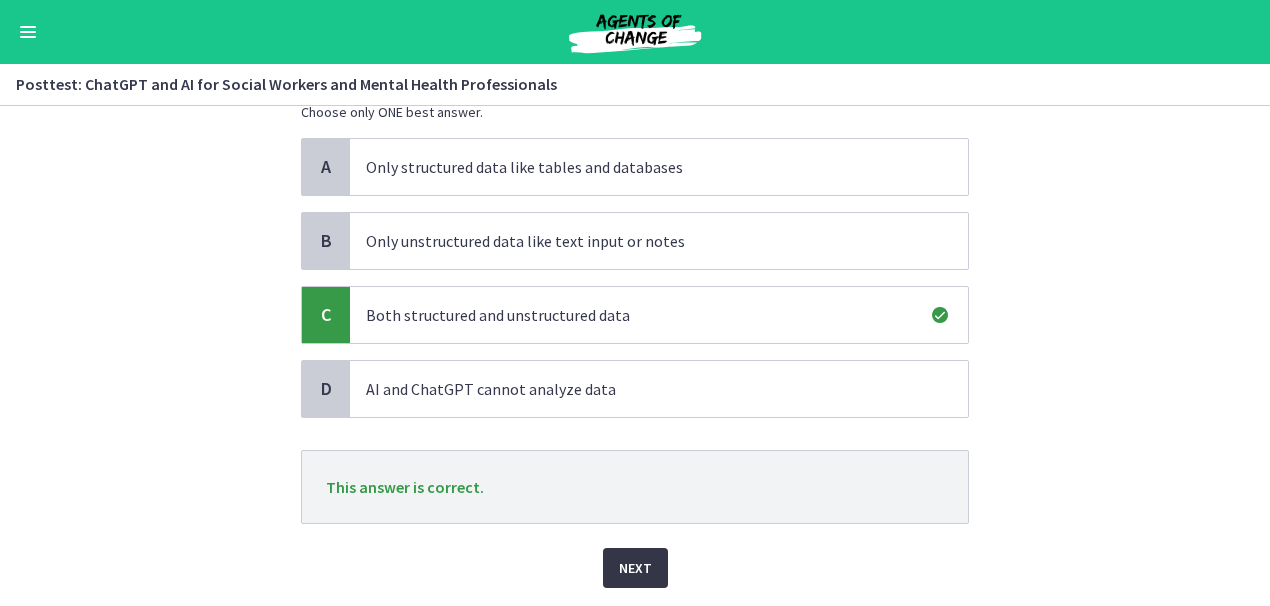 scroll, scrollTop: 180, scrollLeft: 0, axis: vertical 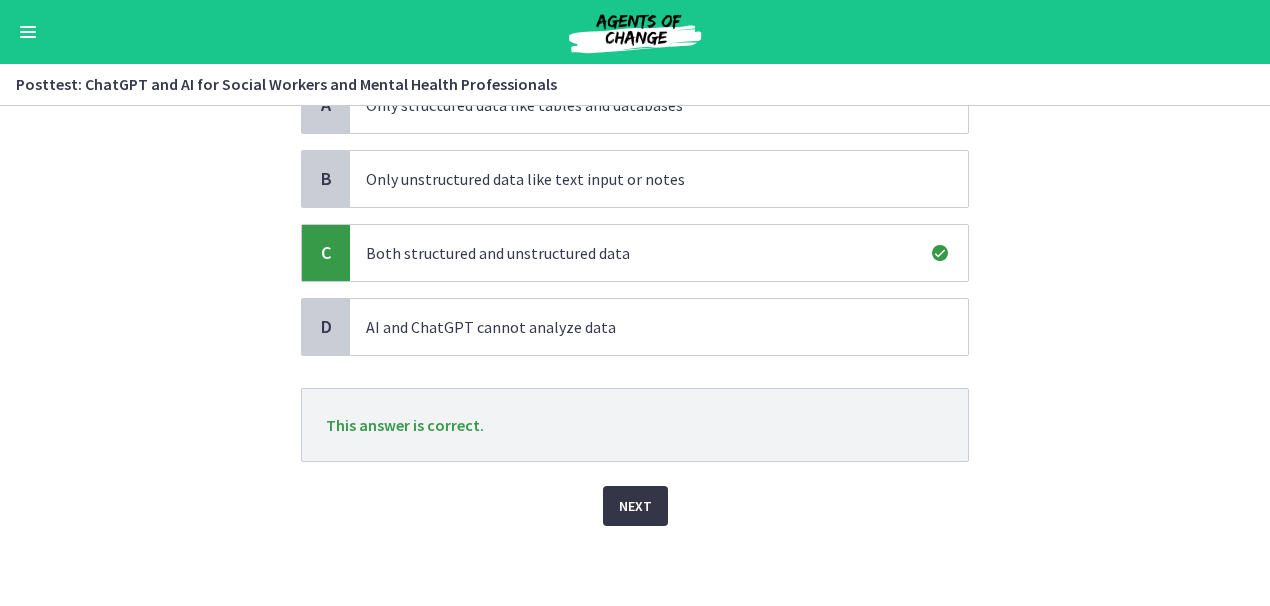 click on "Next" at bounding box center [635, 506] 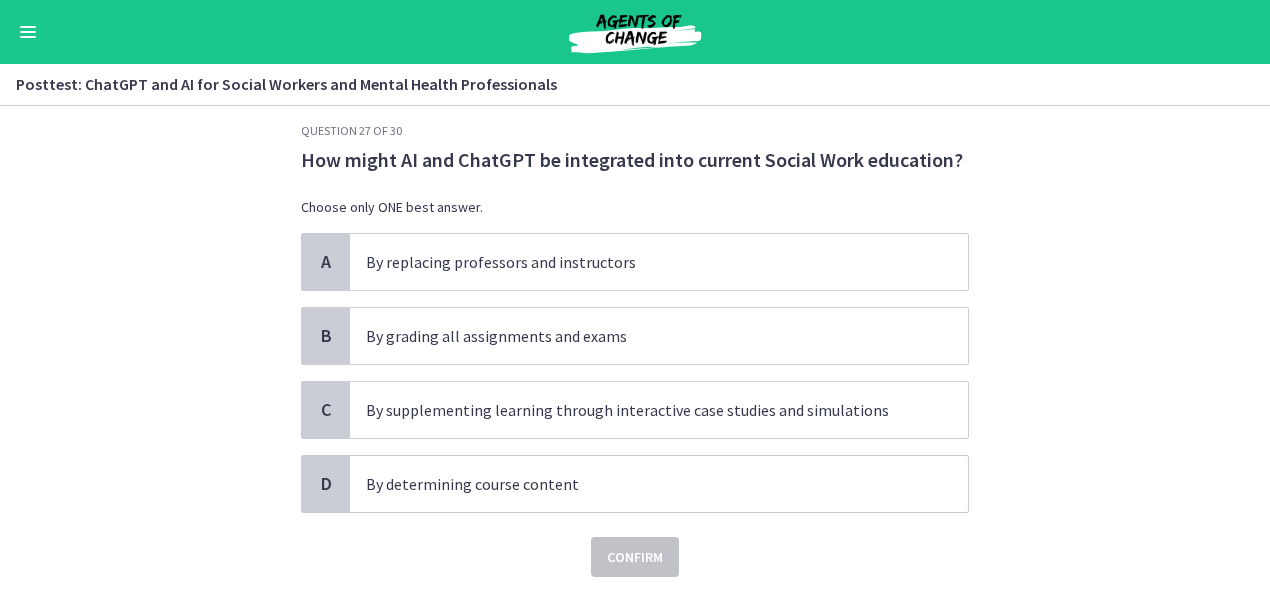 scroll, scrollTop: 16, scrollLeft: 0, axis: vertical 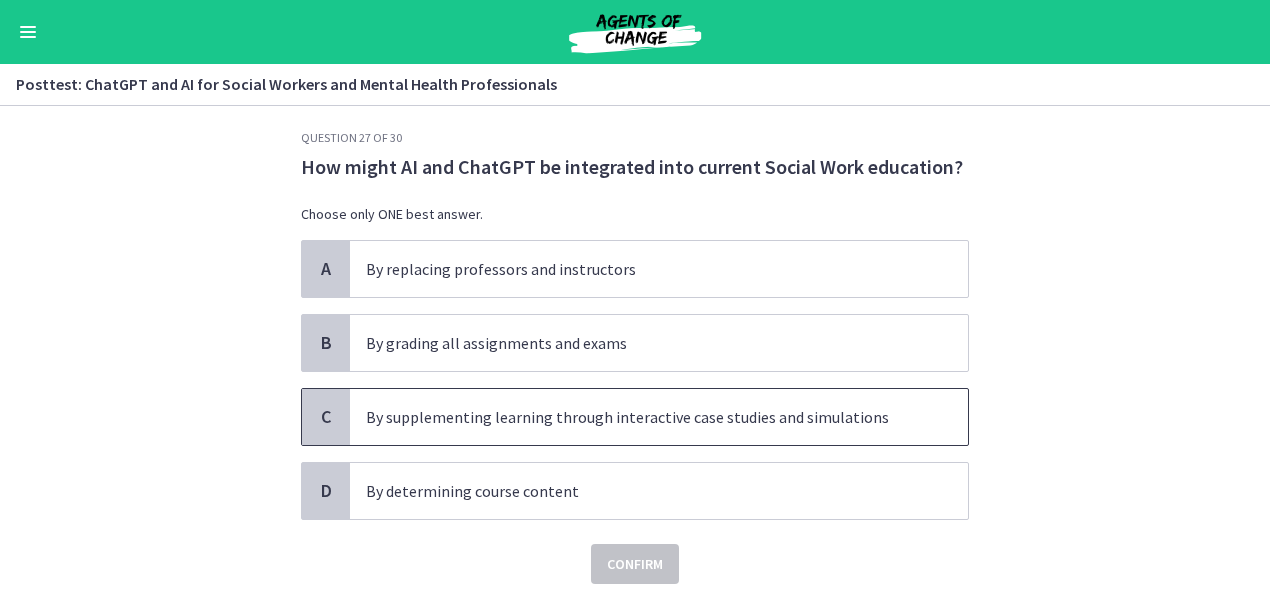 click on "By supplementing learning through interactive case studies and simulations" at bounding box center [659, 417] 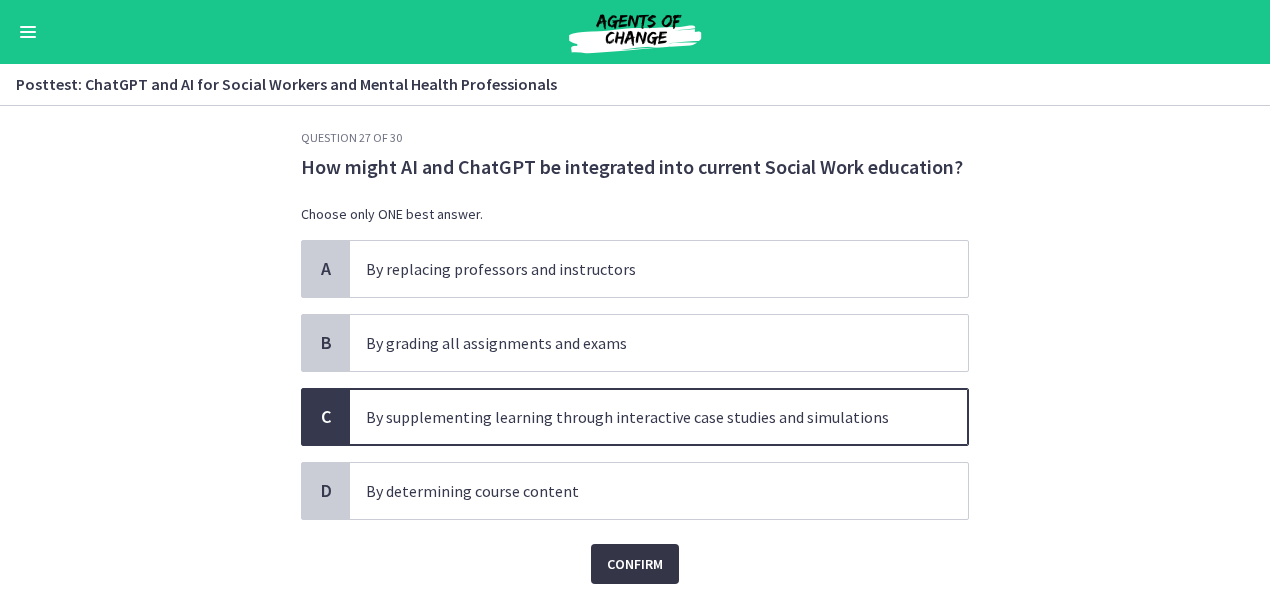 click on "Confirm" at bounding box center (635, 564) 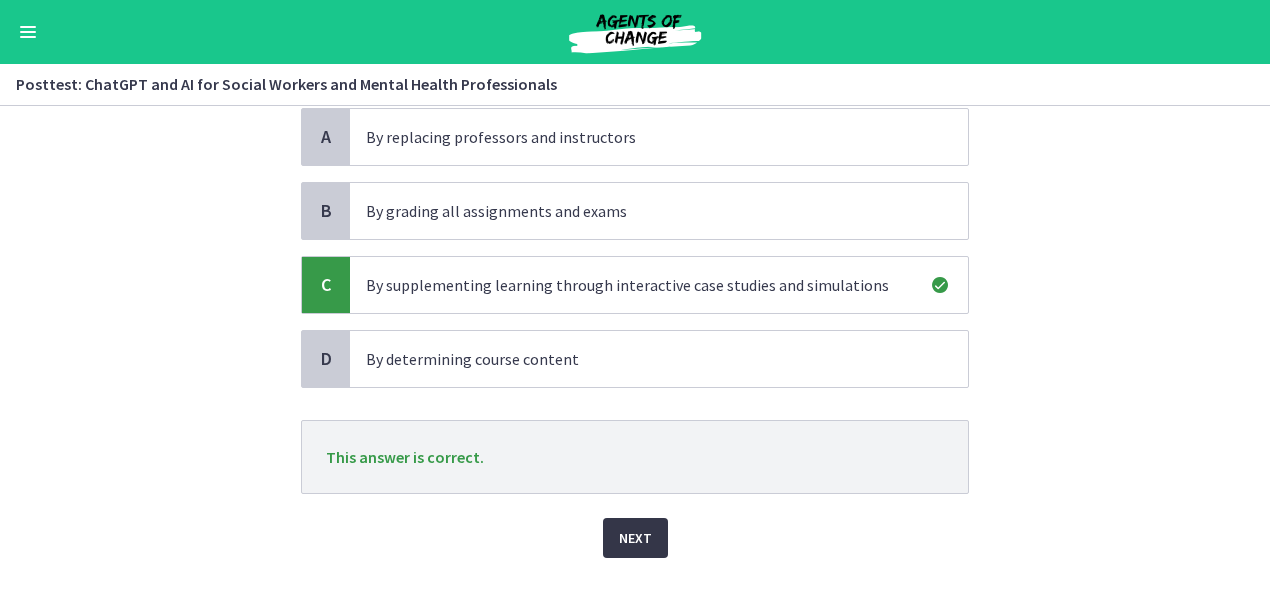 scroll, scrollTop: 152, scrollLeft: 0, axis: vertical 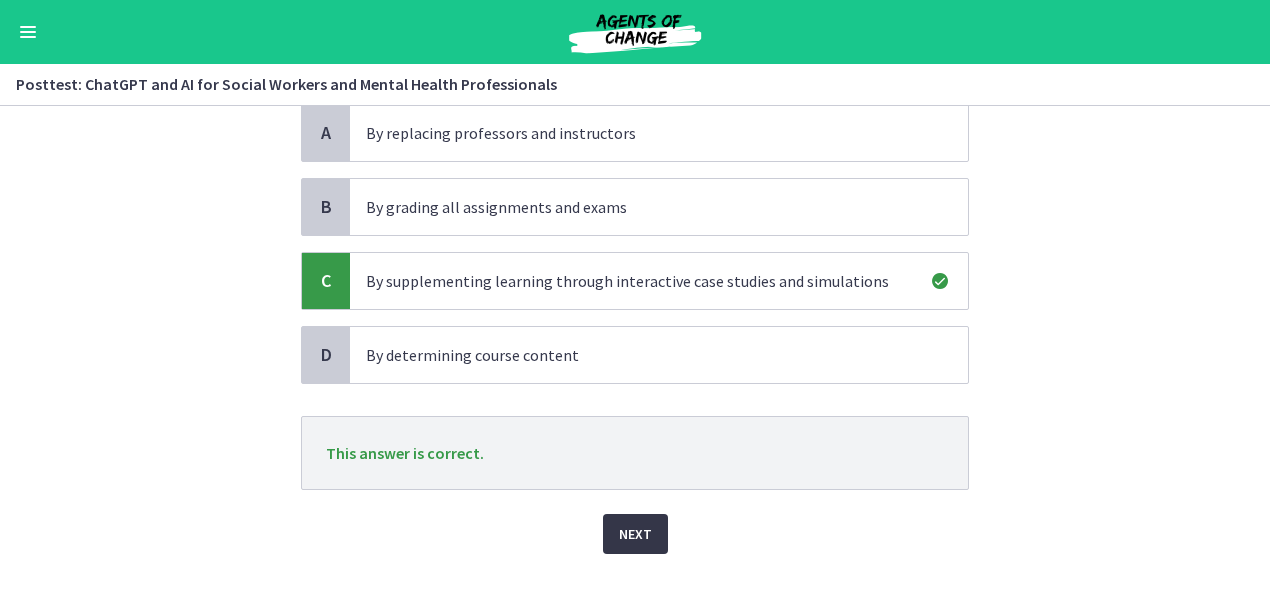 click on "Next" at bounding box center (635, 534) 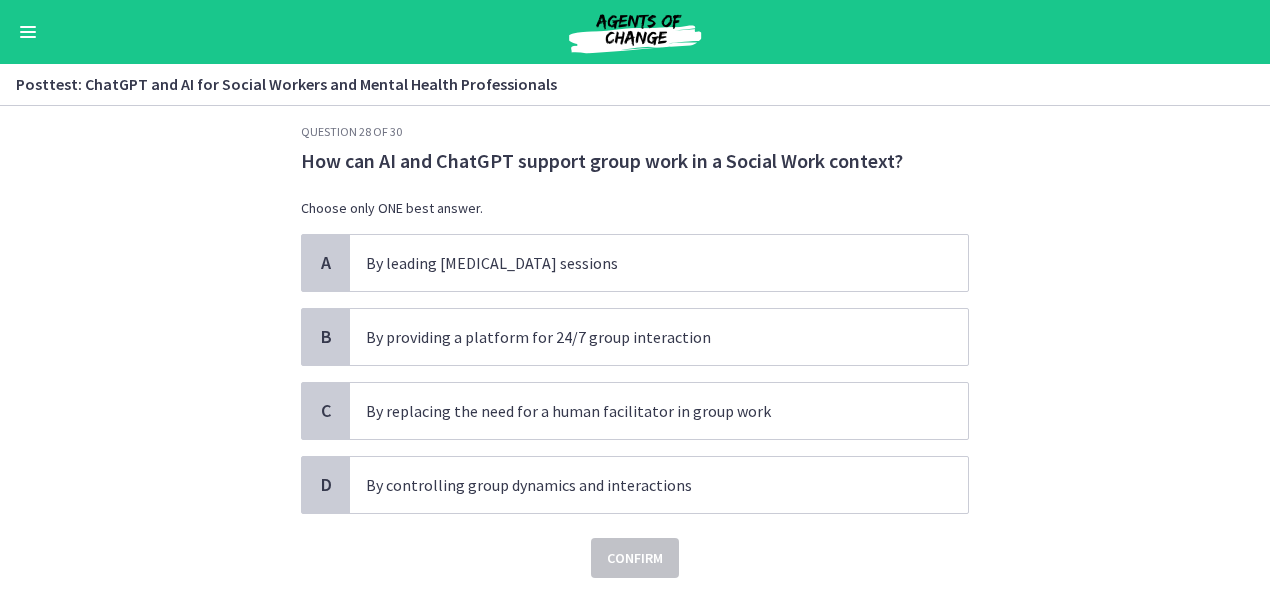 scroll, scrollTop: 23, scrollLeft: 0, axis: vertical 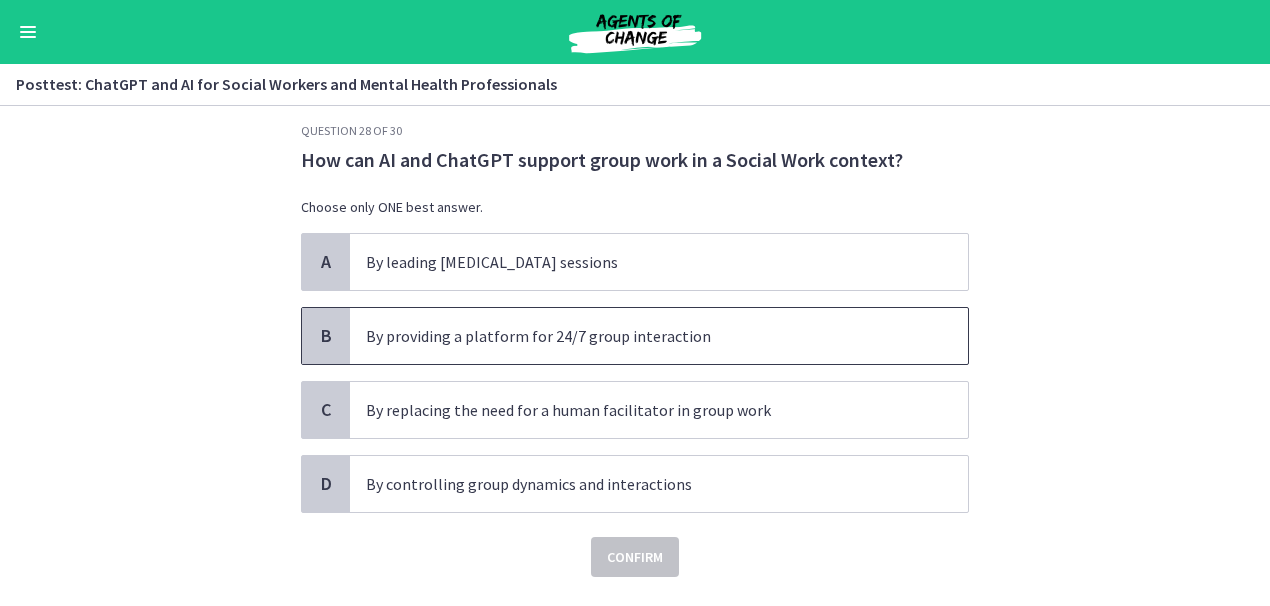 click on "By providing a platform for 24/7 group interaction" at bounding box center [639, 336] 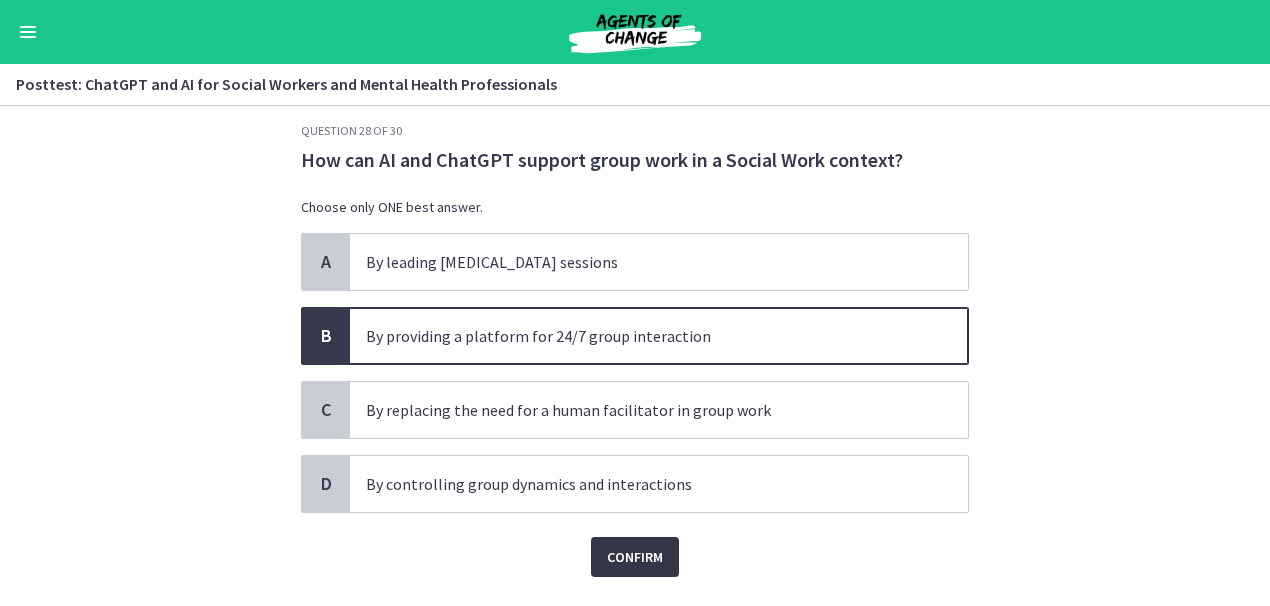 click on "Confirm" at bounding box center [635, 557] 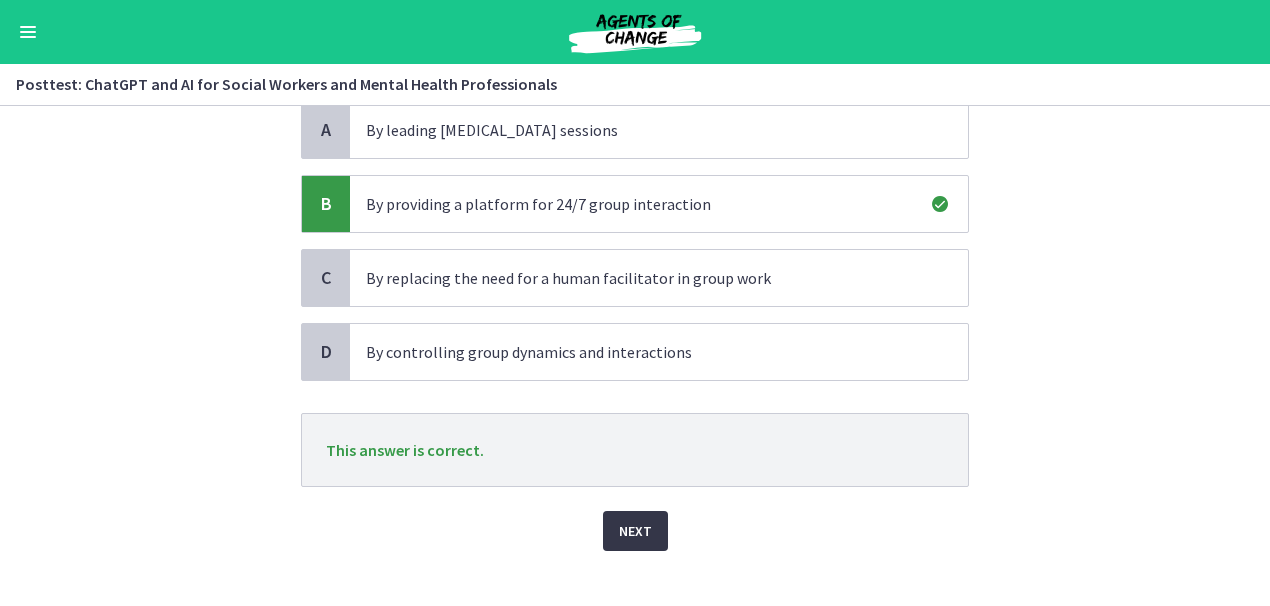 scroll, scrollTop: 156, scrollLeft: 0, axis: vertical 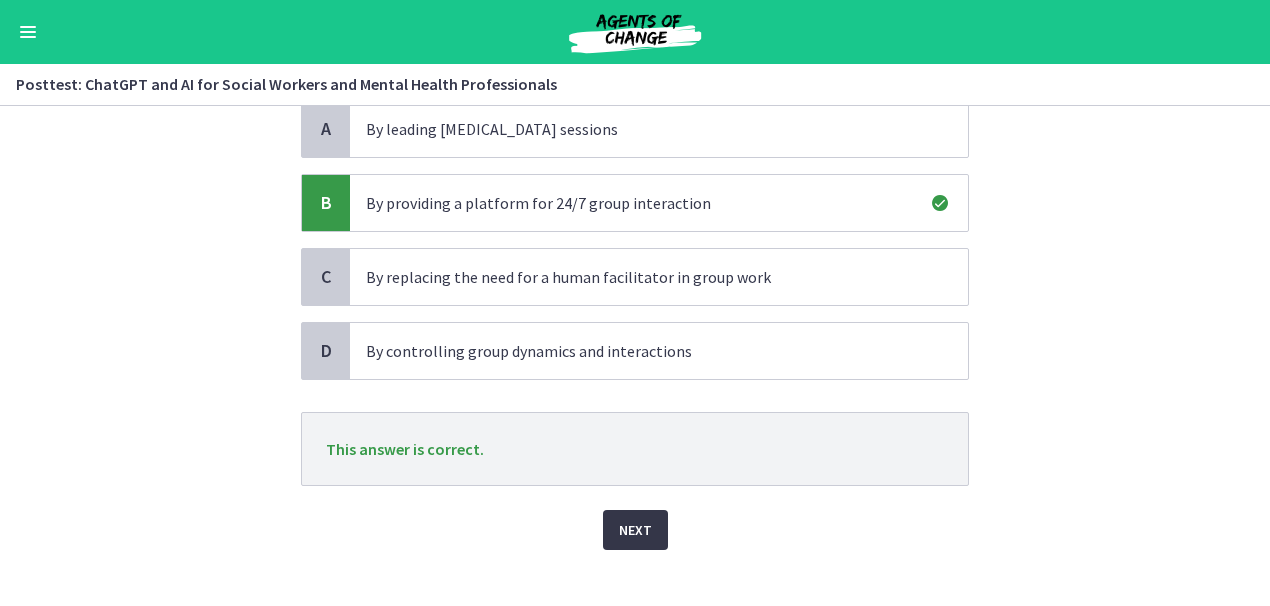 click on "Next" at bounding box center (635, 530) 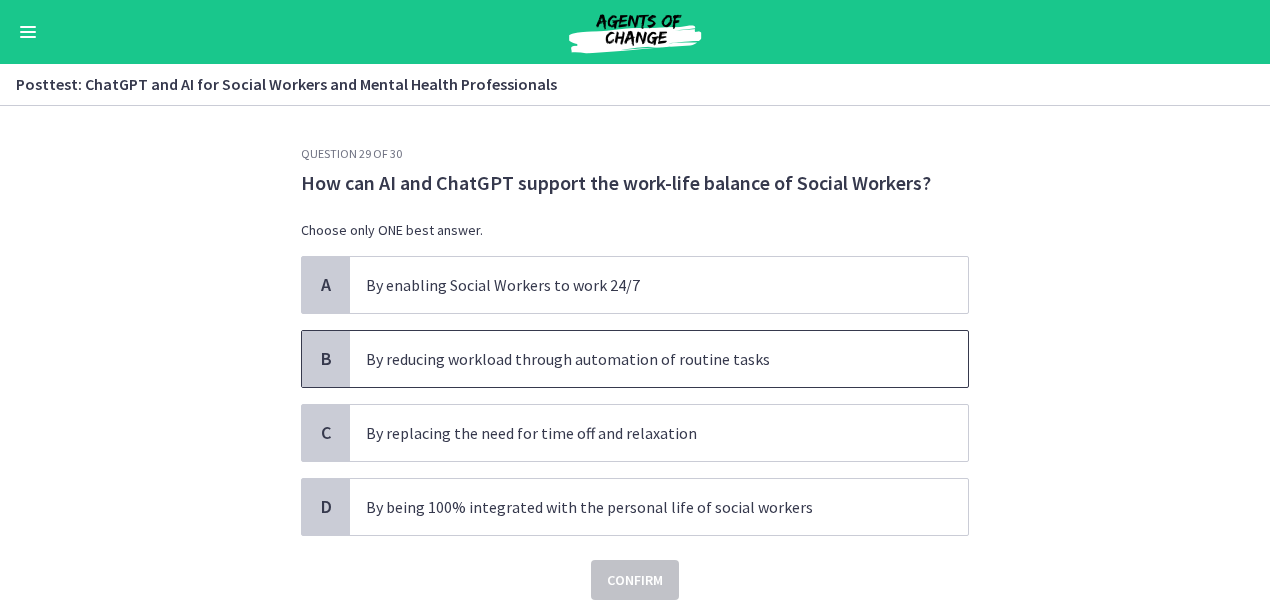 click on "By reducing workload through automation of routine tasks" at bounding box center [639, 359] 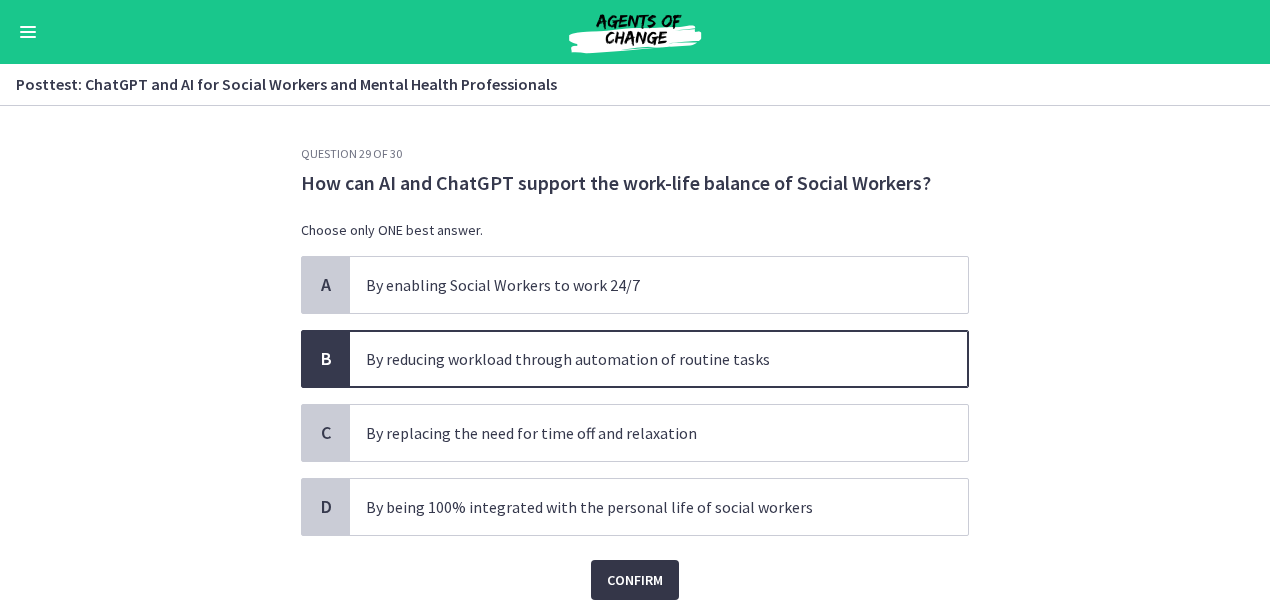 click on "Confirm" at bounding box center [635, 580] 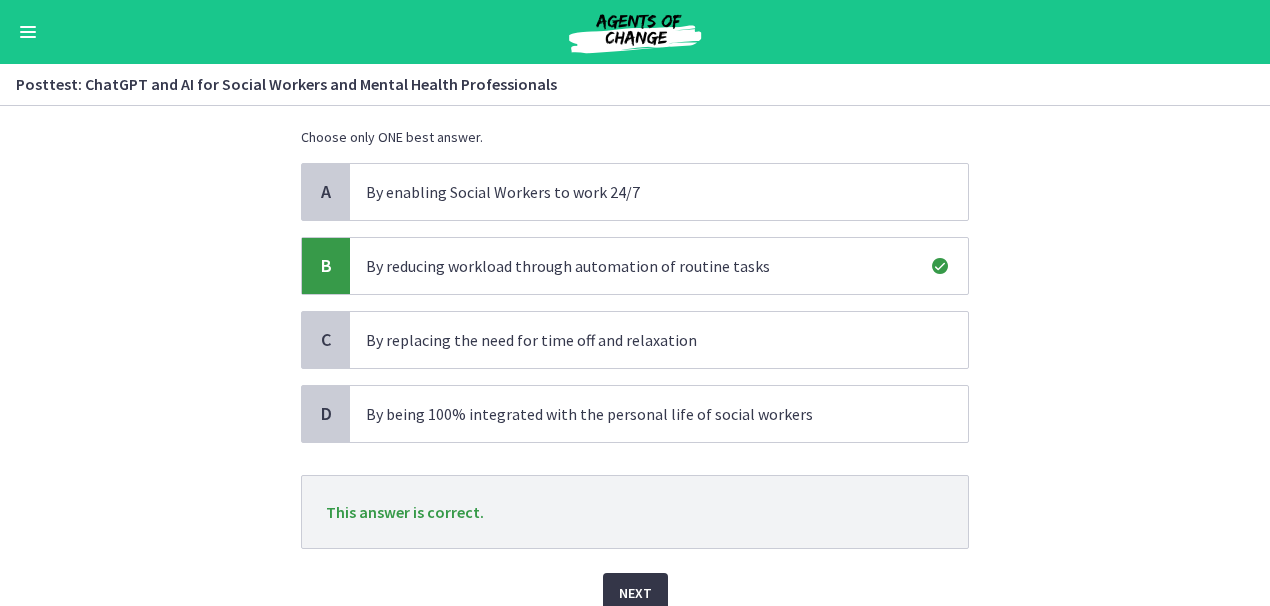scroll, scrollTop: 123, scrollLeft: 0, axis: vertical 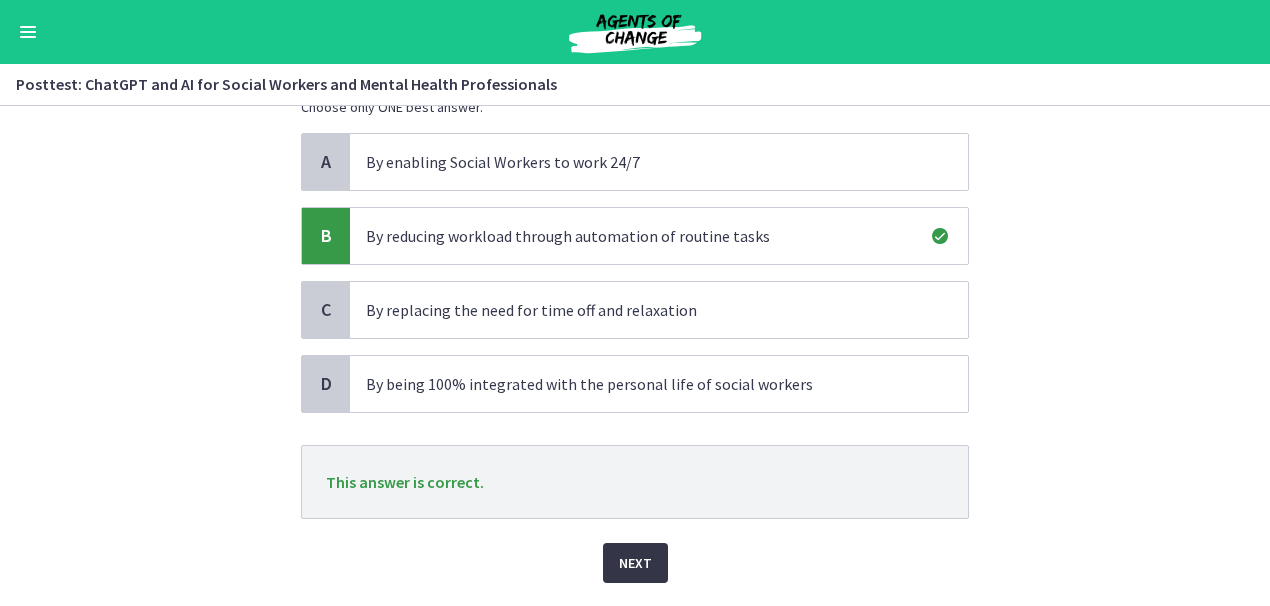 click on "Next" at bounding box center (635, 563) 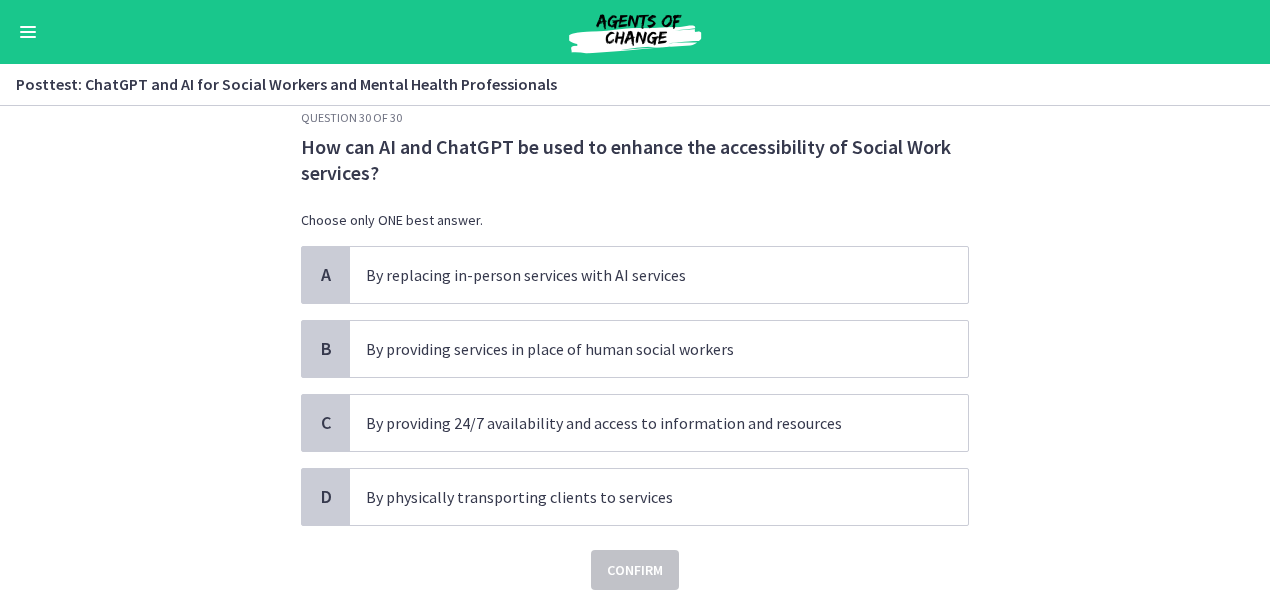scroll, scrollTop: 36, scrollLeft: 0, axis: vertical 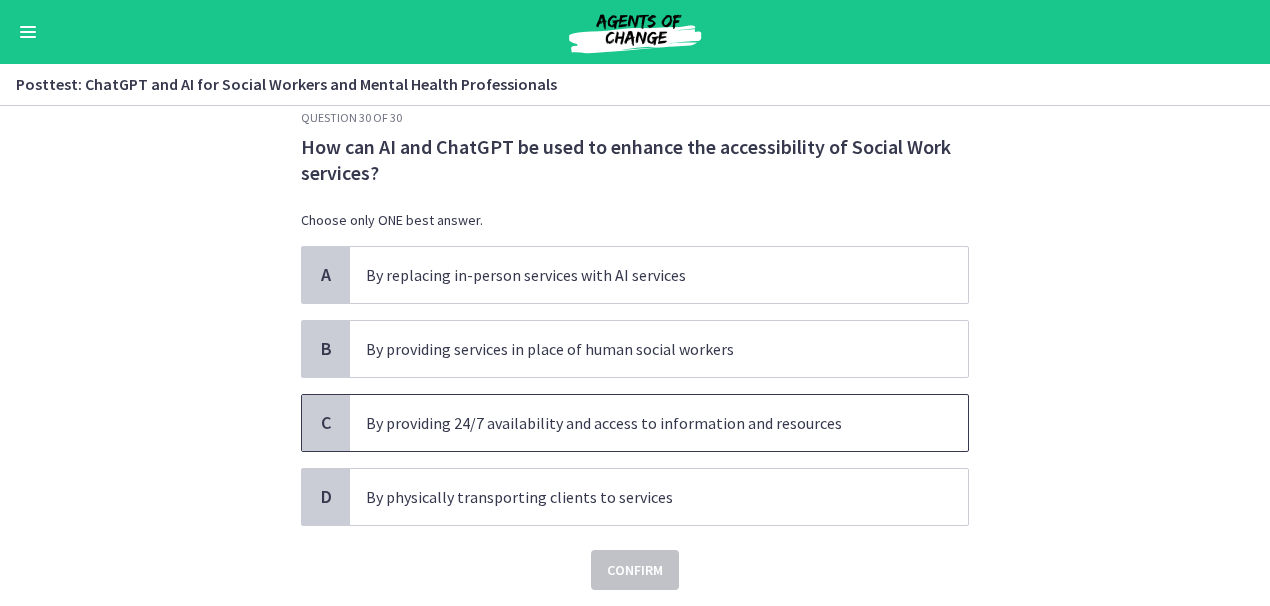 click on "By providing 24/7 availability and access to information and resources" at bounding box center (659, 423) 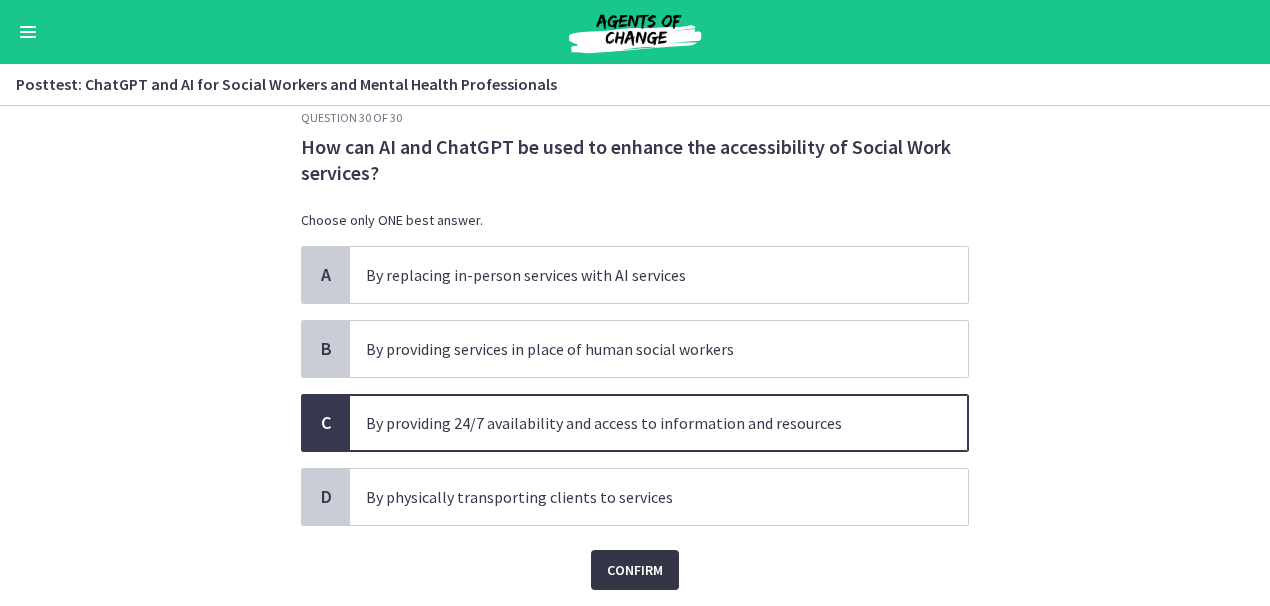 click on "Confirm" at bounding box center (635, 570) 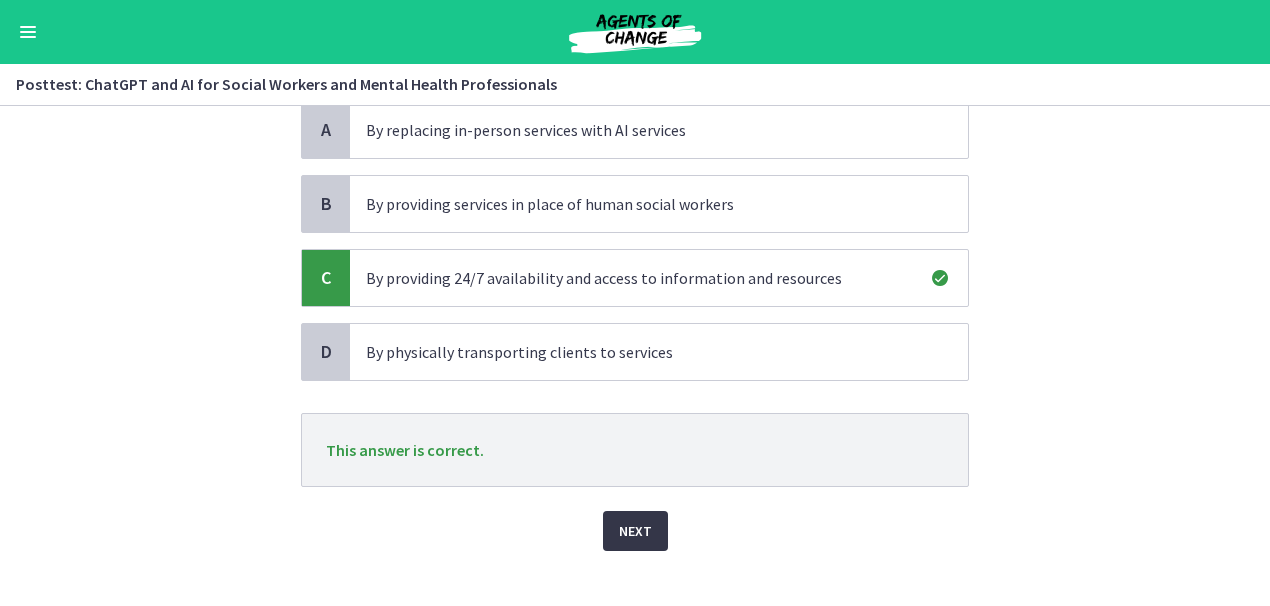 scroll, scrollTop: 184, scrollLeft: 0, axis: vertical 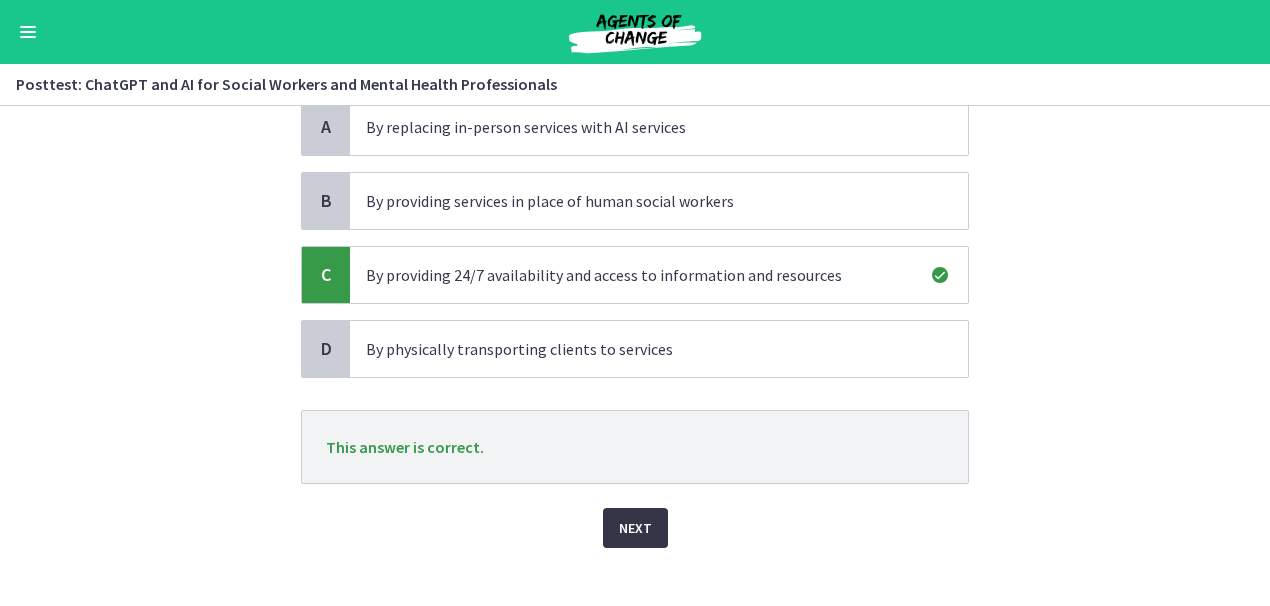 click on "Next" at bounding box center [635, 528] 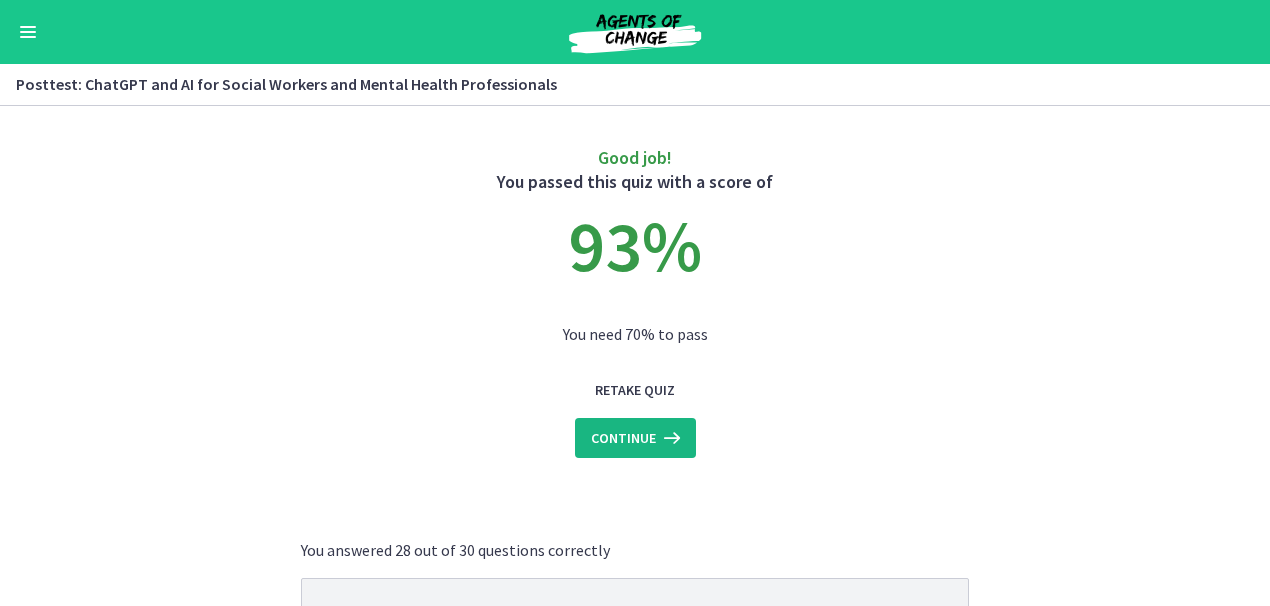 click on "Continue" at bounding box center (623, 438) 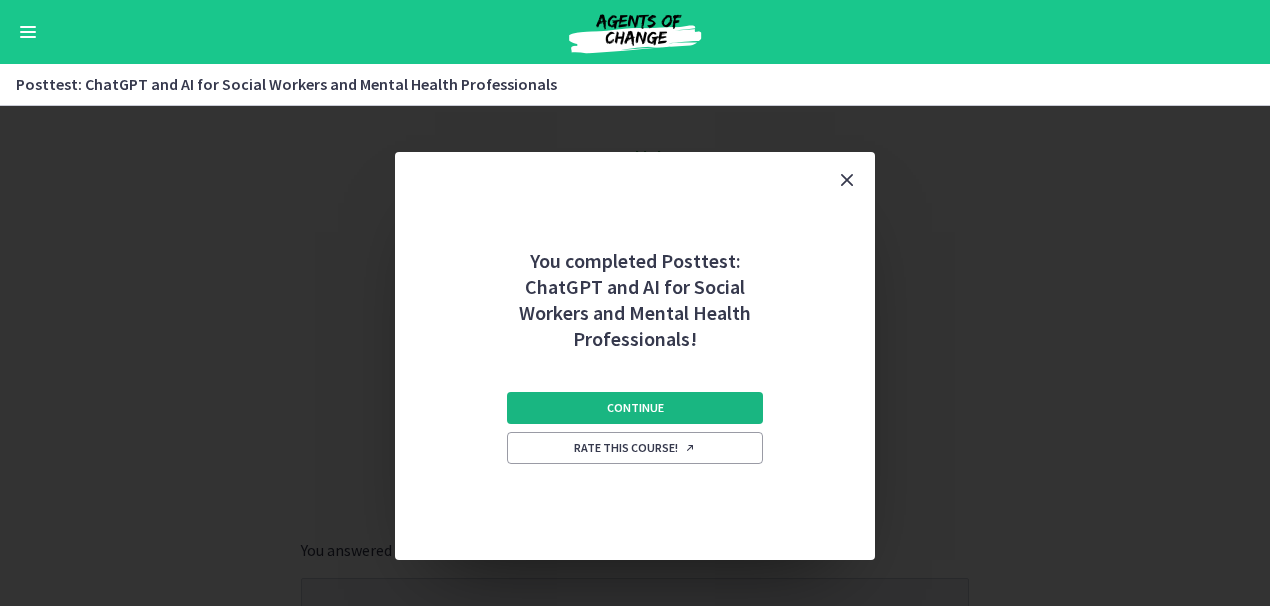 click on "Continue" at bounding box center [635, 408] 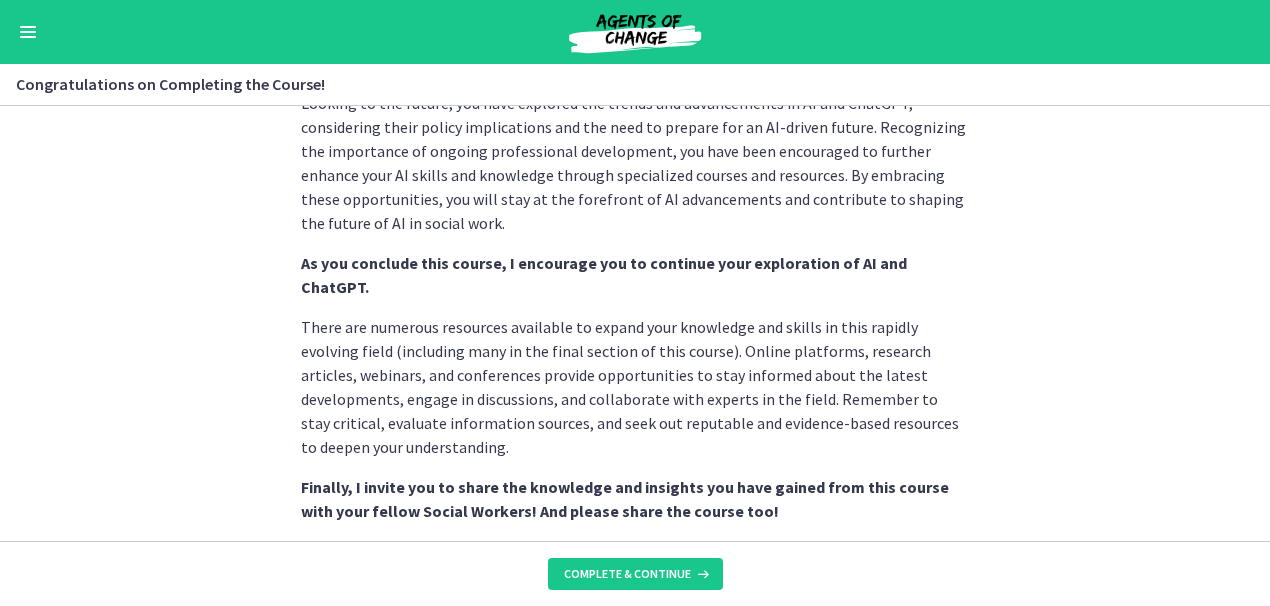 scroll, scrollTop: 1107, scrollLeft: 0, axis: vertical 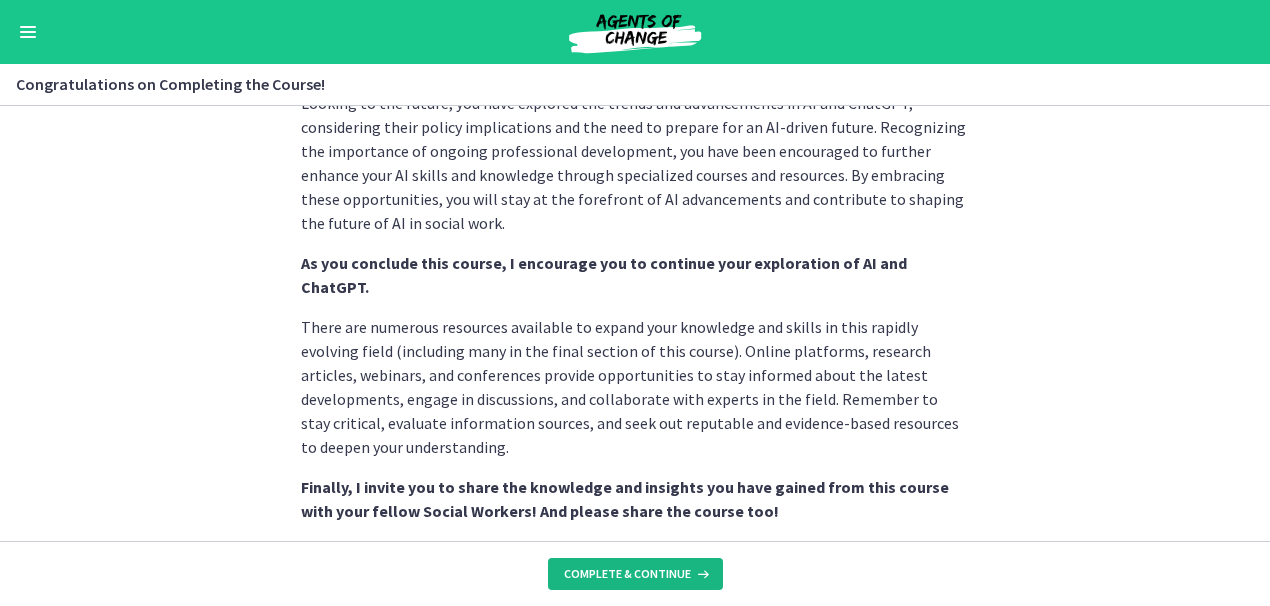click on "Complete & continue" at bounding box center (627, 574) 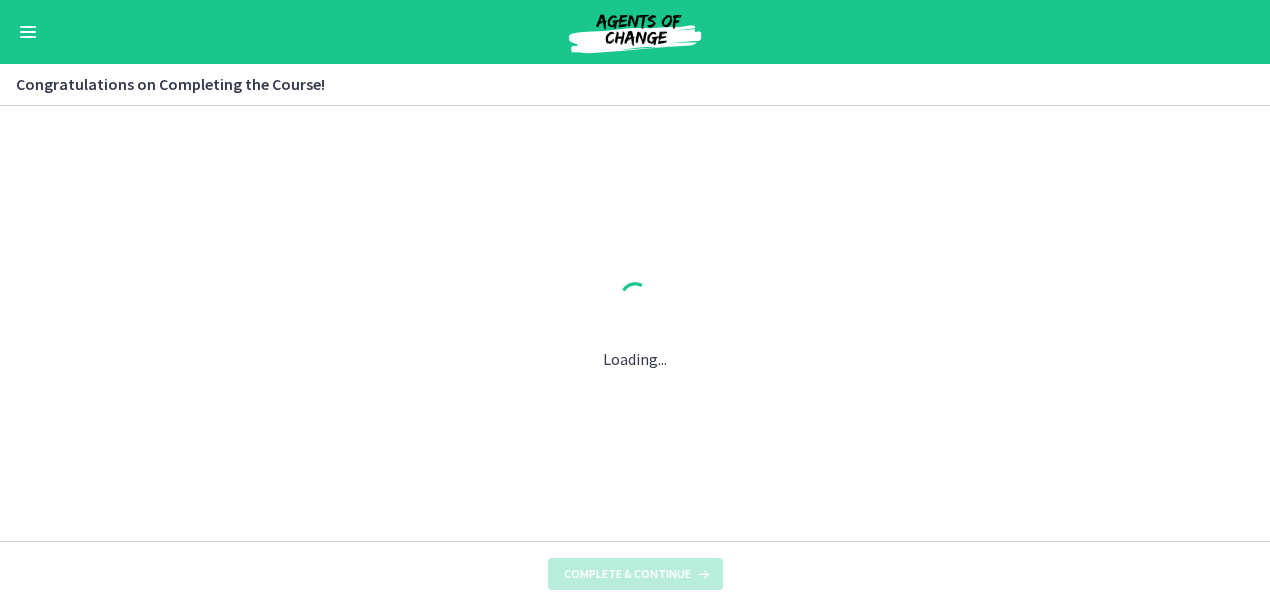 scroll, scrollTop: 0, scrollLeft: 0, axis: both 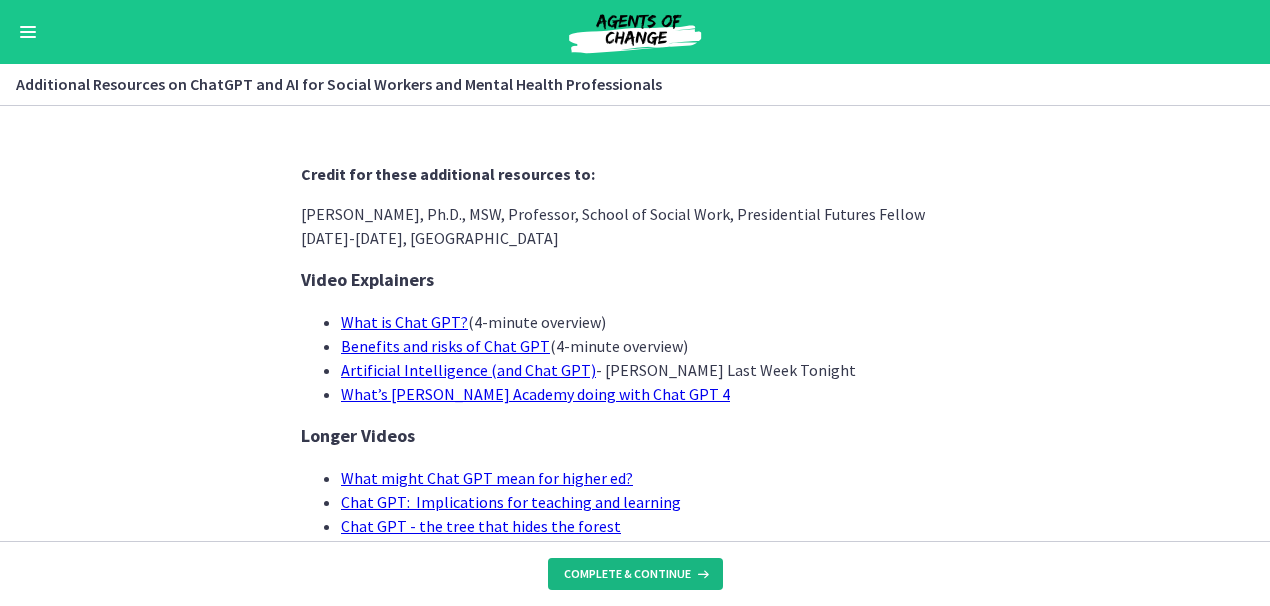 click on "Complete & continue" at bounding box center [627, 574] 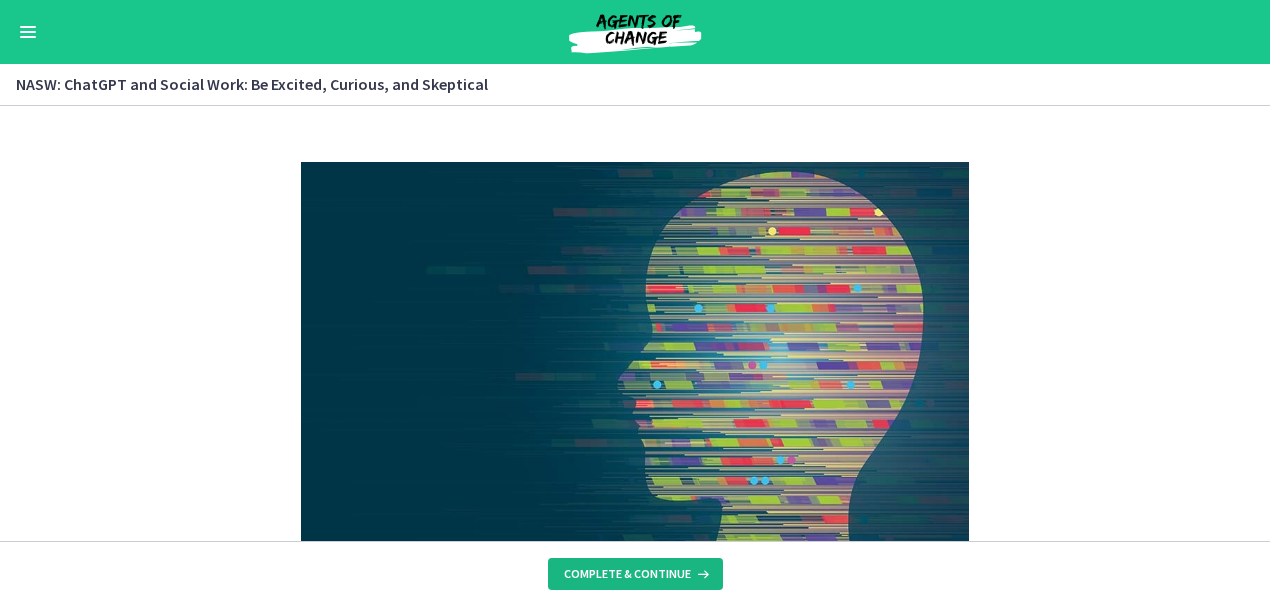 click on "Complete & continue" at bounding box center [627, 574] 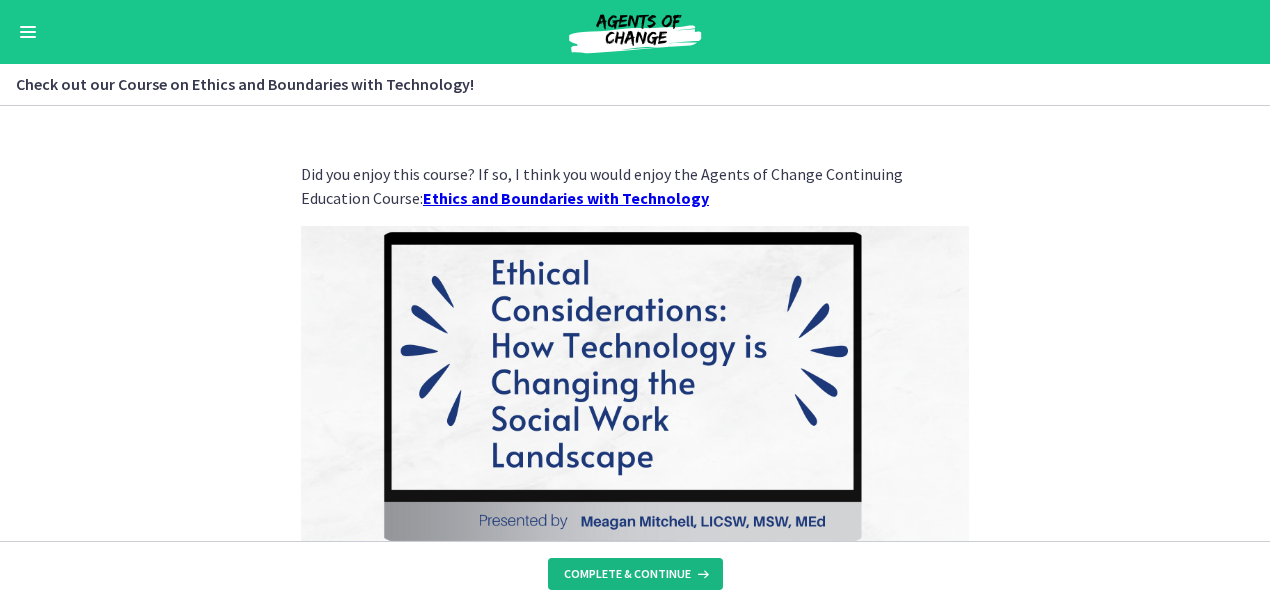 click on "Complete & continue" at bounding box center (627, 574) 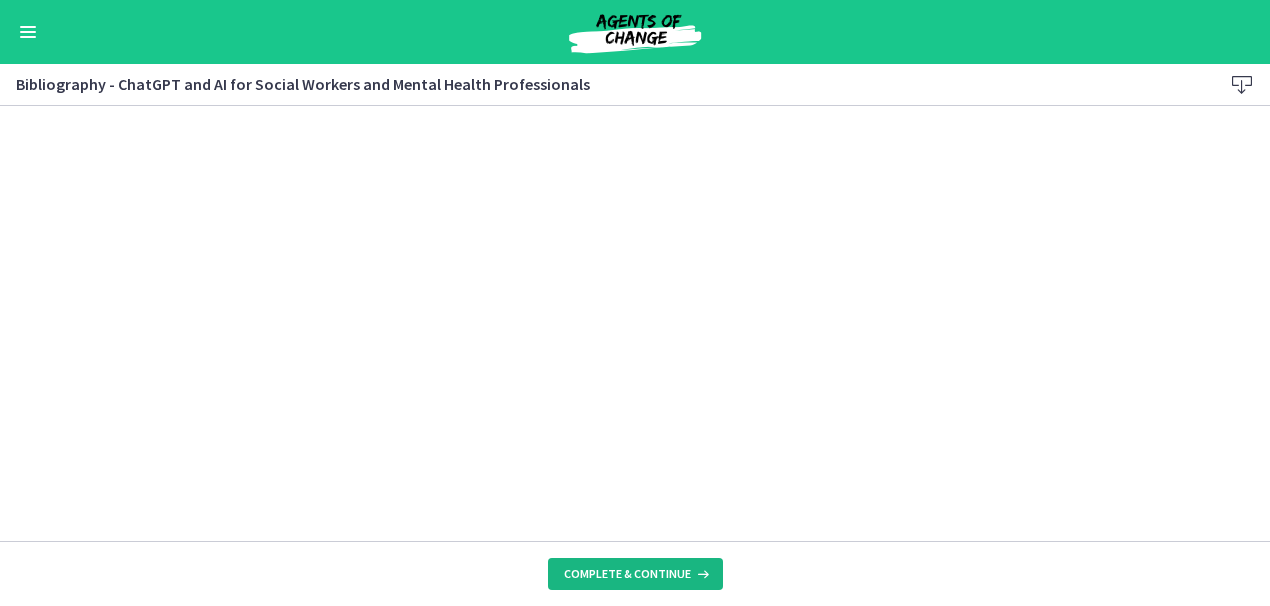 click on "Complete & continue" at bounding box center (627, 574) 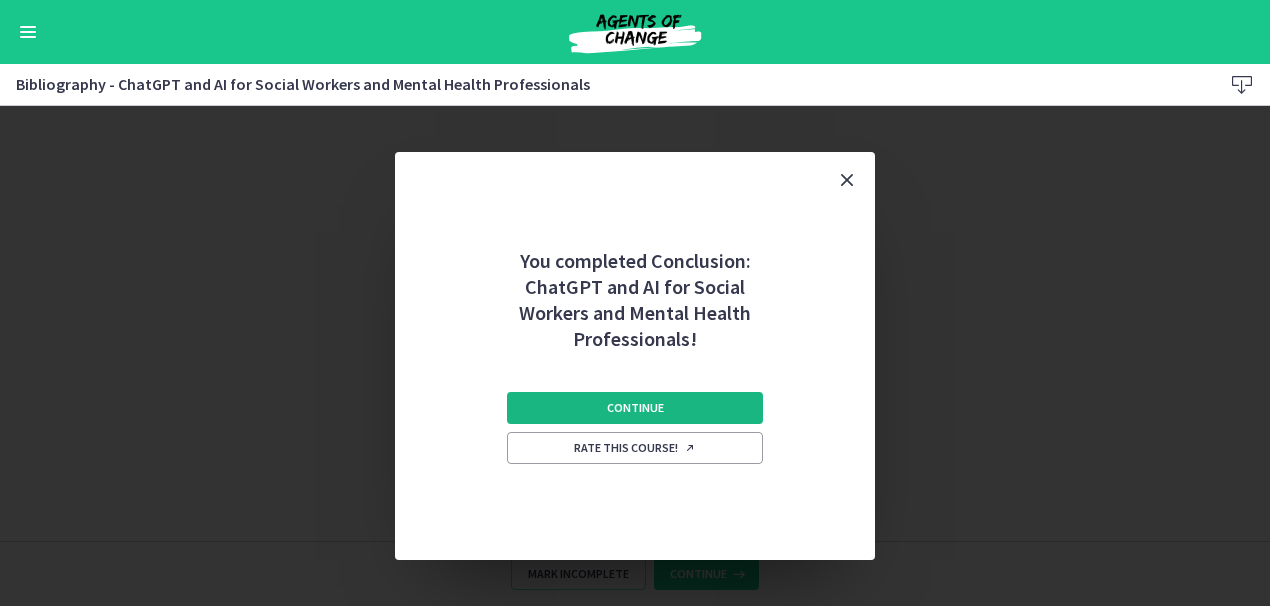click on "Continue" at bounding box center [635, 408] 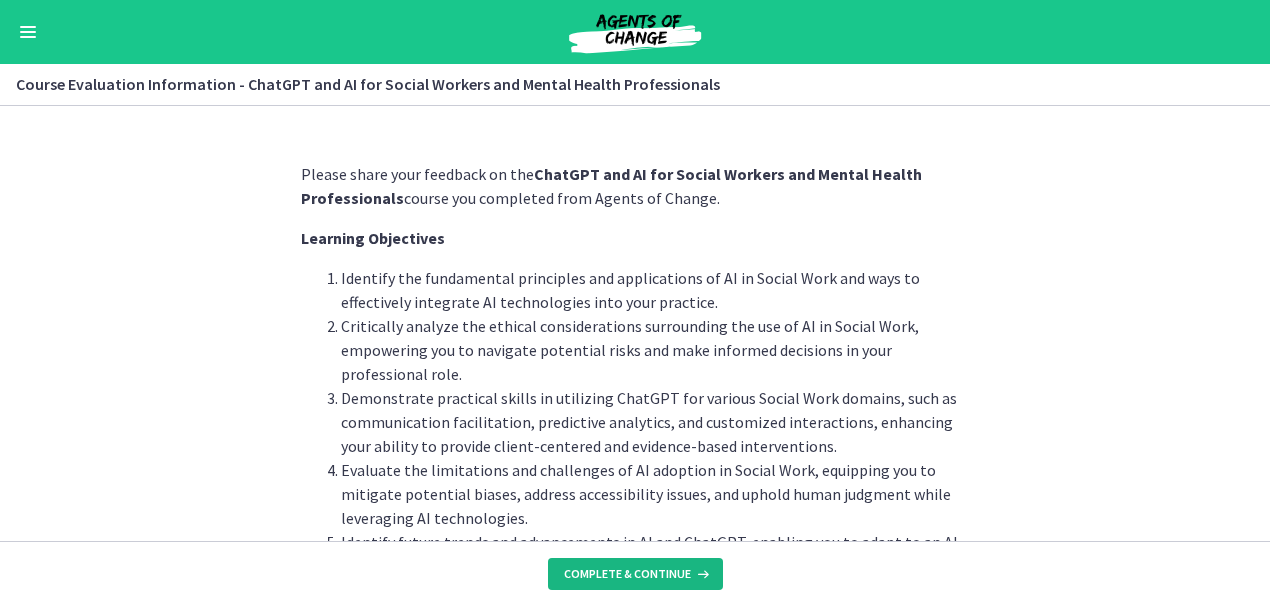 click on "Complete & continue" at bounding box center (627, 574) 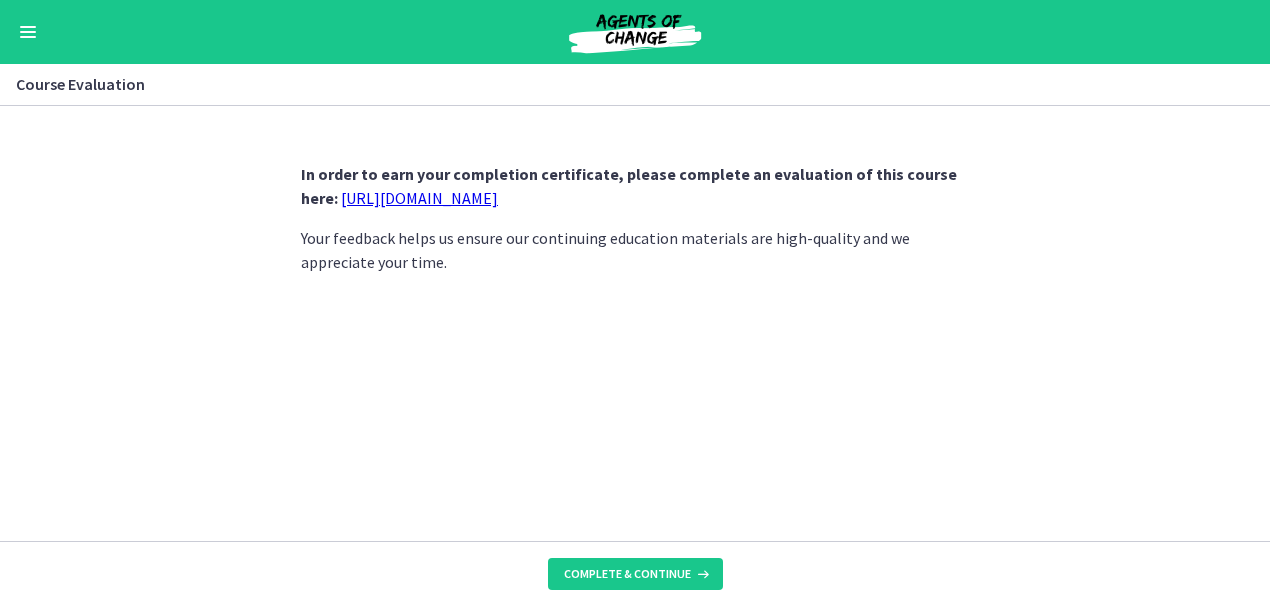 click on "https://forms.gle/jm1zbfhChZ2exBv78" at bounding box center [419, 198] 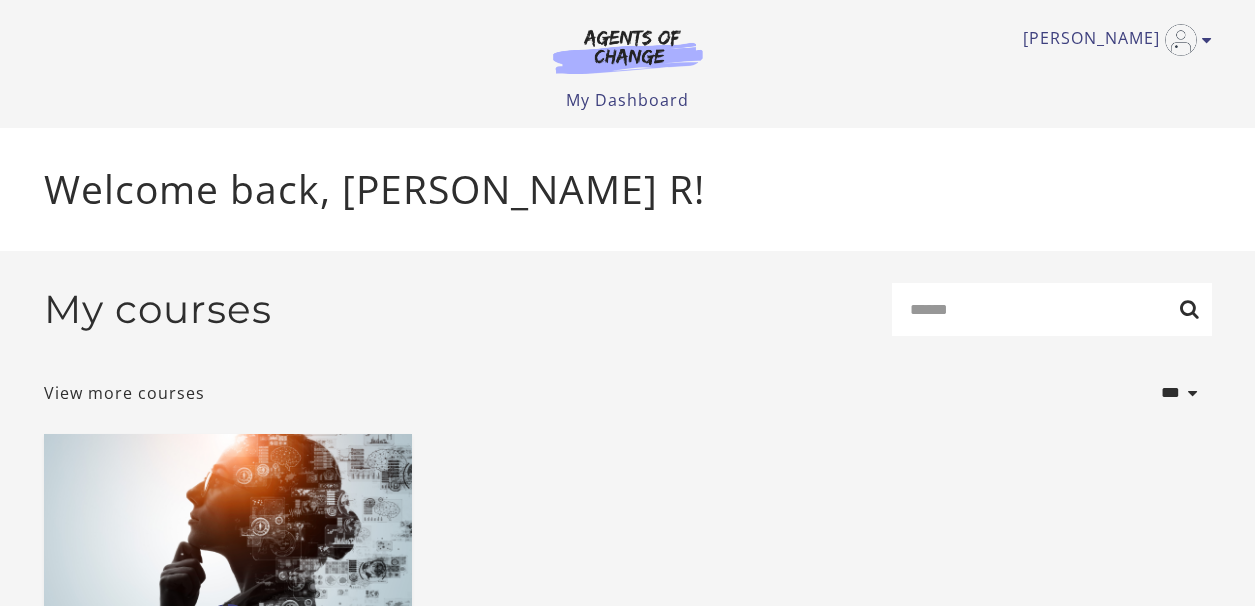 scroll, scrollTop: 0, scrollLeft: 0, axis: both 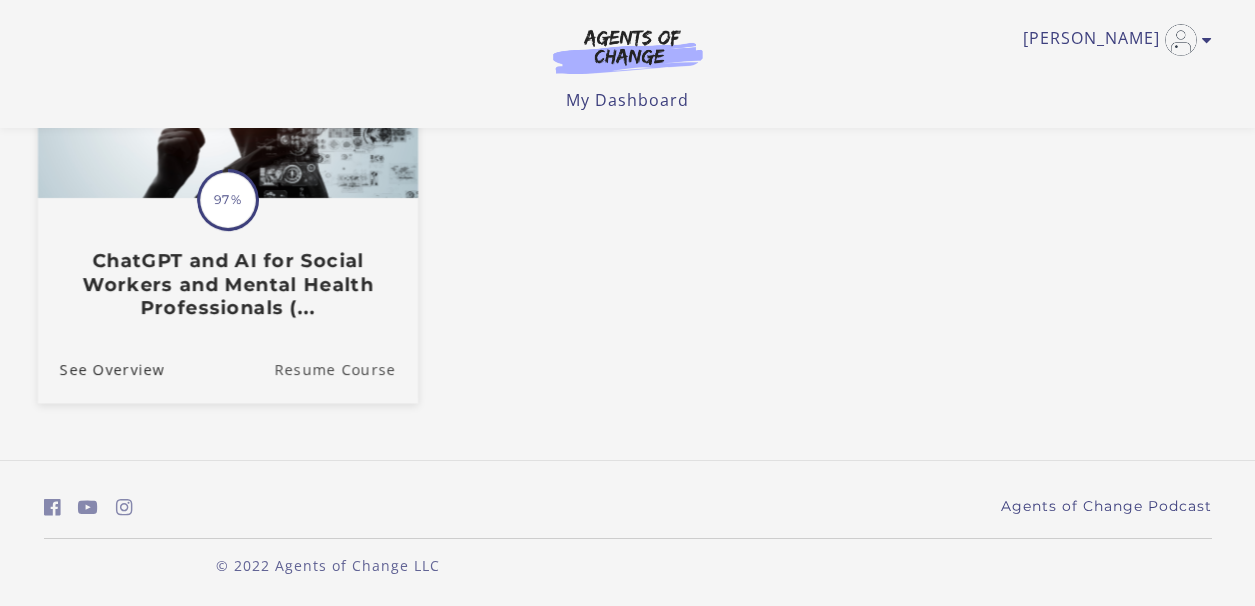 click on "Resume Course" at bounding box center [346, 368] 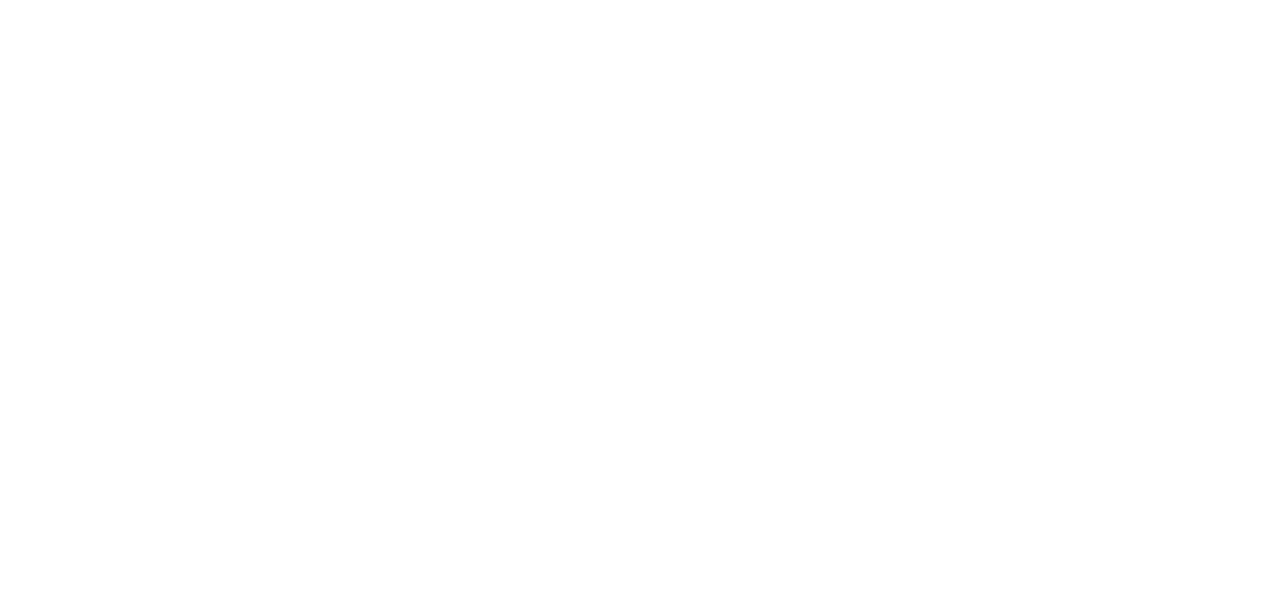scroll, scrollTop: 0, scrollLeft: 0, axis: both 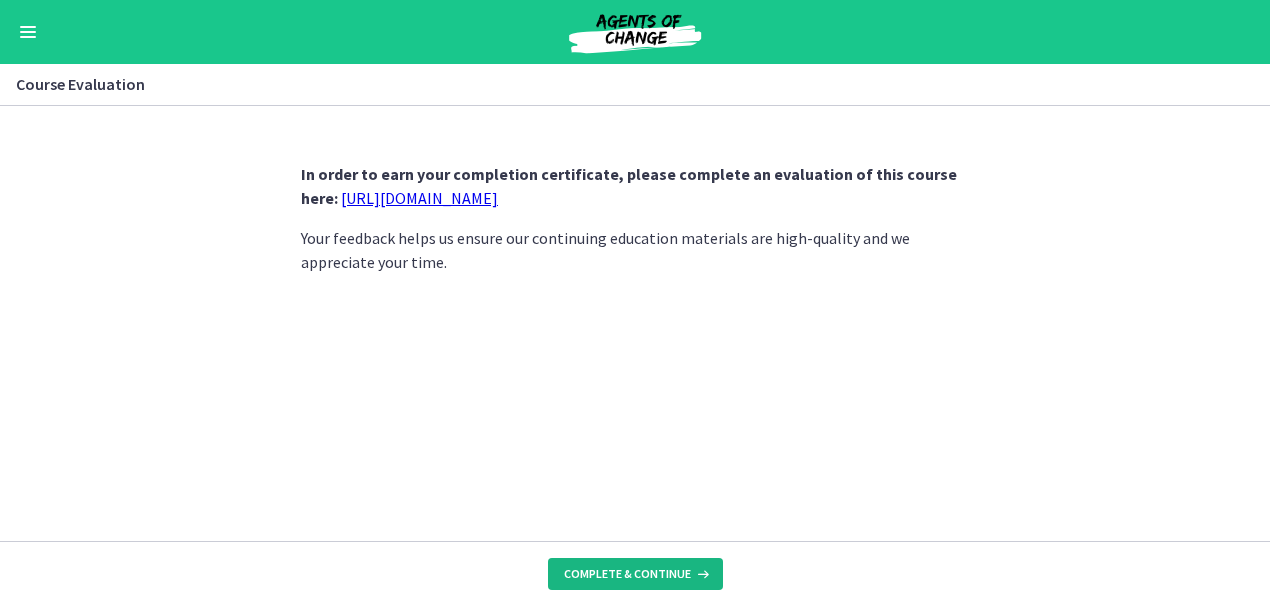 click on "Complete & continue" at bounding box center [627, 574] 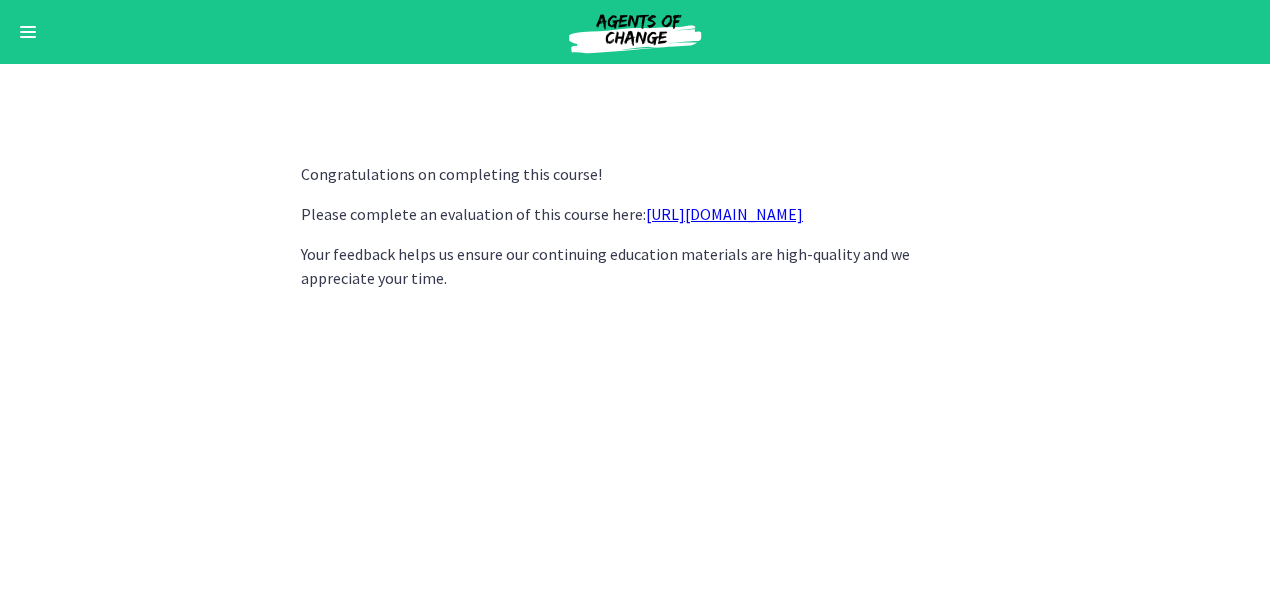 click on "https://forms.gle/jm1zbfhChZ2exBv78" at bounding box center (724, 214) 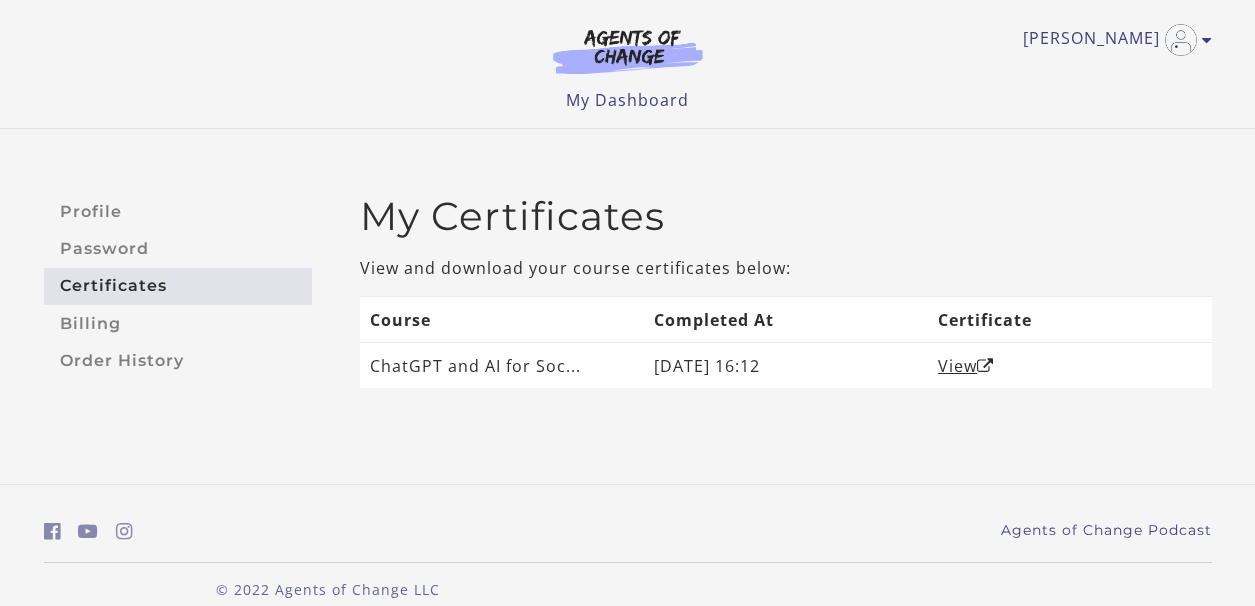 scroll, scrollTop: 0, scrollLeft: 0, axis: both 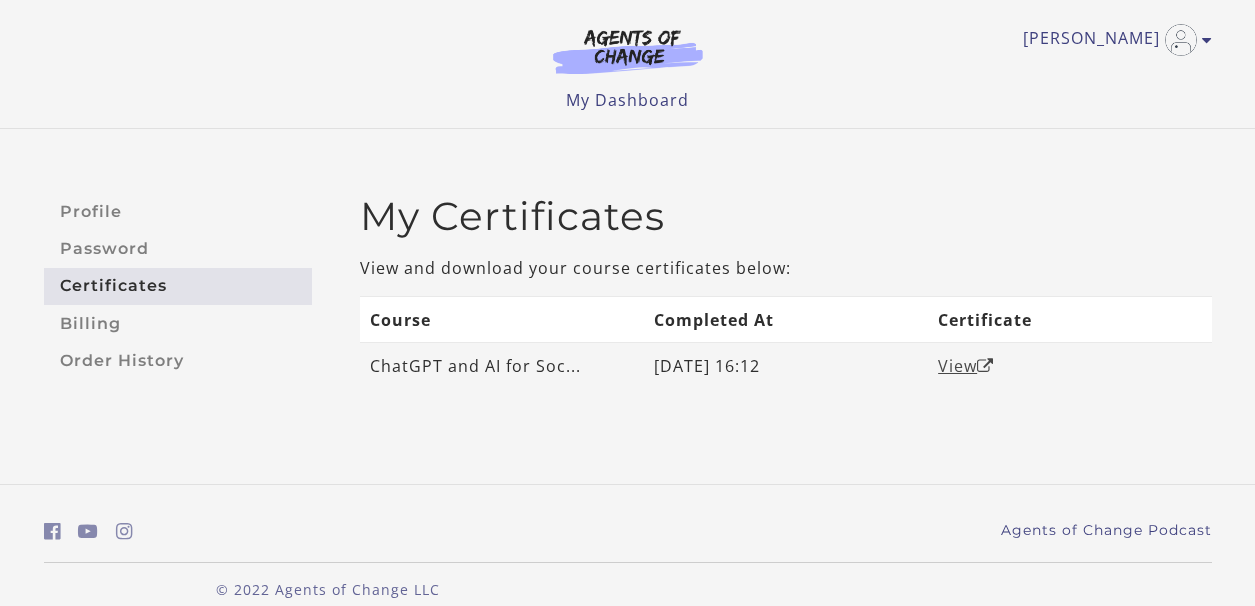 click on "View" at bounding box center [966, 366] 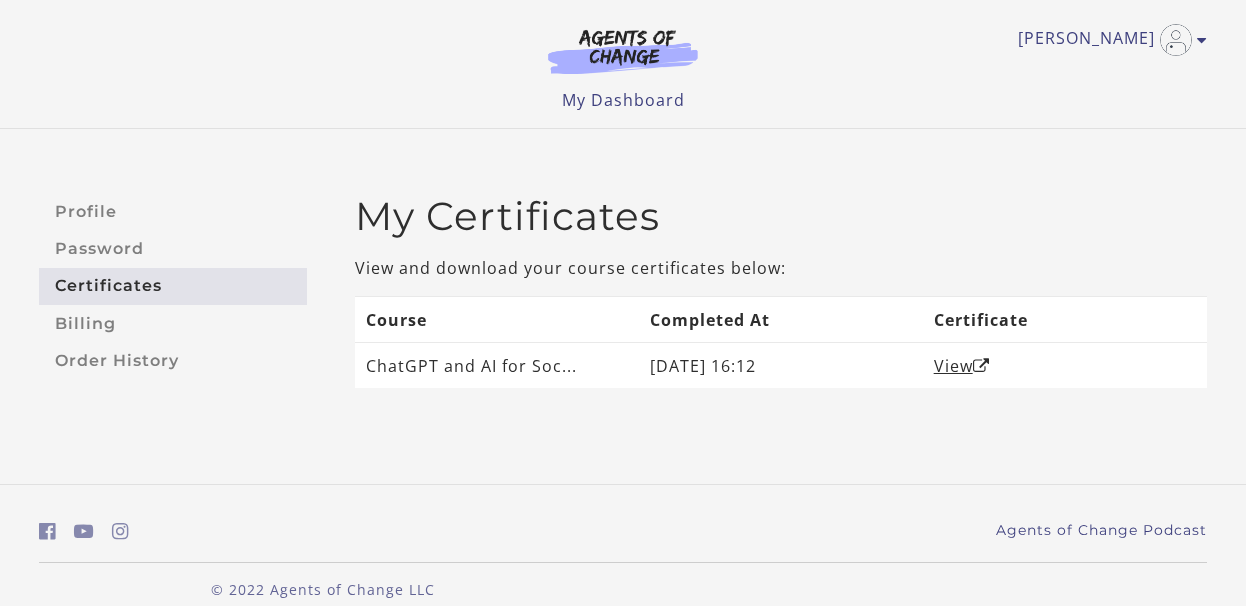 click at bounding box center [623, 51] 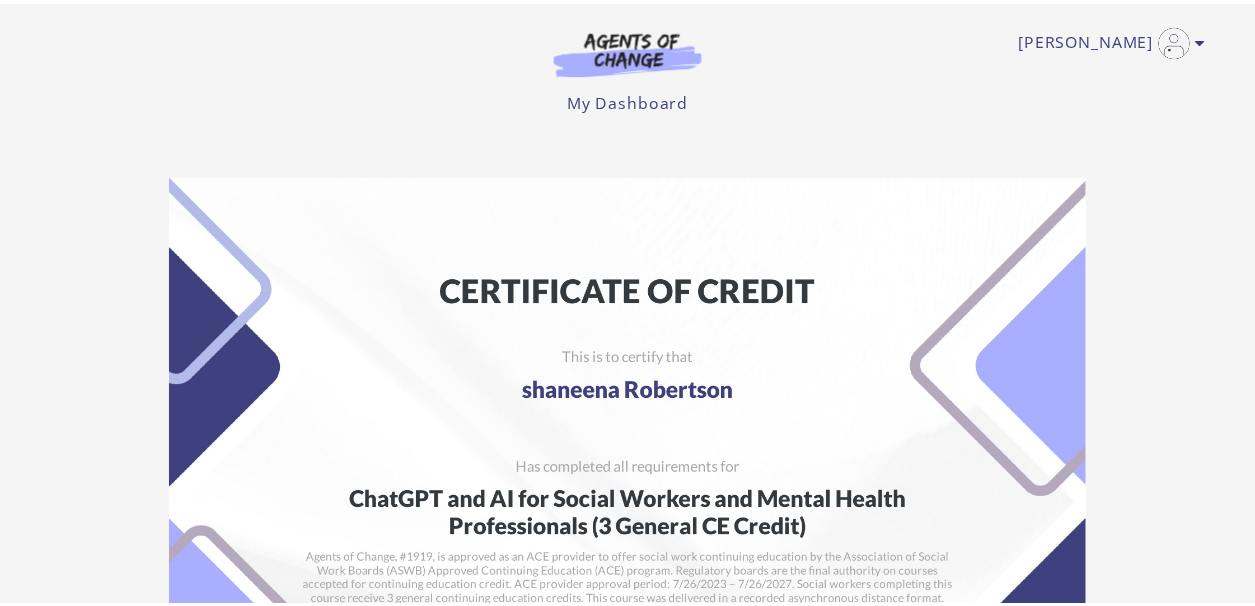 scroll, scrollTop: 0, scrollLeft: 0, axis: both 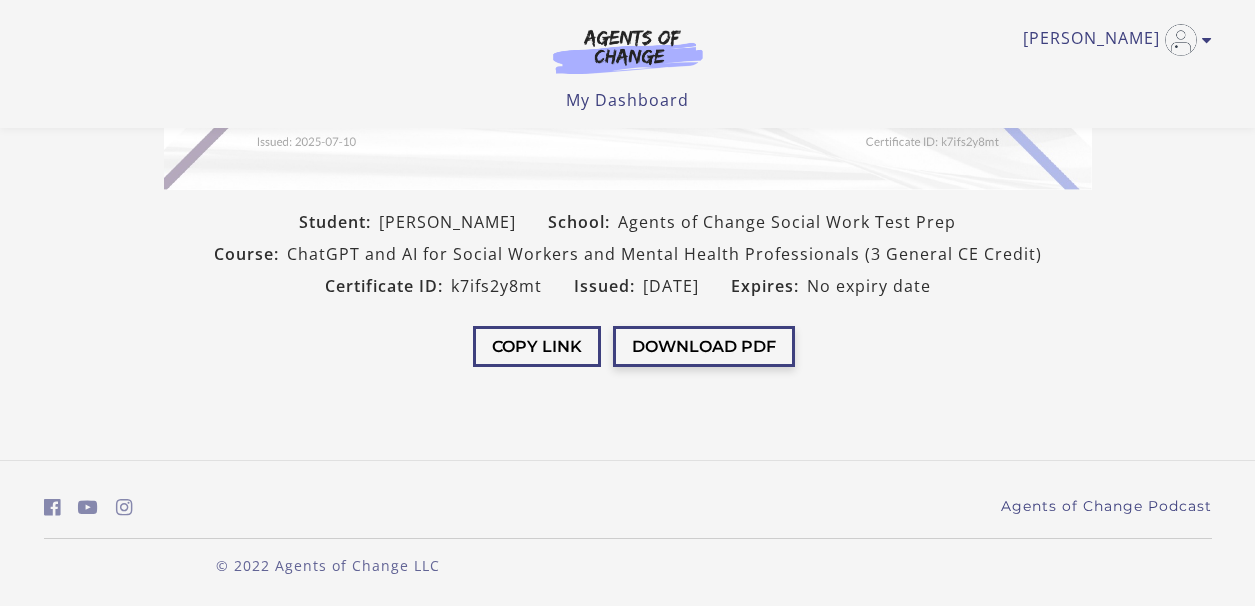 click on "Download PDF" at bounding box center [704, 346] 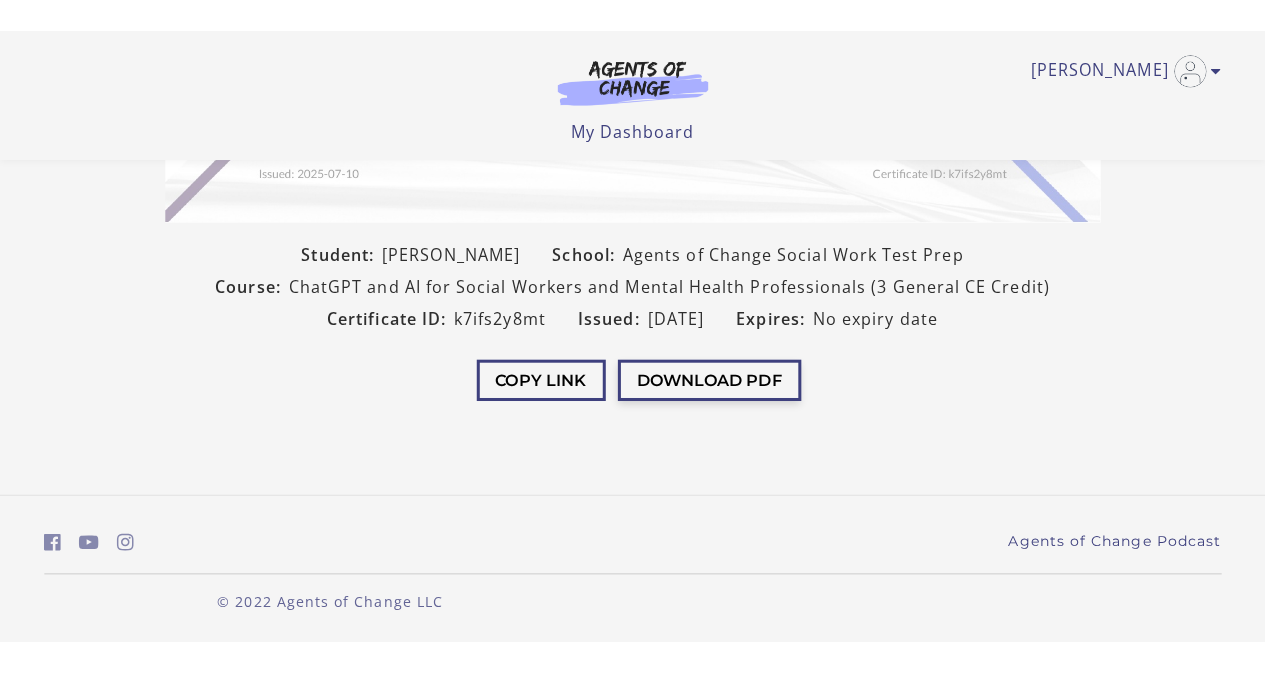 scroll, scrollTop: 447, scrollLeft: 0, axis: vertical 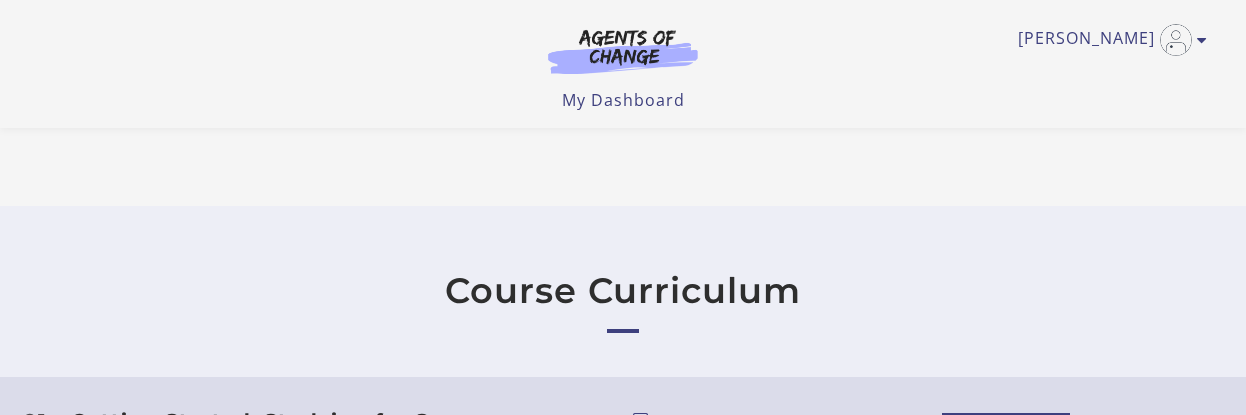 click at bounding box center (623, 51) 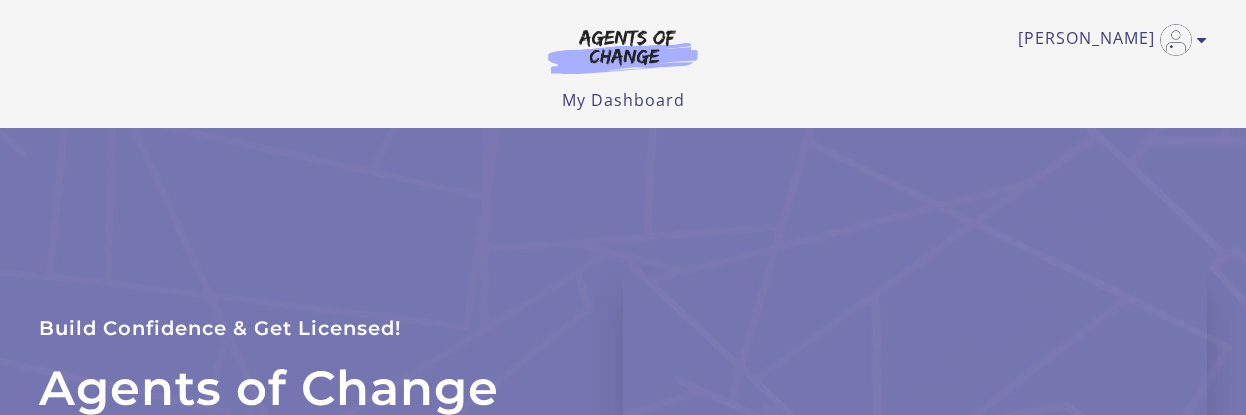 scroll, scrollTop: 0, scrollLeft: 0, axis: both 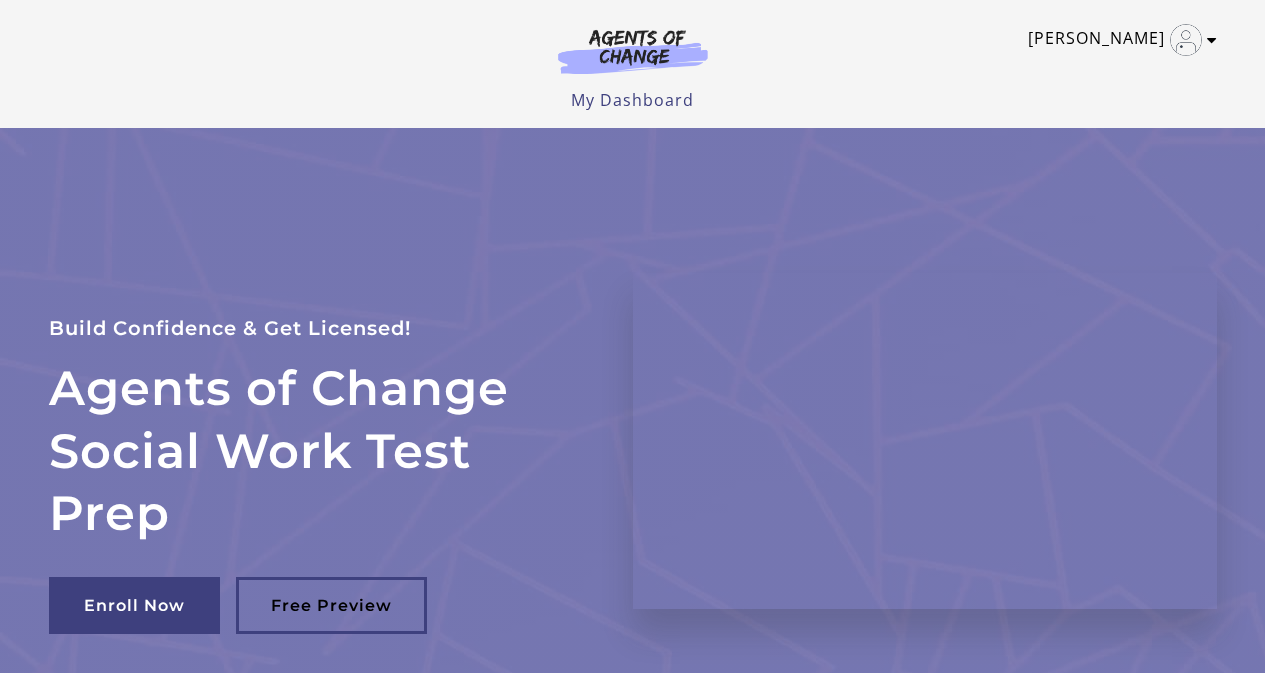 click on "[PERSON_NAME]" at bounding box center (1117, 40) 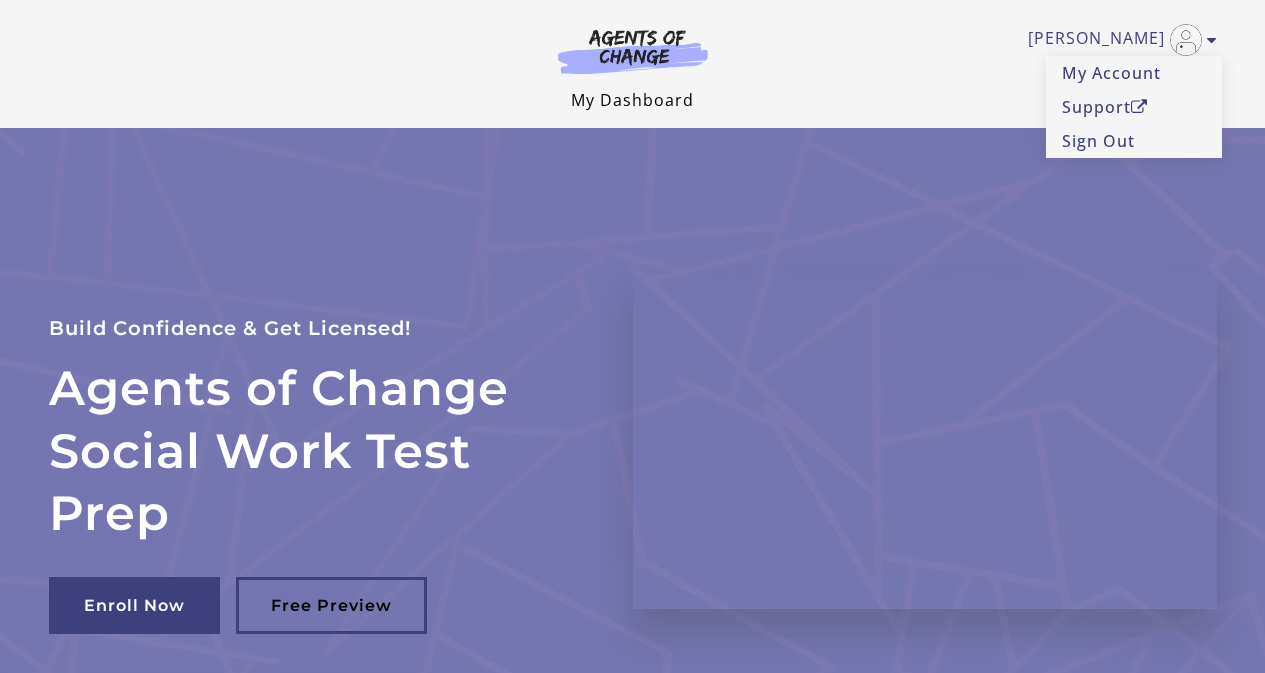 click on "My Dashboard" at bounding box center [632, 100] 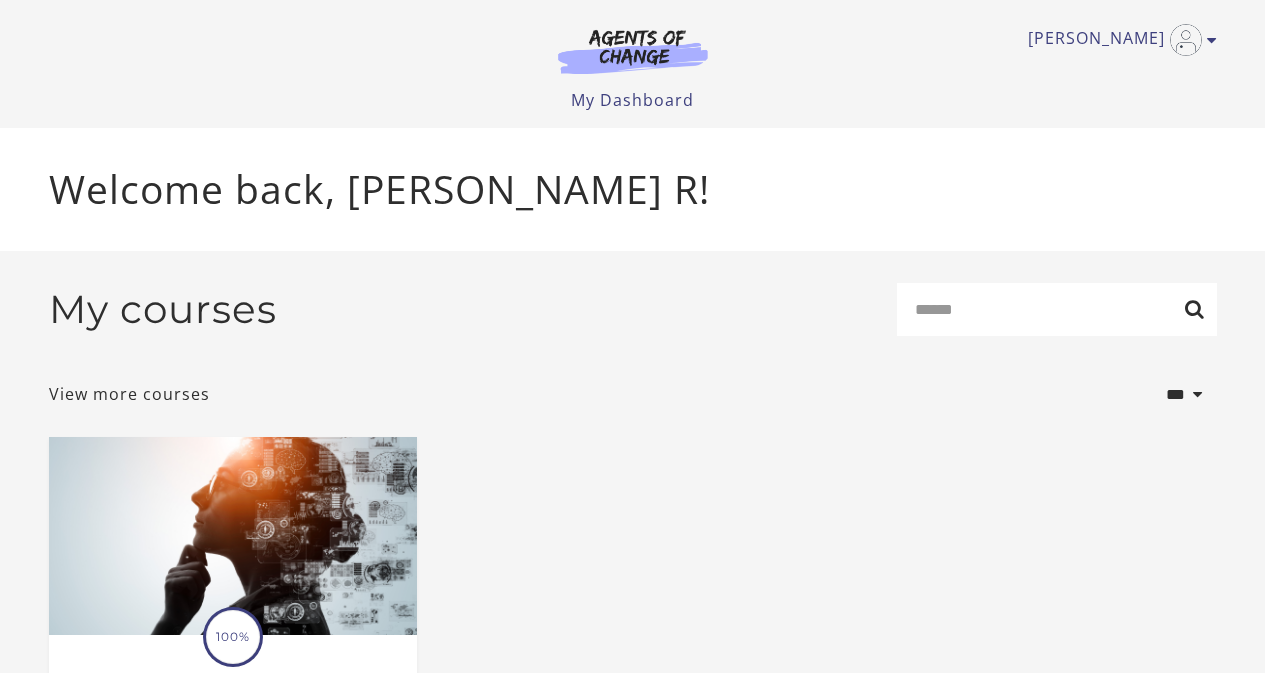 scroll, scrollTop: 0, scrollLeft: 0, axis: both 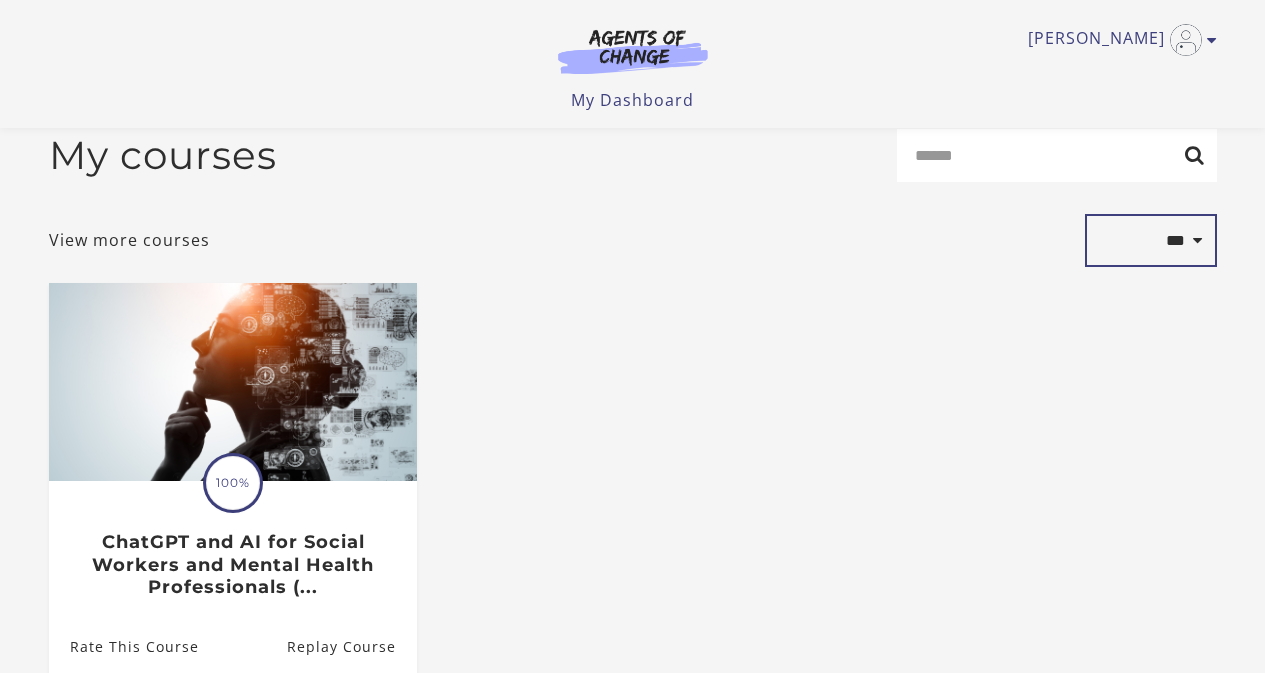 click on "**********" at bounding box center (1151, 241) 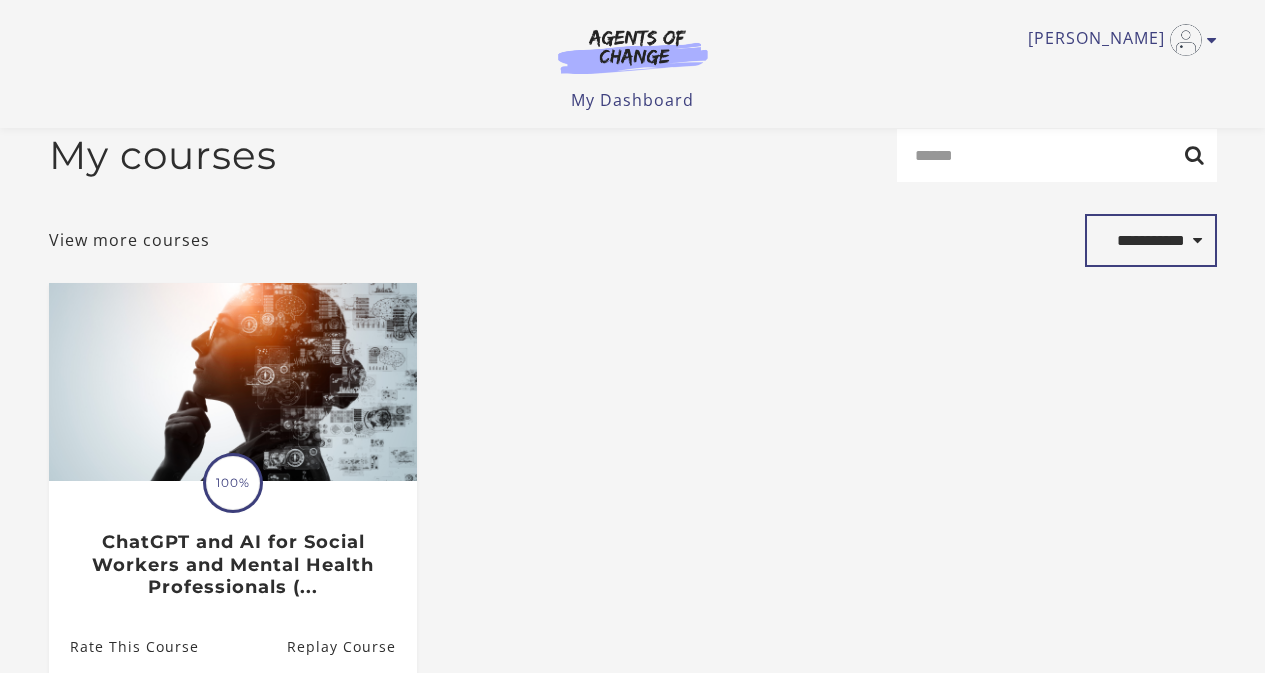 click on "**********" at bounding box center (1151, 241) 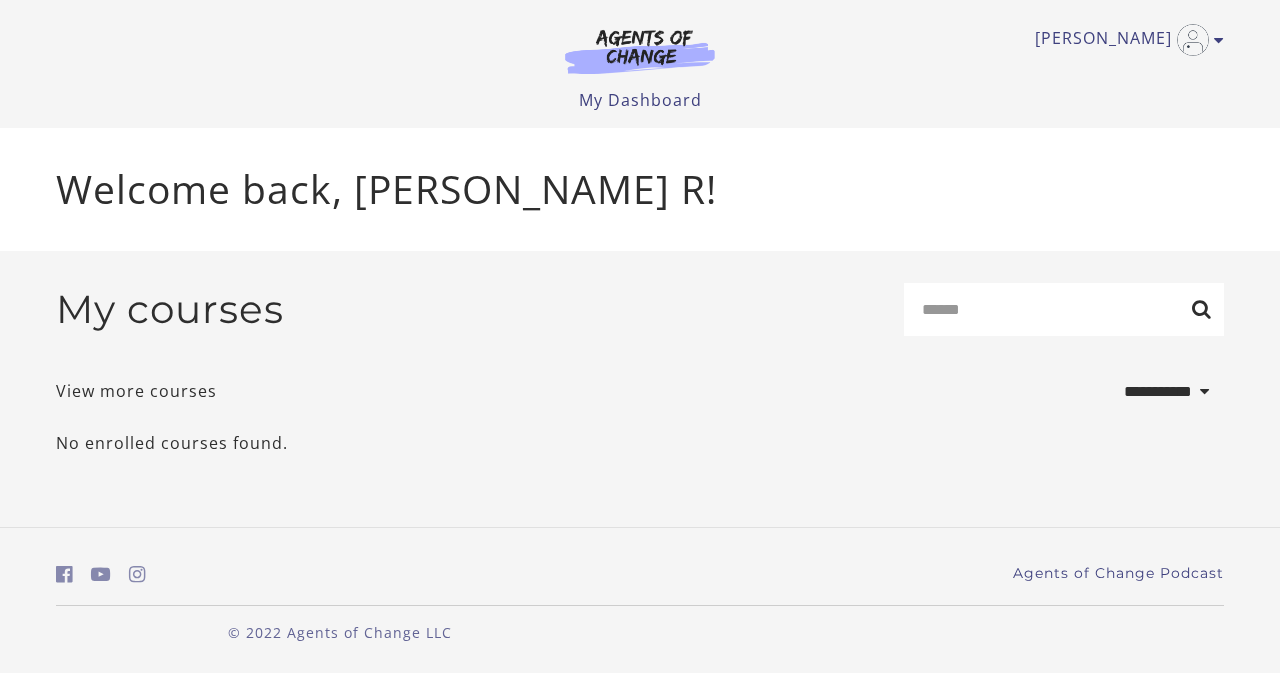 select on "**********" 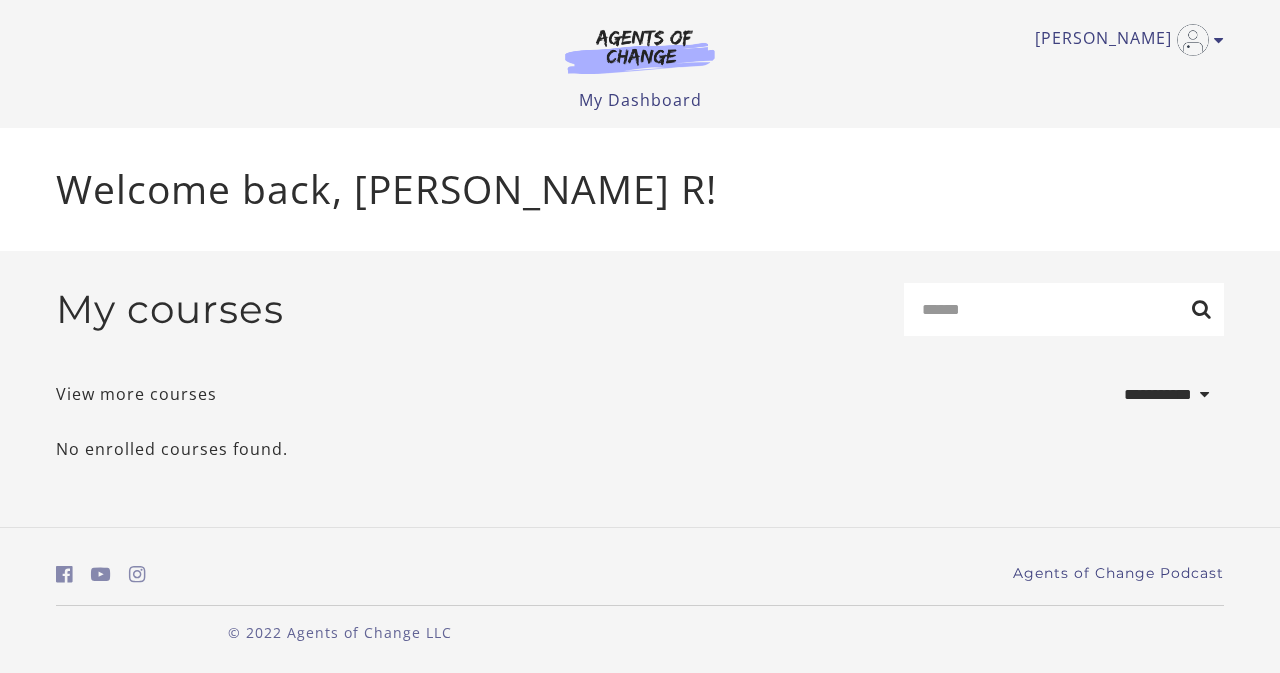 scroll, scrollTop: 0, scrollLeft: 0, axis: both 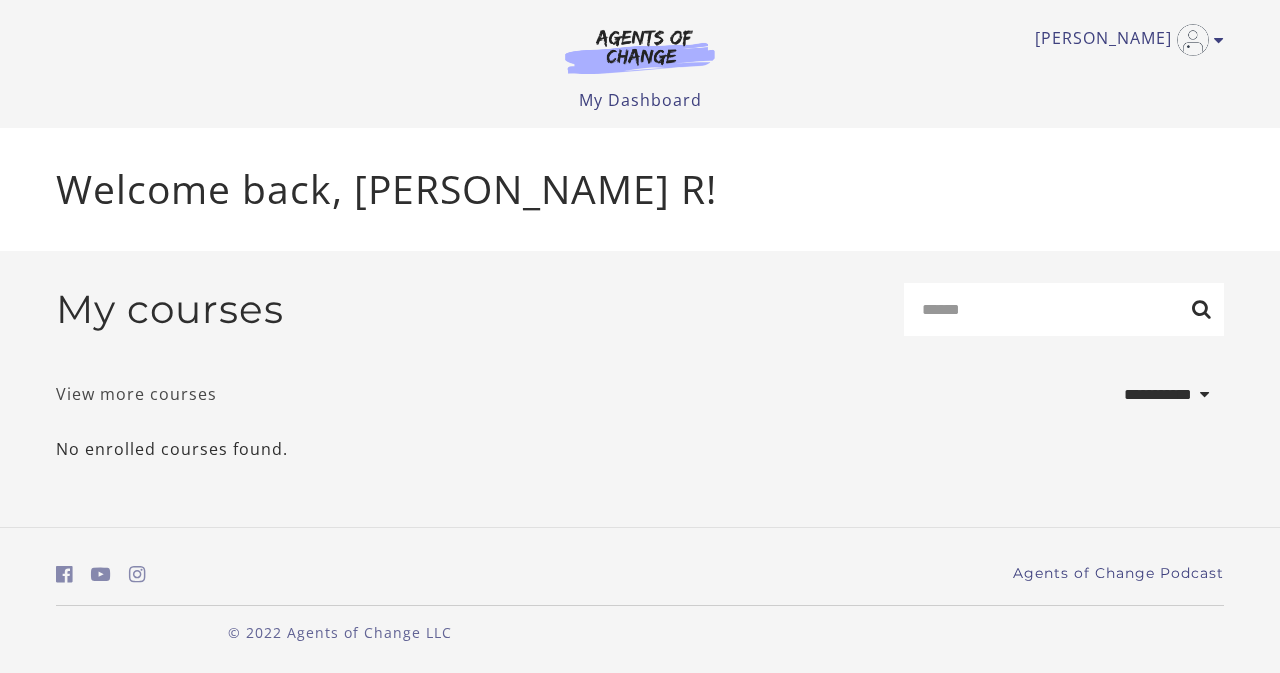 click on "View more courses" at bounding box center (136, 394) 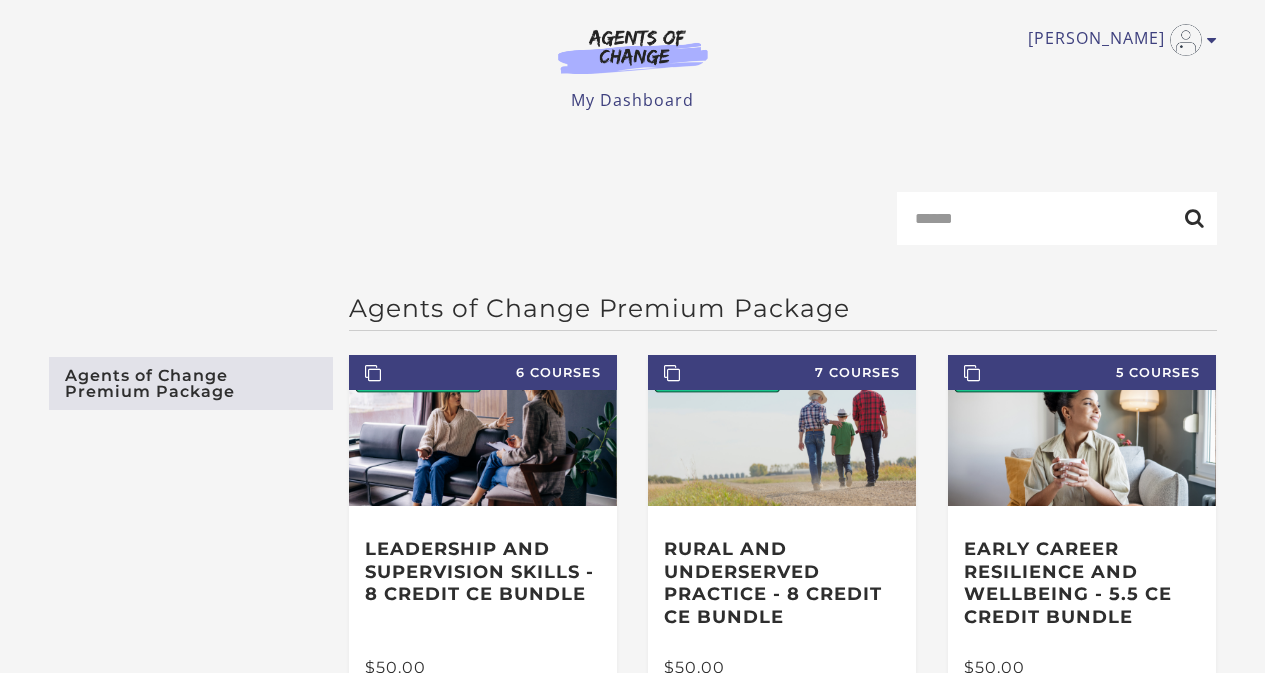 scroll, scrollTop: 0, scrollLeft: 0, axis: both 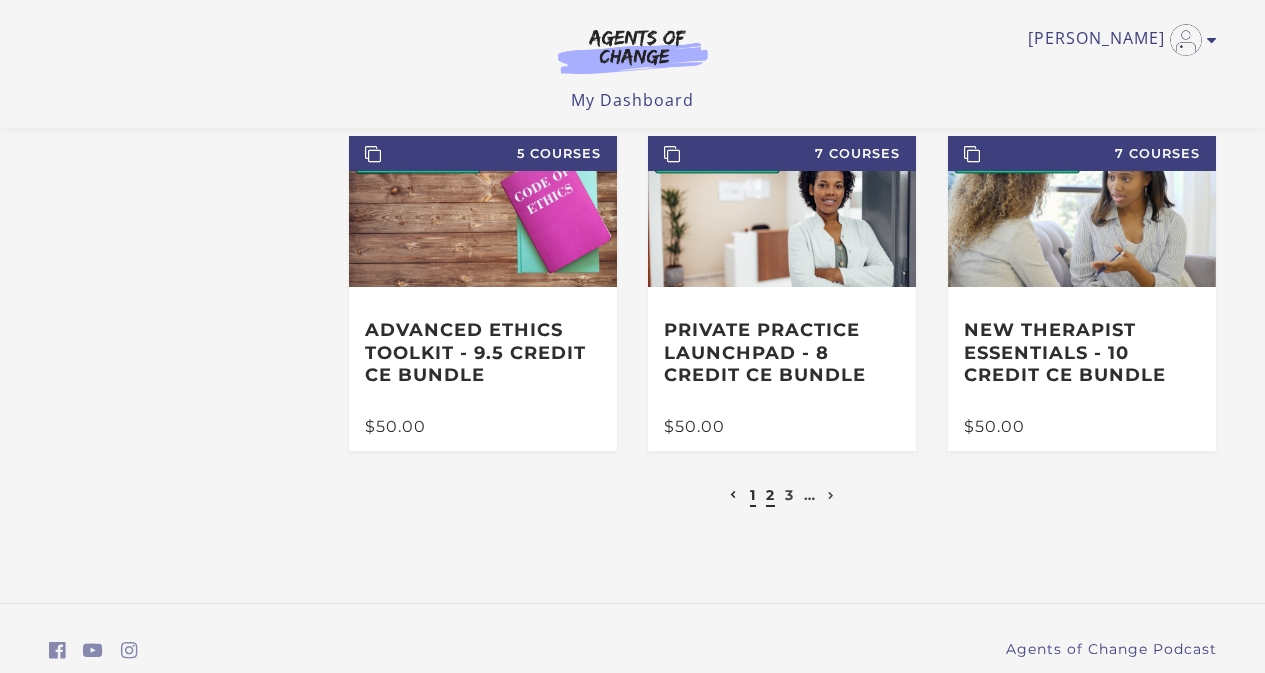 click on "2" at bounding box center [770, 495] 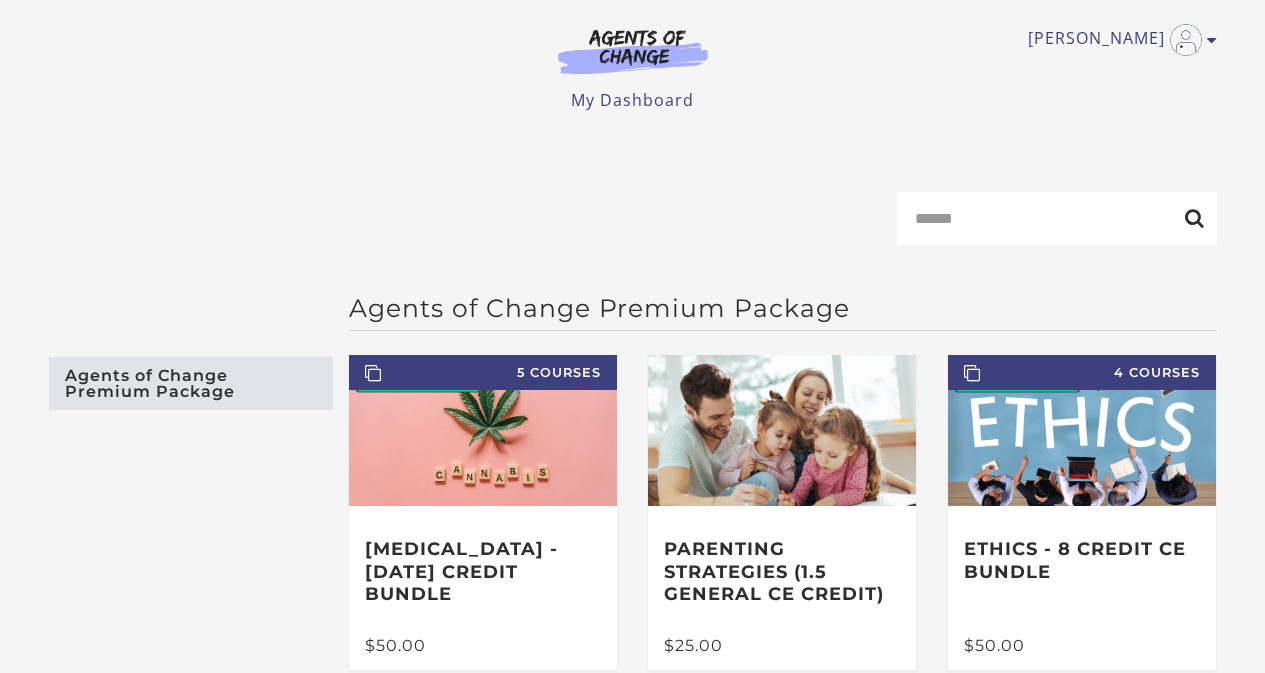 scroll, scrollTop: 0, scrollLeft: 0, axis: both 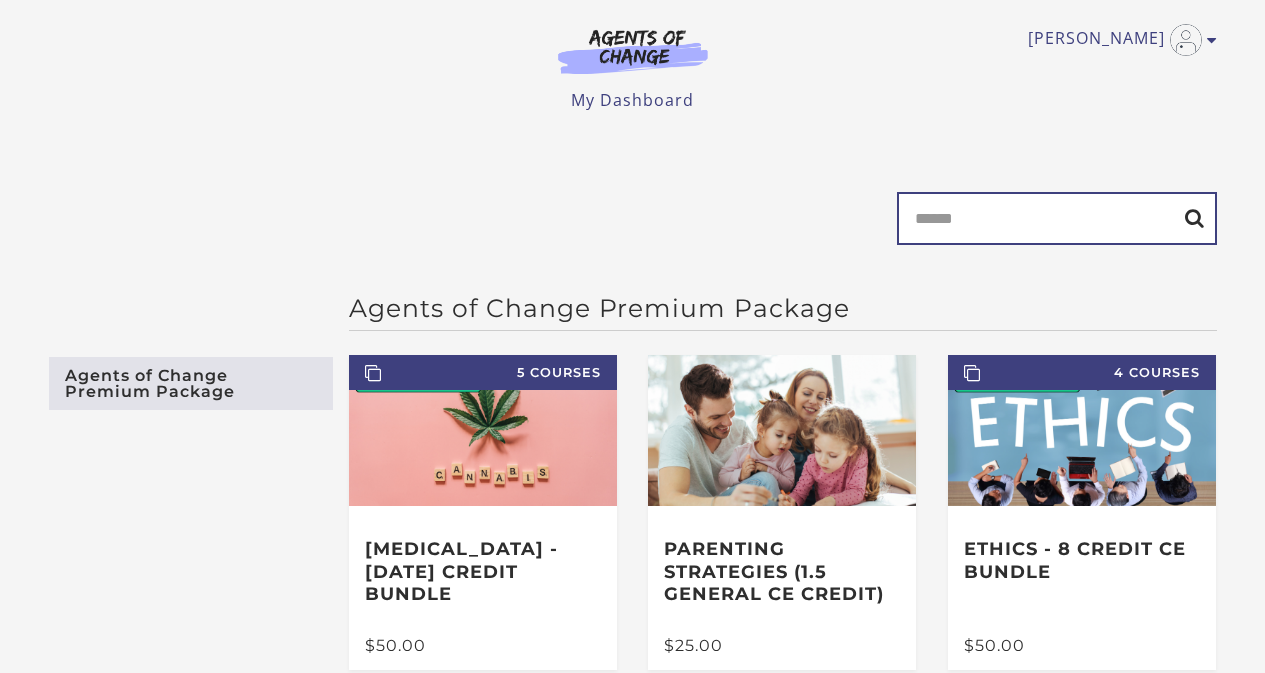click on "Search" at bounding box center [1057, 218] 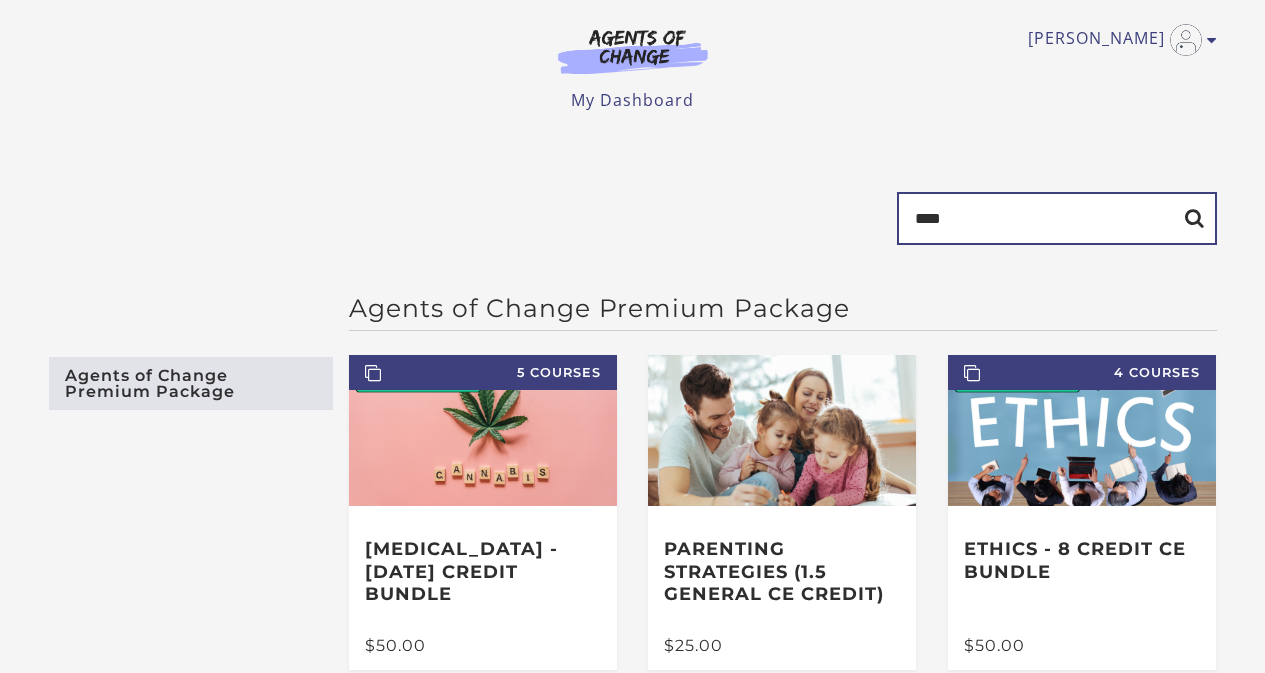 type on "****" 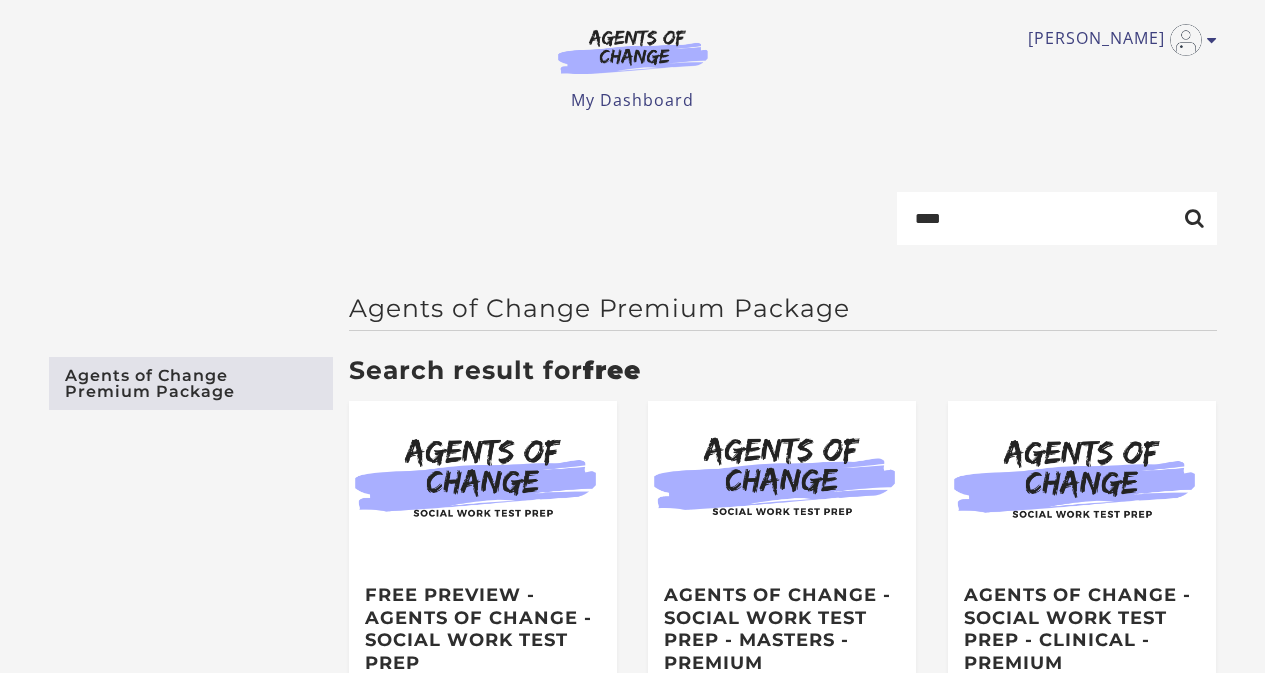 scroll, scrollTop: 0, scrollLeft: 0, axis: both 